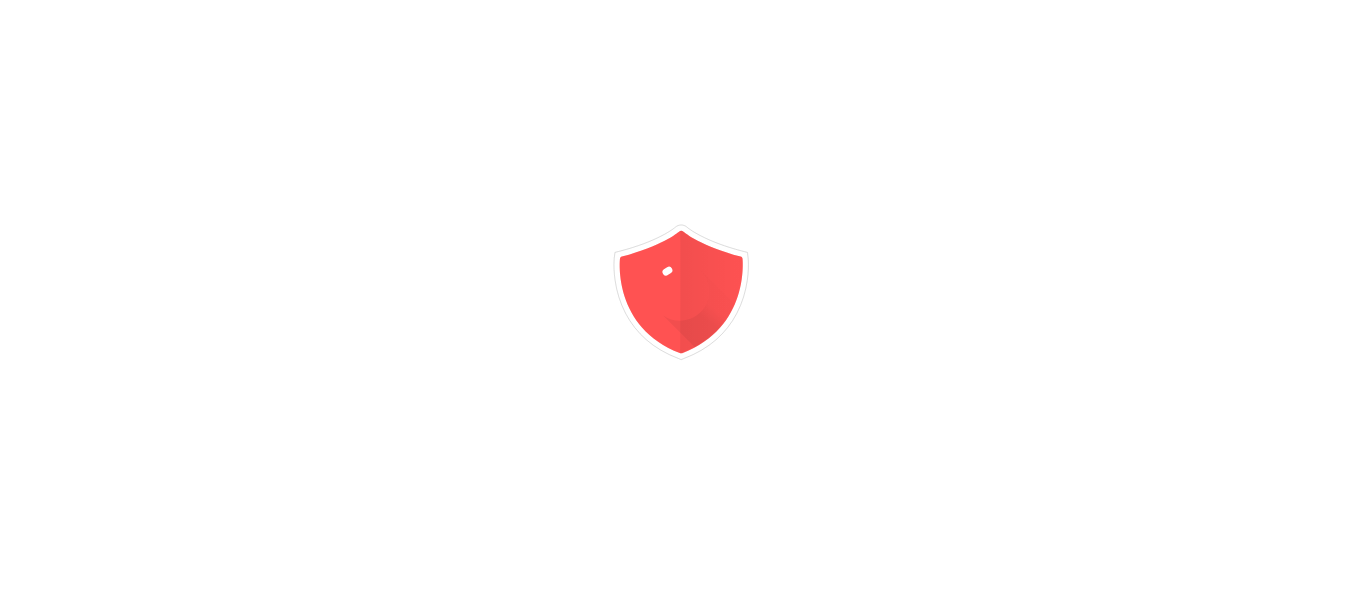 scroll, scrollTop: 0, scrollLeft: 0, axis: both 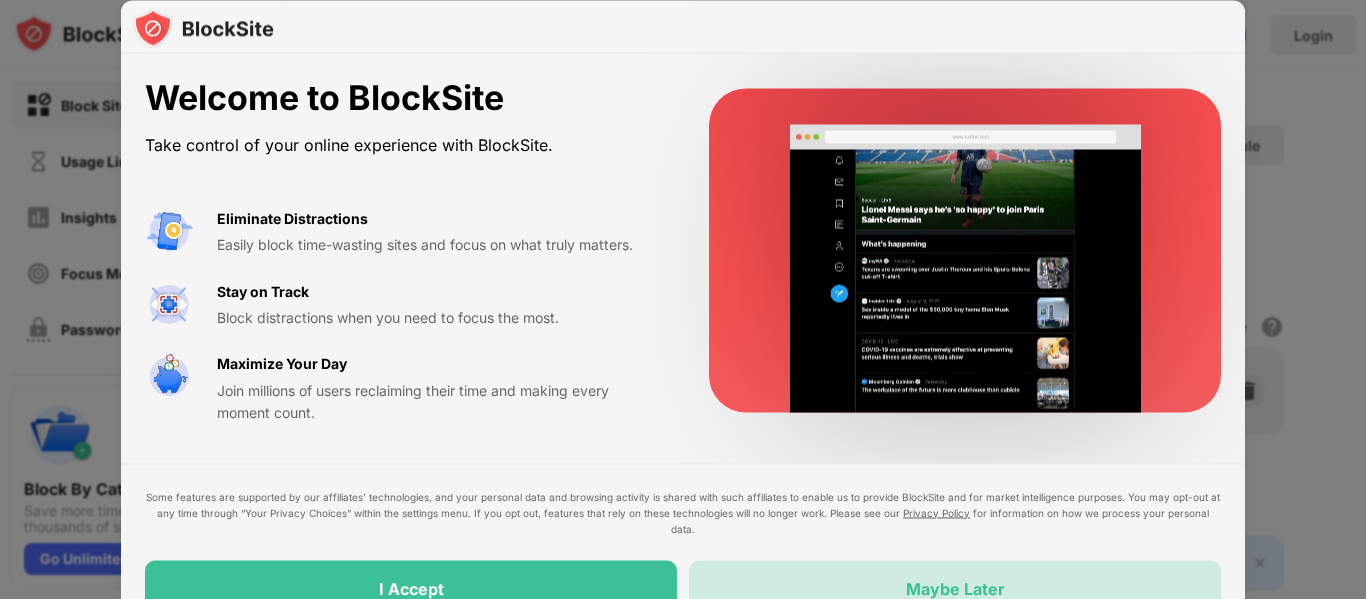 click on "Maybe Later" at bounding box center (955, 588) 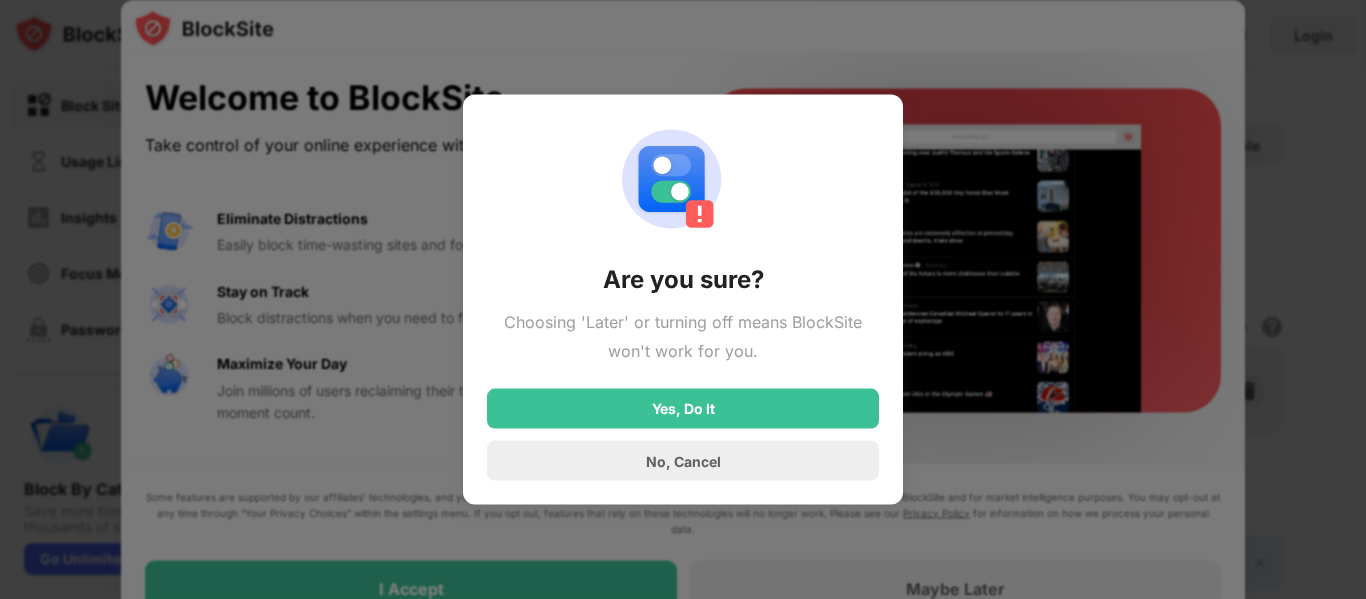 click at bounding box center [683, 299] 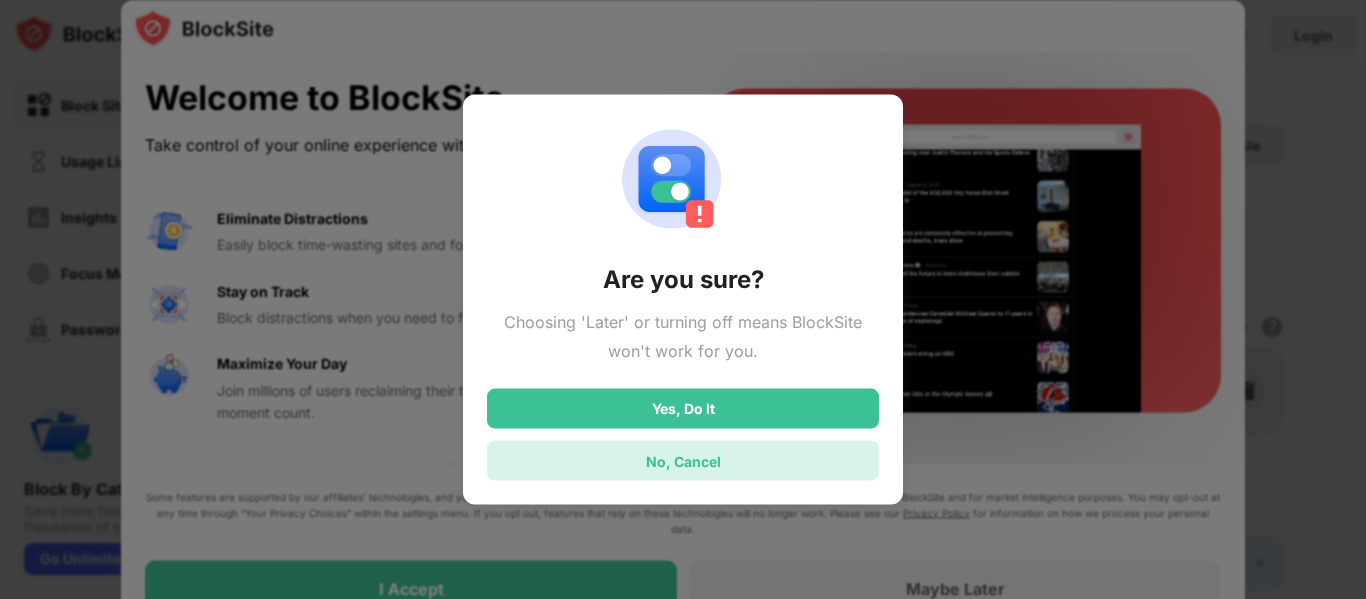 click on "No, Cancel" at bounding box center (683, 461) 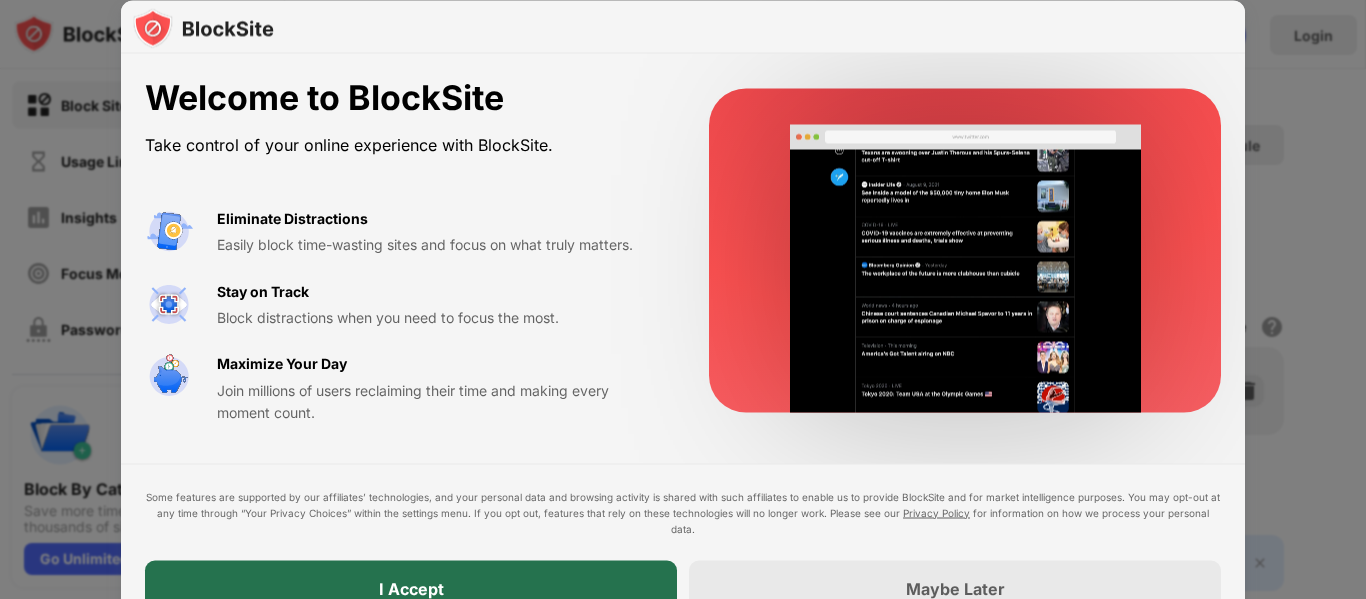 click on "I Accept" at bounding box center [411, 588] 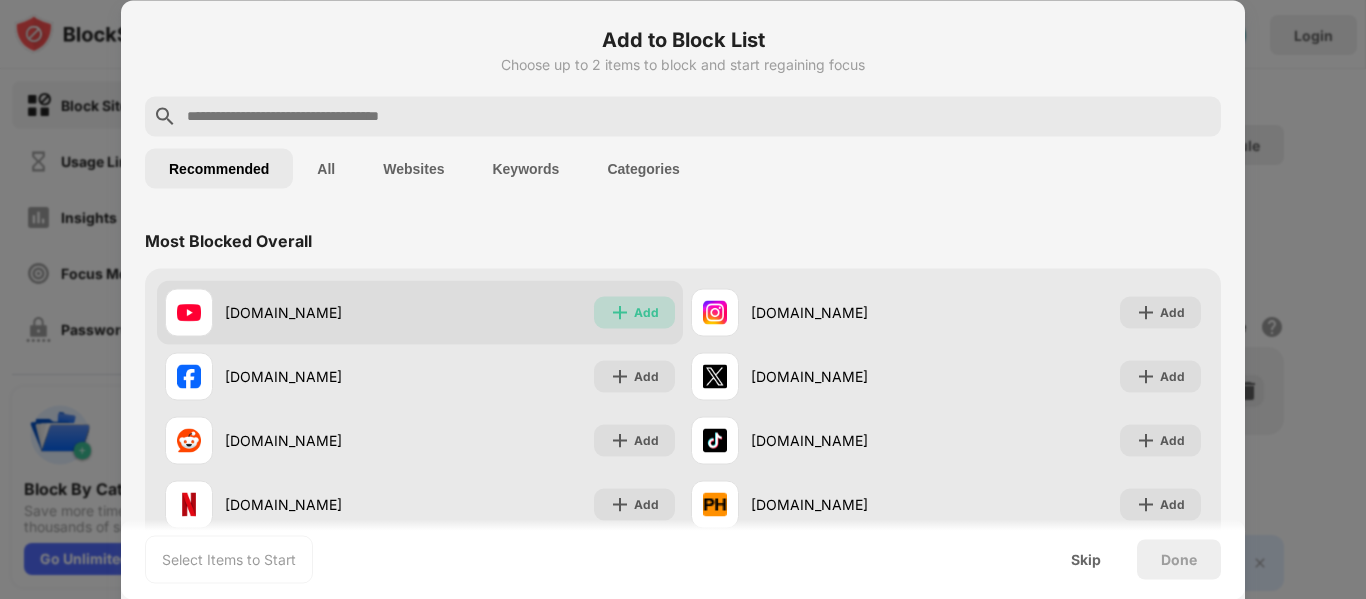 click on "Add" at bounding box center (646, 312) 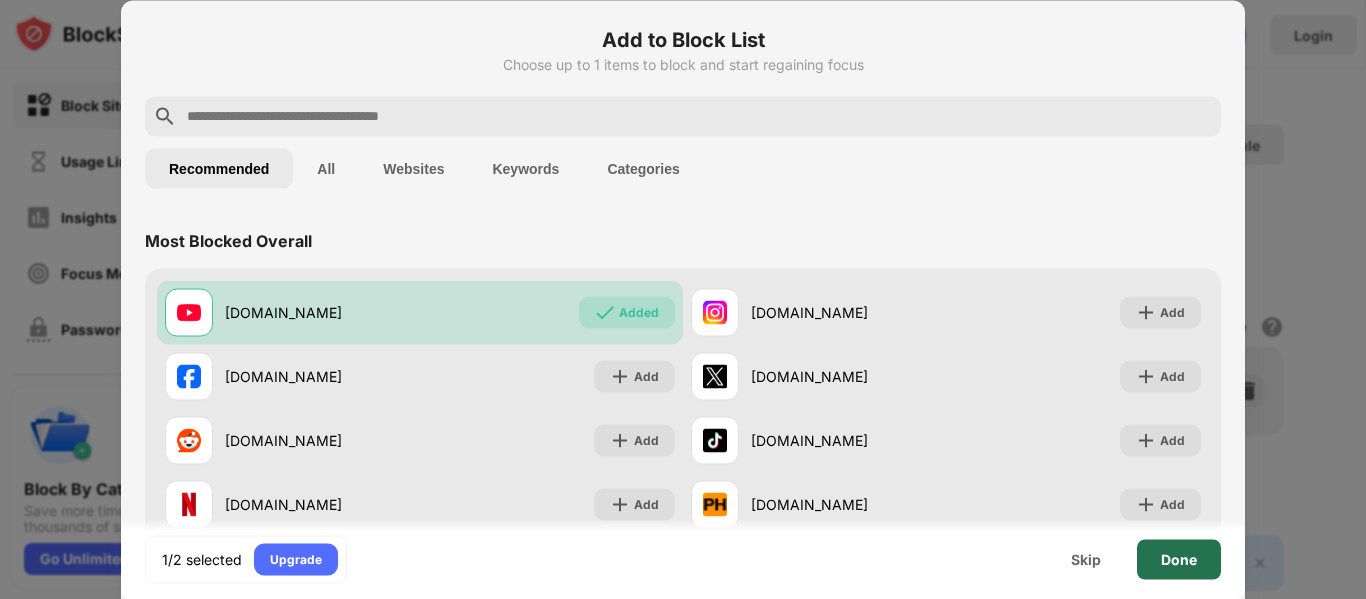 click on "Done" at bounding box center [1179, 559] 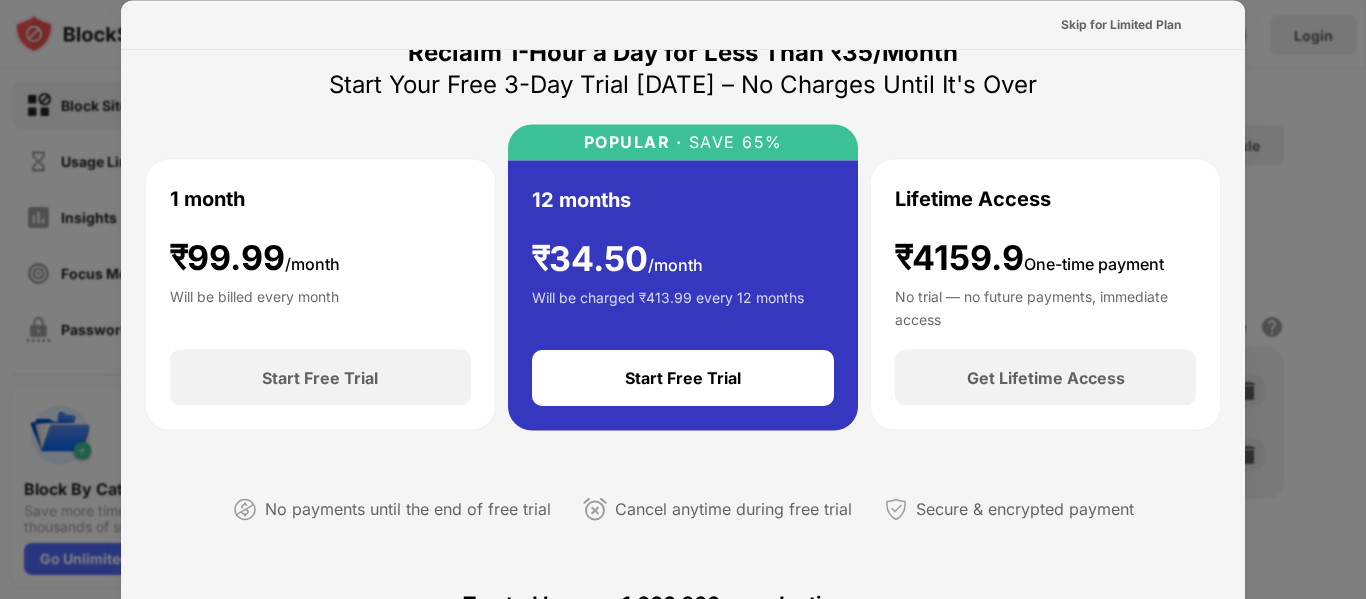 scroll, scrollTop: 0, scrollLeft: 0, axis: both 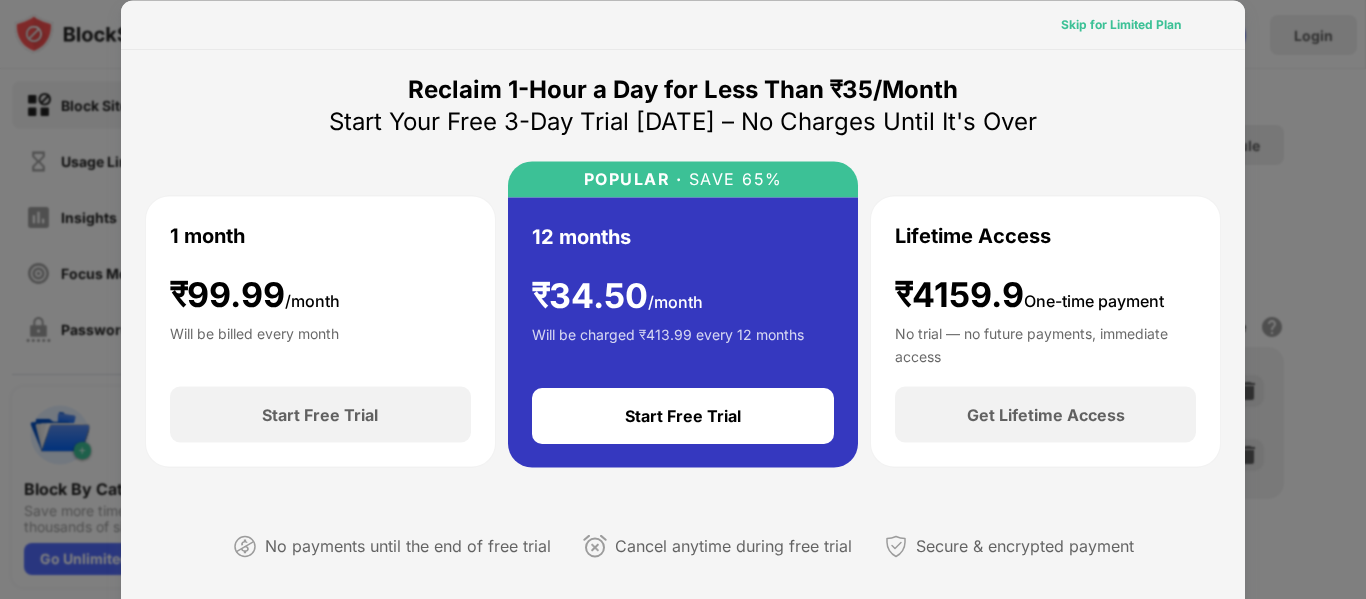 click on "Skip for Limited Plan" at bounding box center [1121, 24] 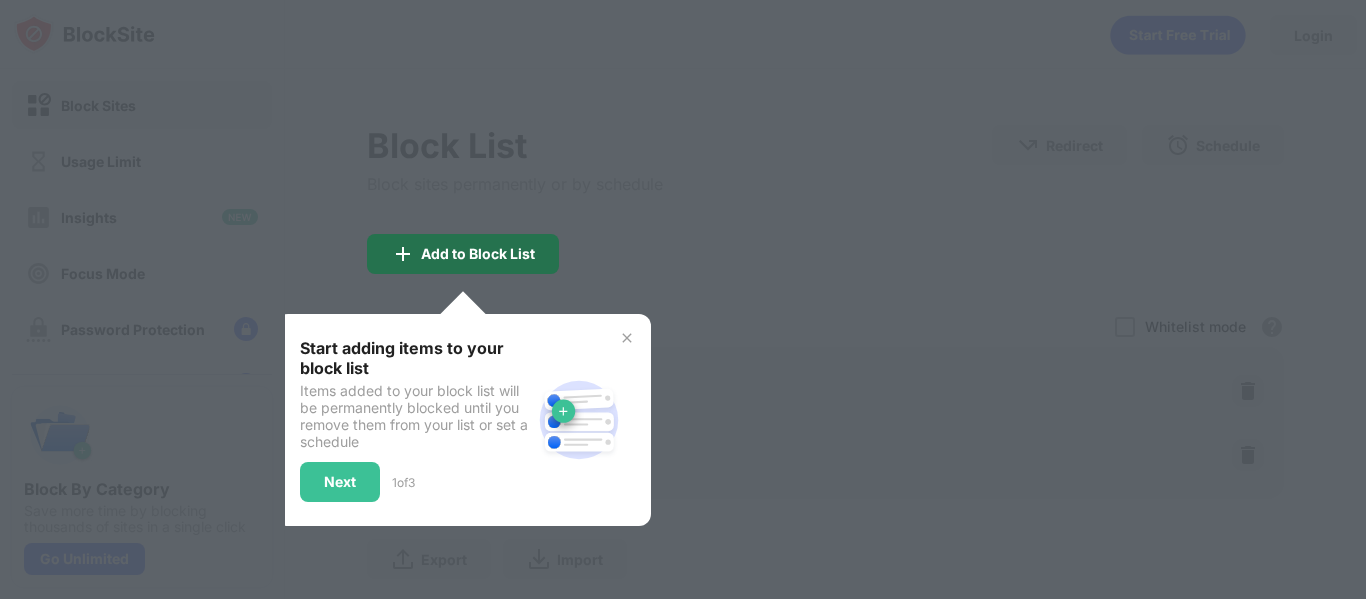 click on "Add to Block List" at bounding box center [478, 254] 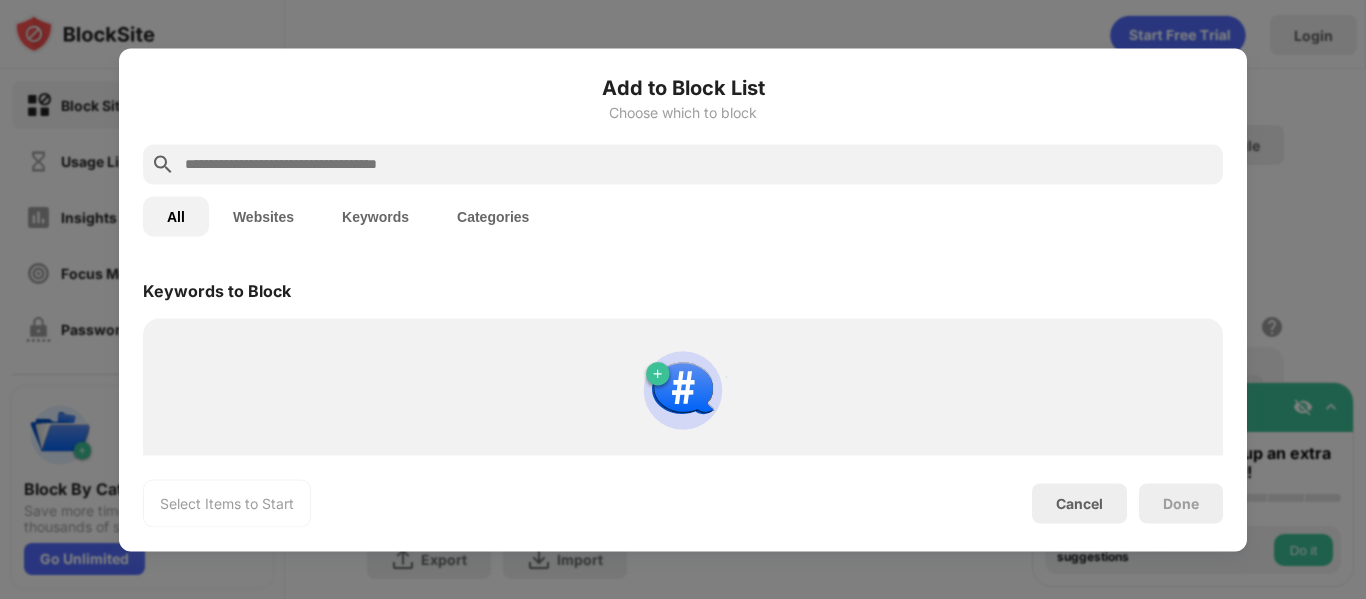 scroll, scrollTop: 1025, scrollLeft: 0, axis: vertical 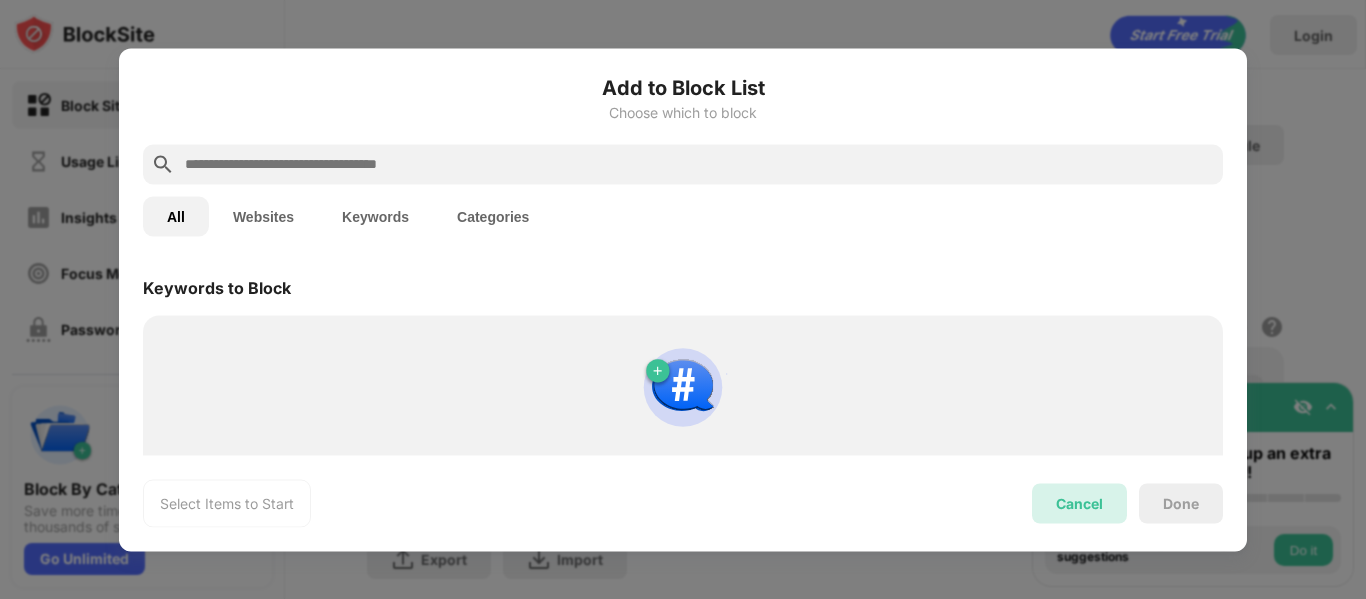 click on "Cancel" at bounding box center (1079, 503) 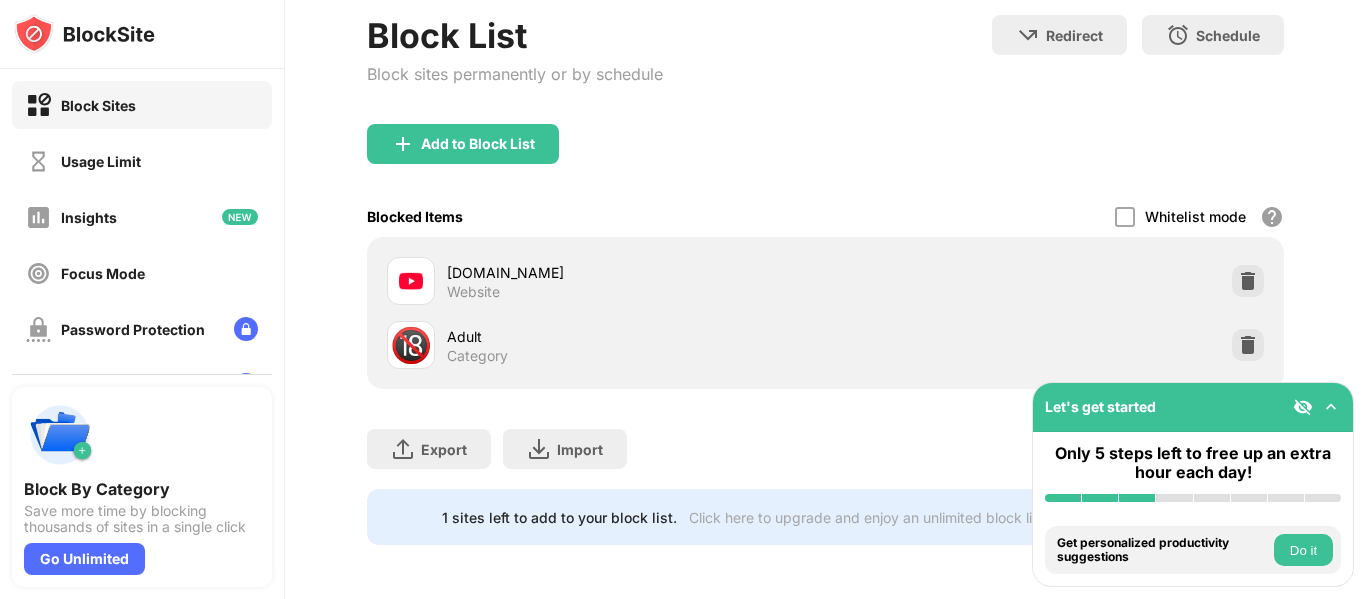 scroll, scrollTop: 127, scrollLeft: 0, axis: vertical 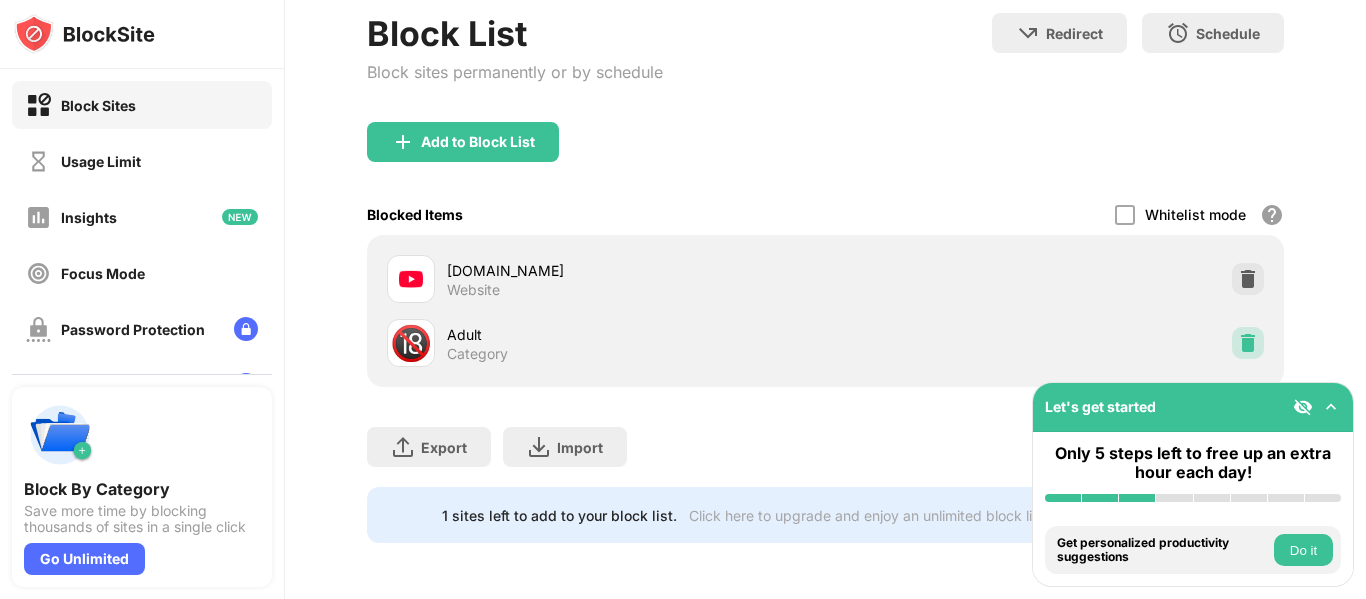 click at bounding box center [1248, 343] 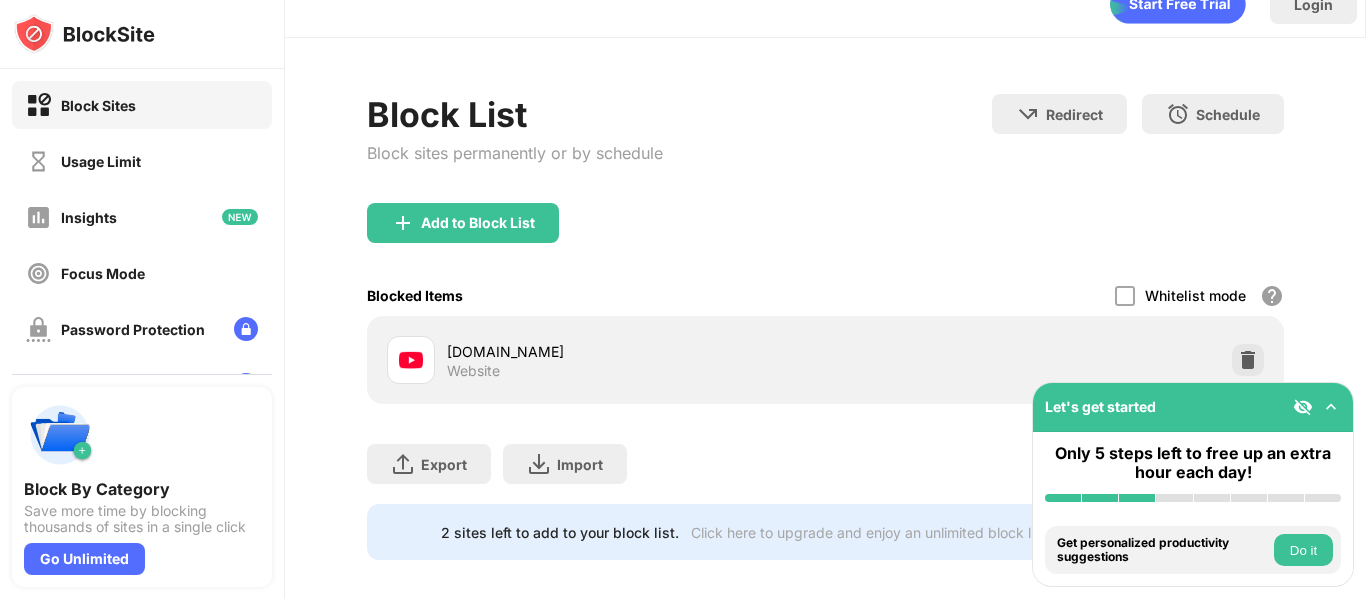 scroll, scrollTop: 29, scrollLeft: 0, axis: vertical 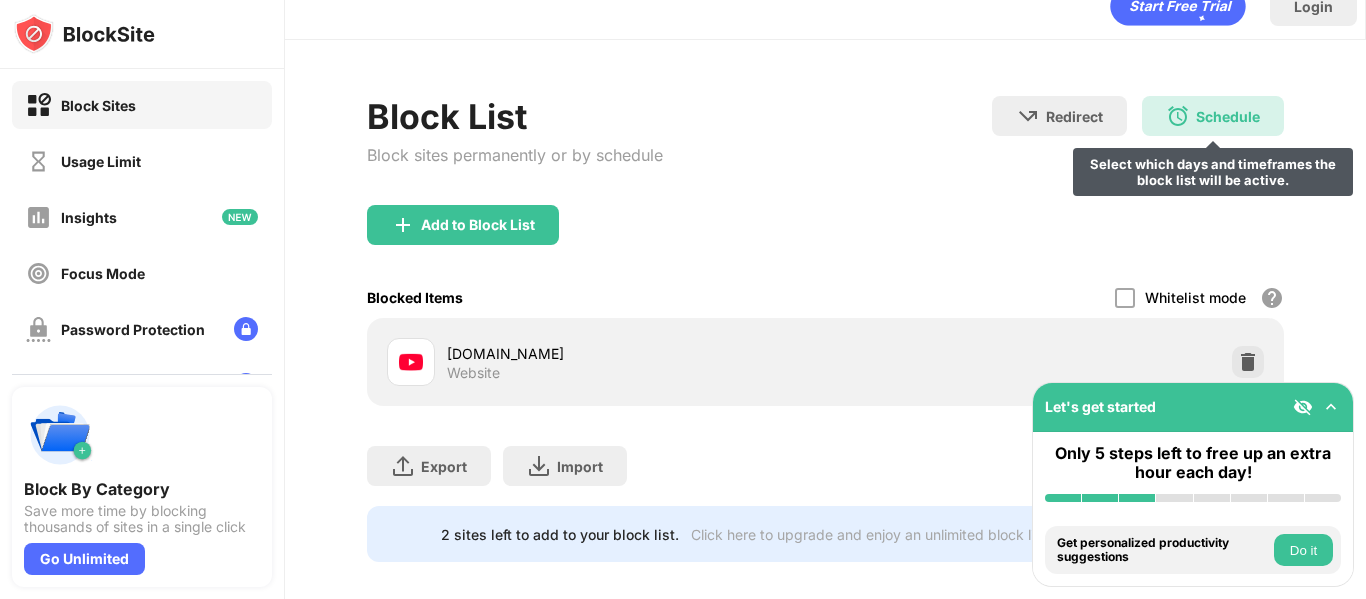 click on "Schedule" at bounding box center (1228, 116) 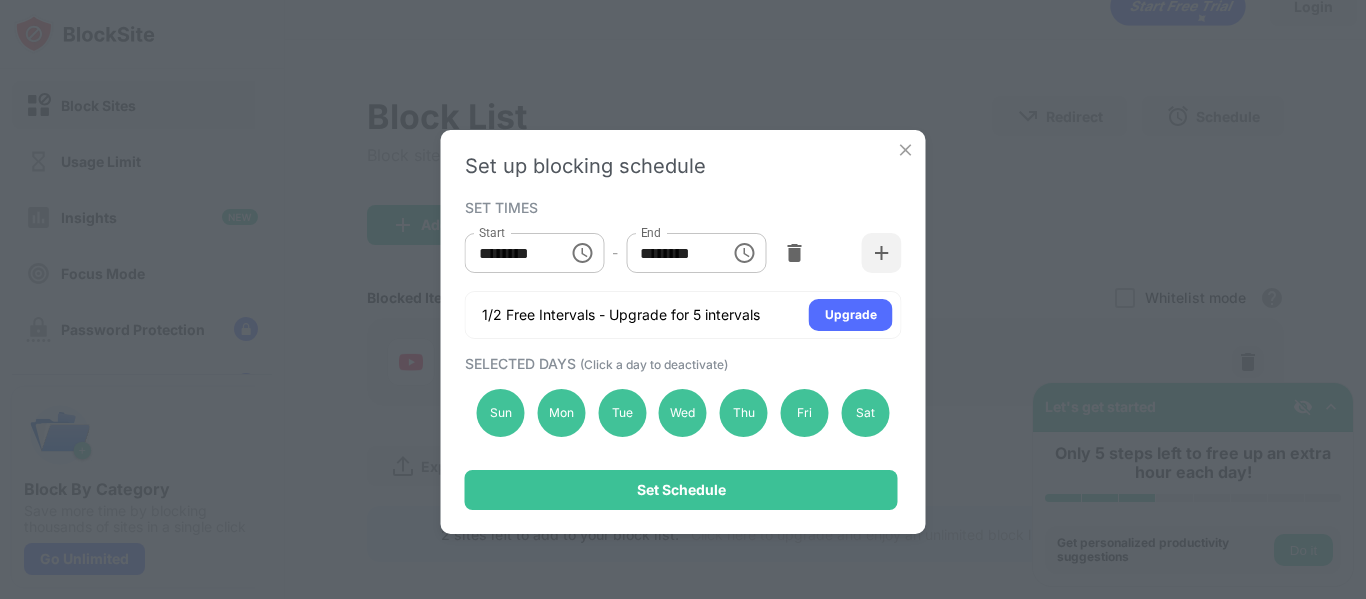 click on "******** Start" at bounding box center (535, 253) 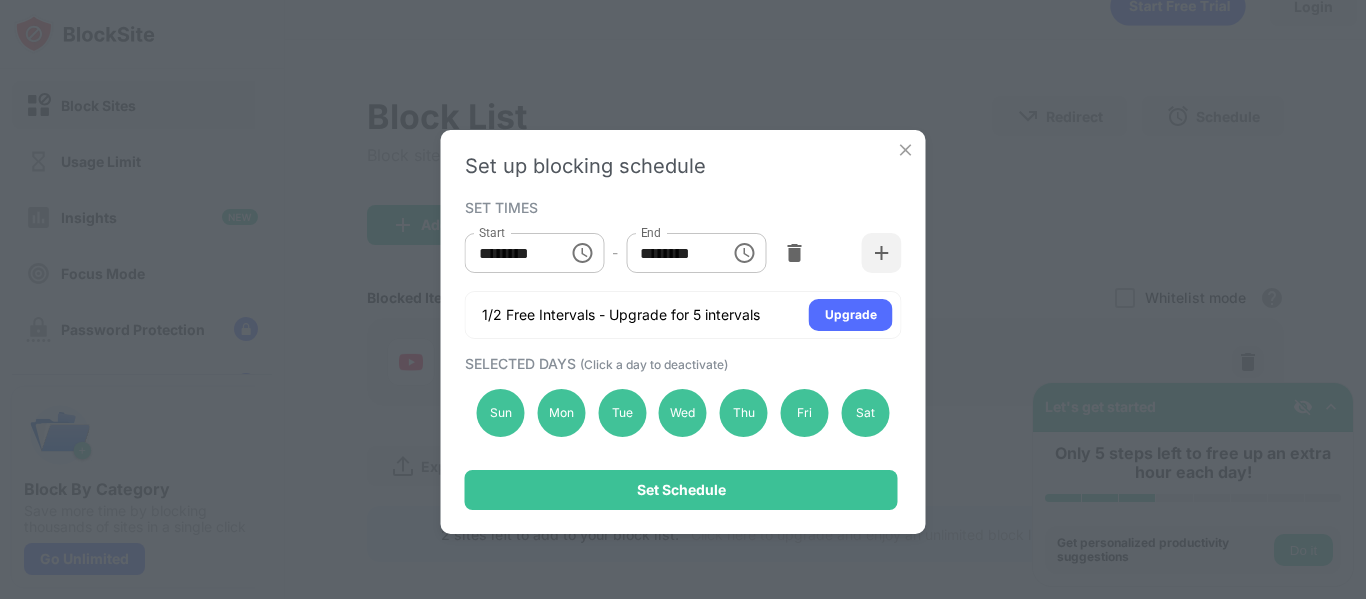 drag, startPoint x: 555, startPoint y: 257, endPoint x: 539, endPoint y: 252, distance: 16.763054 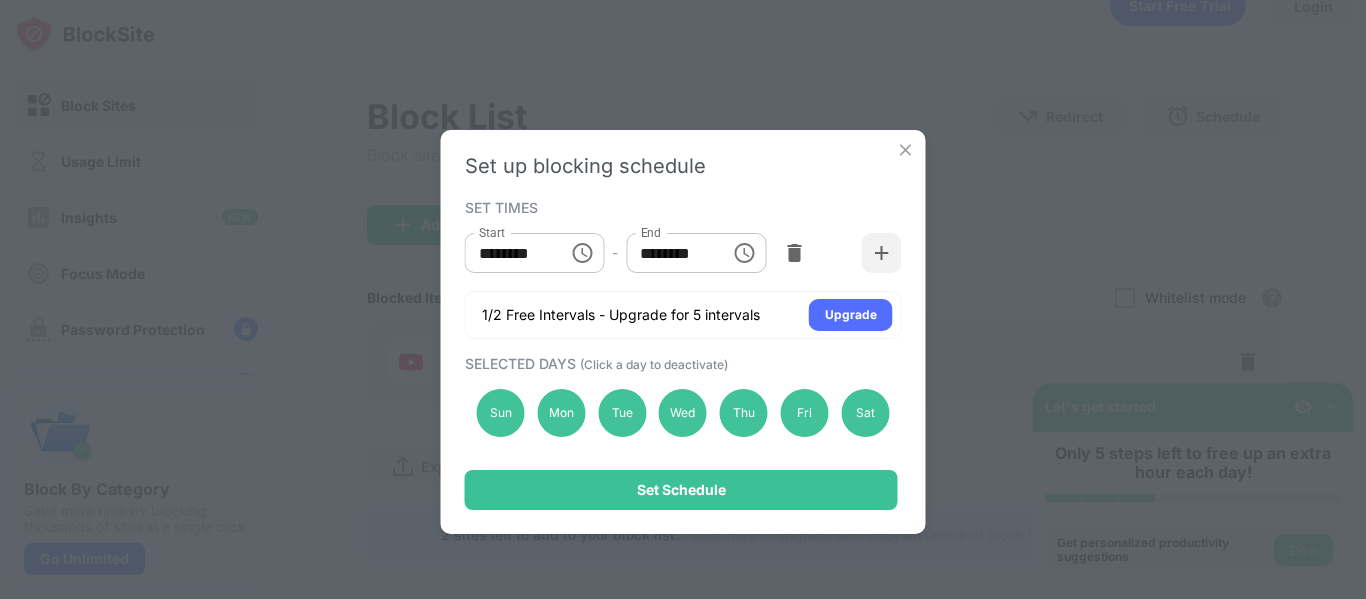 click on "******** Start" at bounding box center (535, 253) 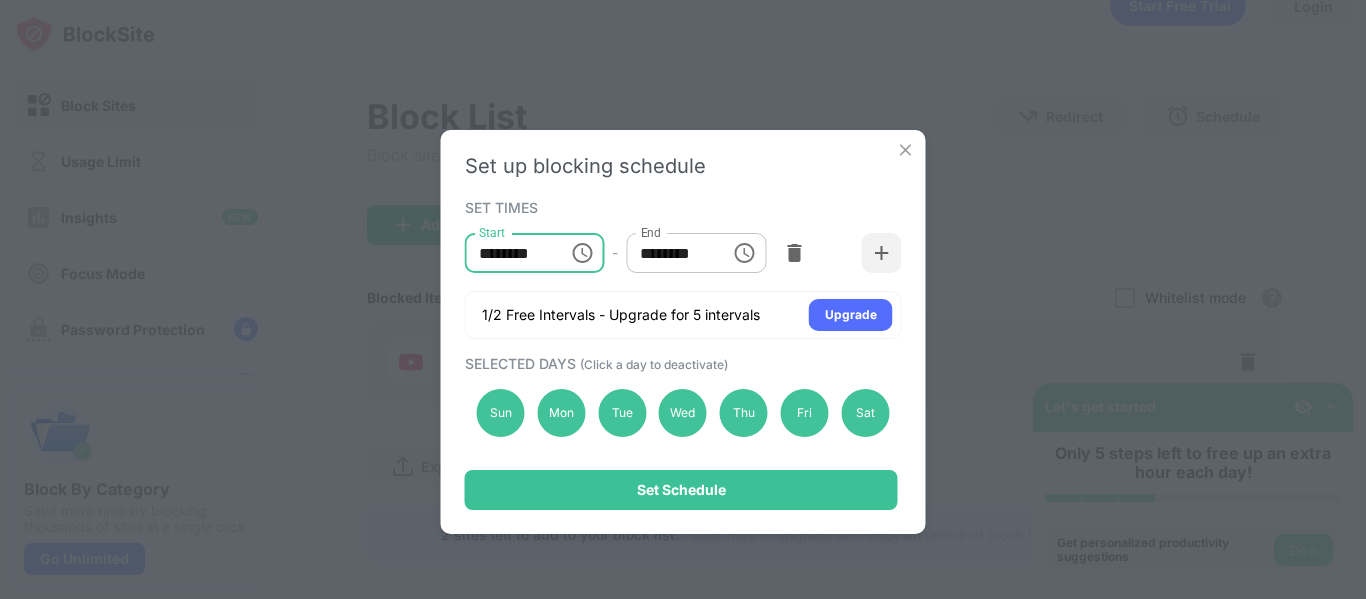 click on "********" at bounding box center (510, 253) 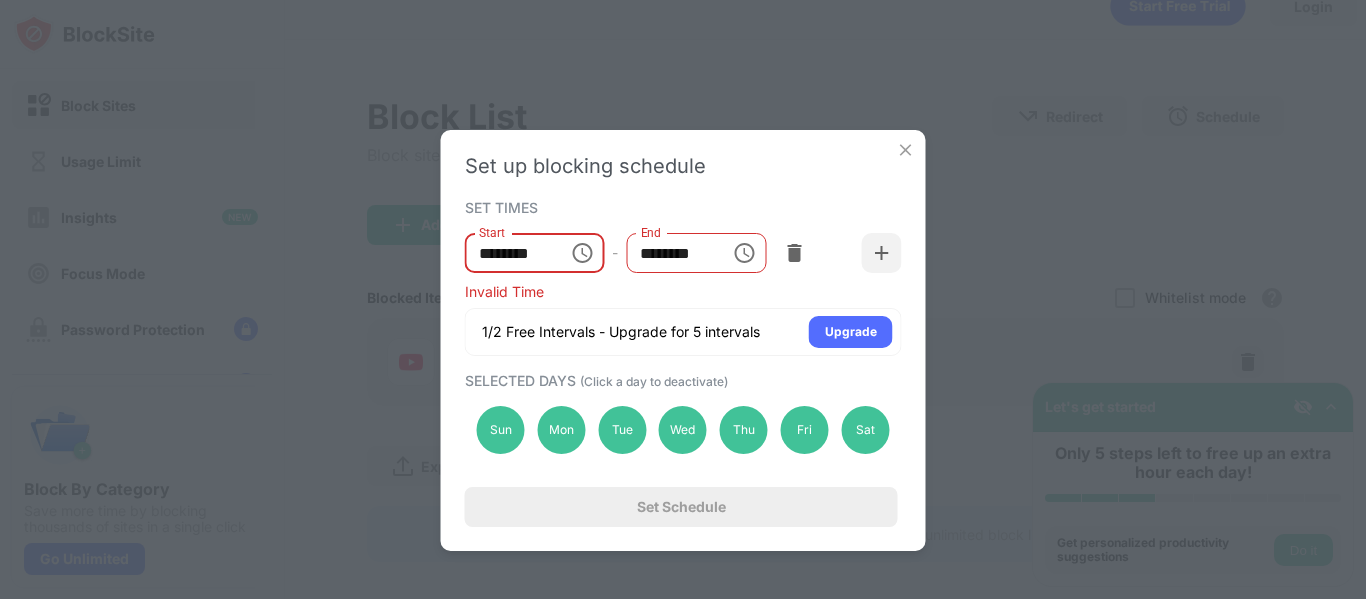 click on "********" at bounding box center [510, 253] 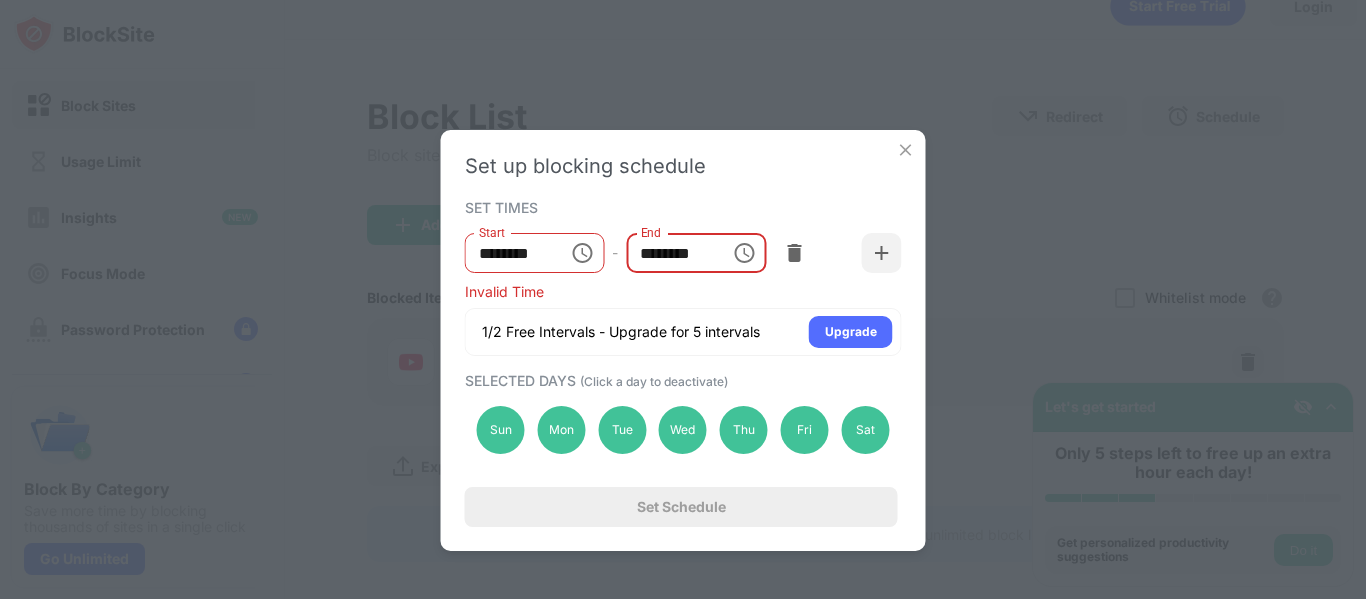 click on "********" at bounding box center (671, 253) 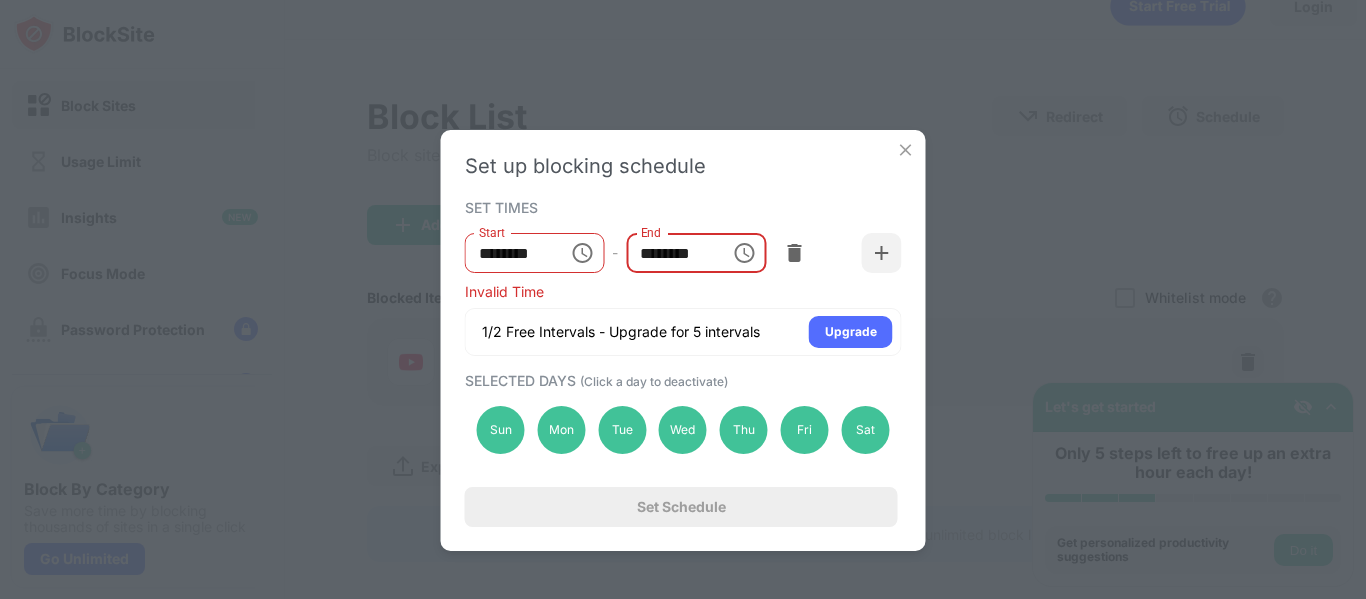 click on "********" at bounding box center (671, 253) 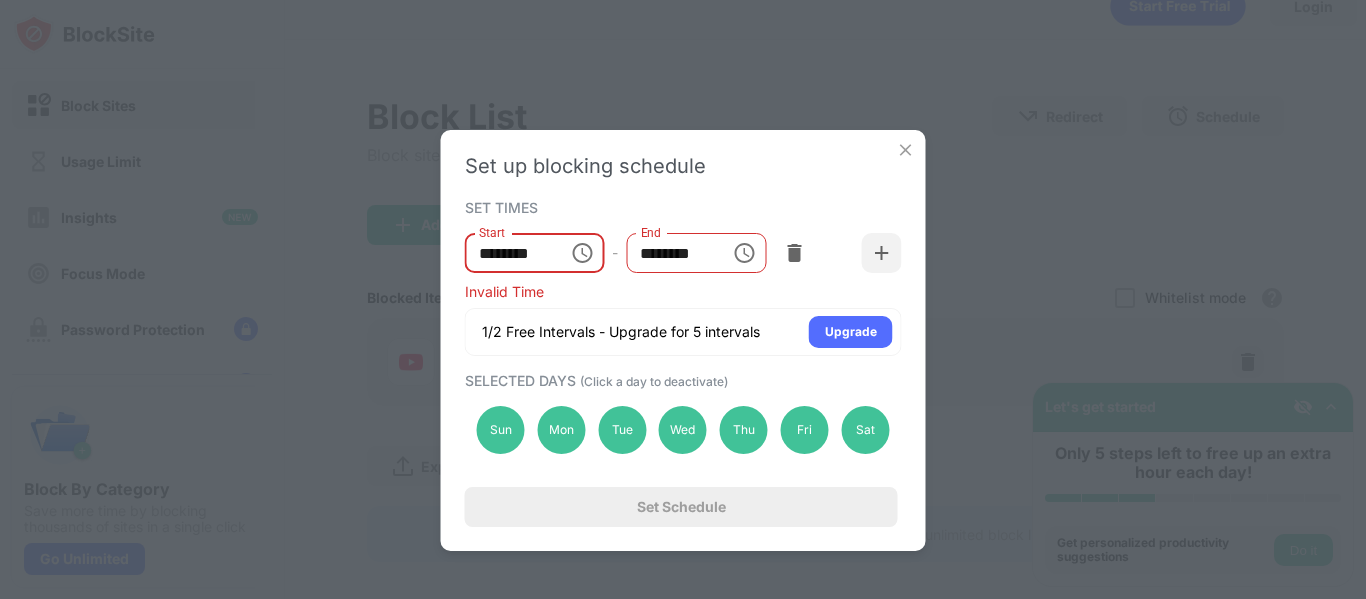 click on "********" at bounding box center (510, 253) 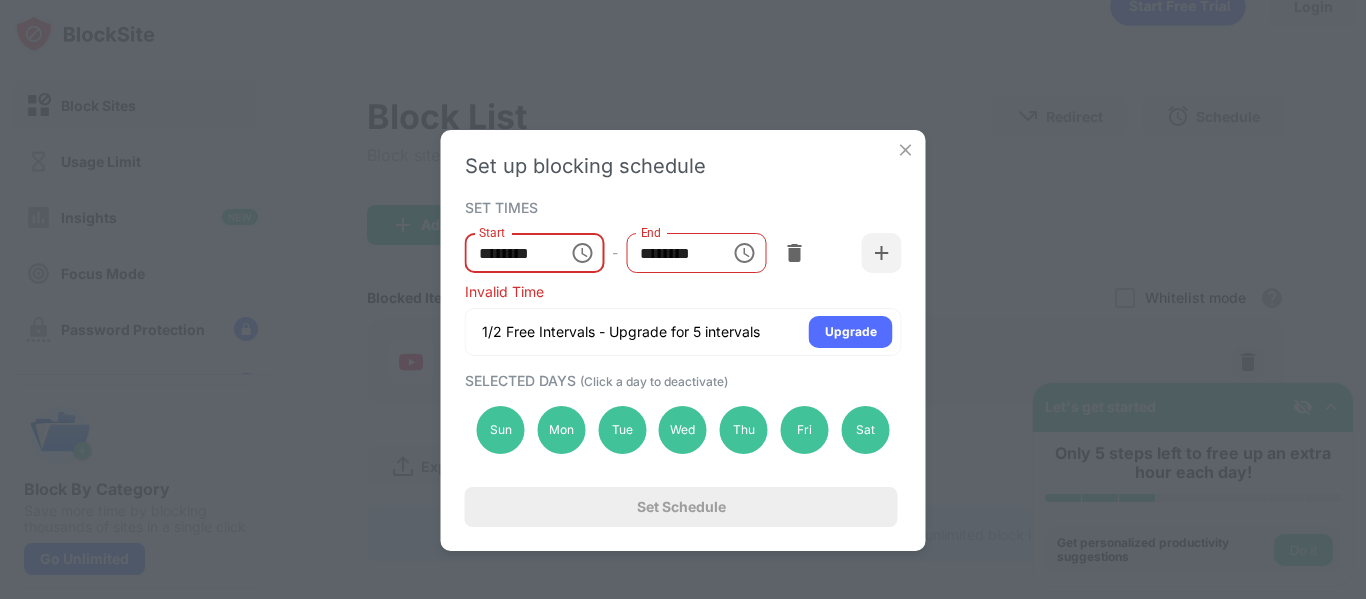 click on "********" at bounding box center (510, 253) 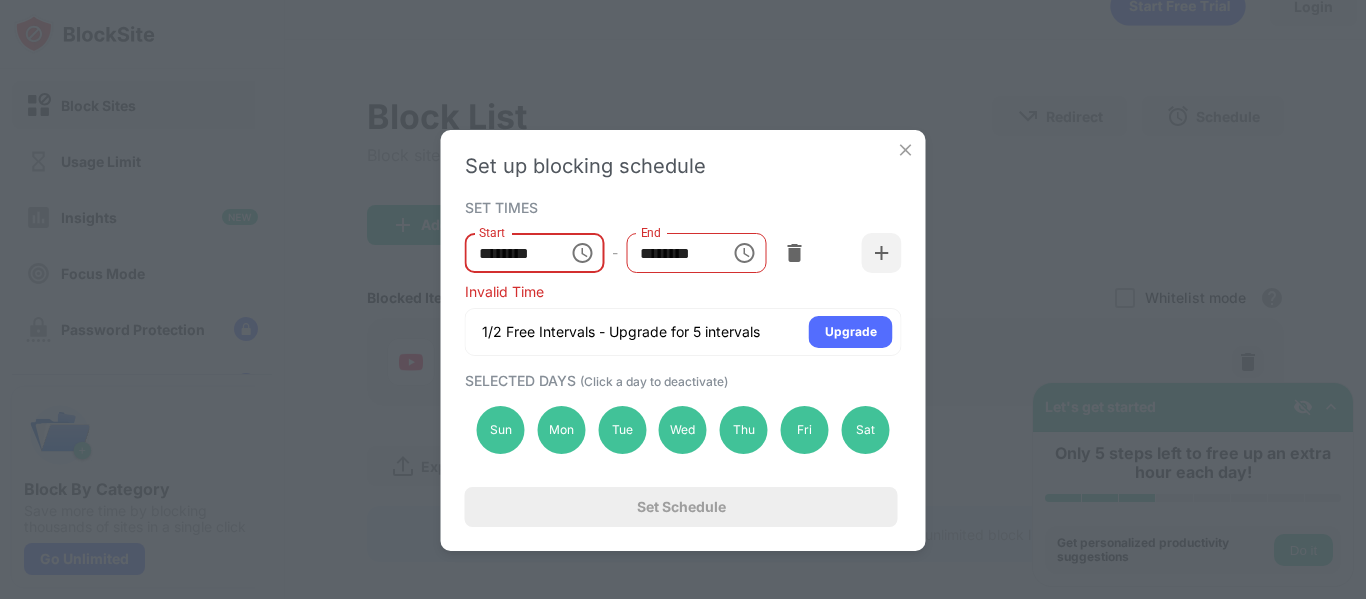 click on "********" at bounding box center (510, 253) 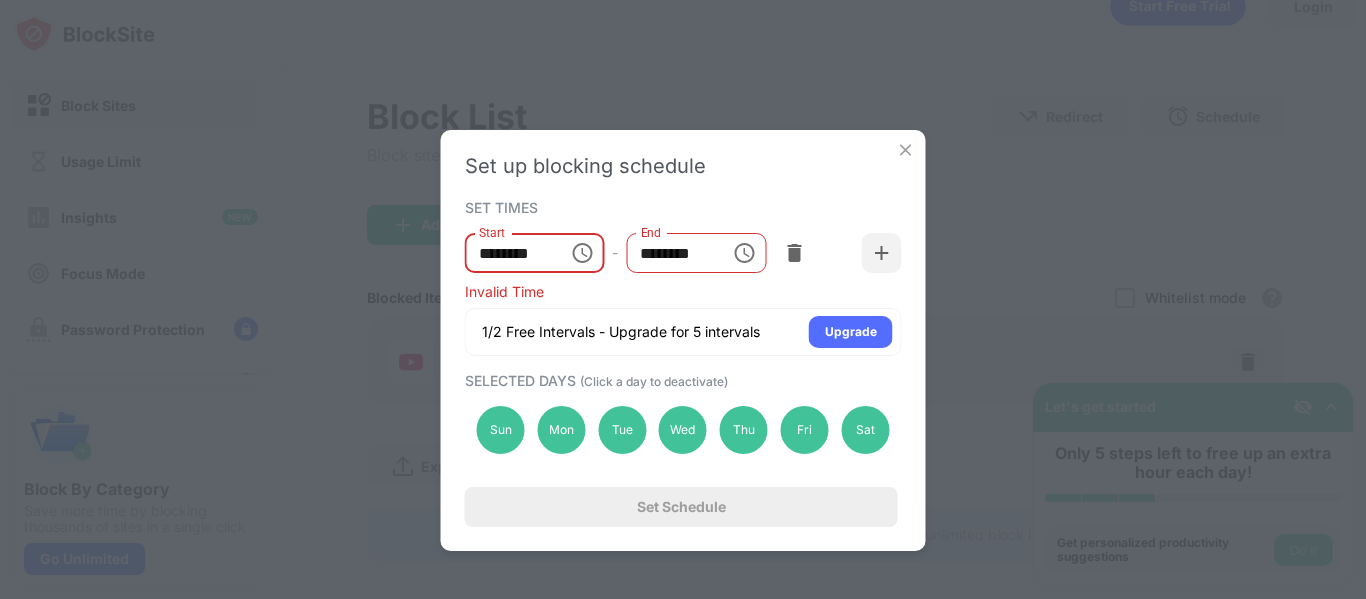 click on "********" at bounding box center [510, 253] 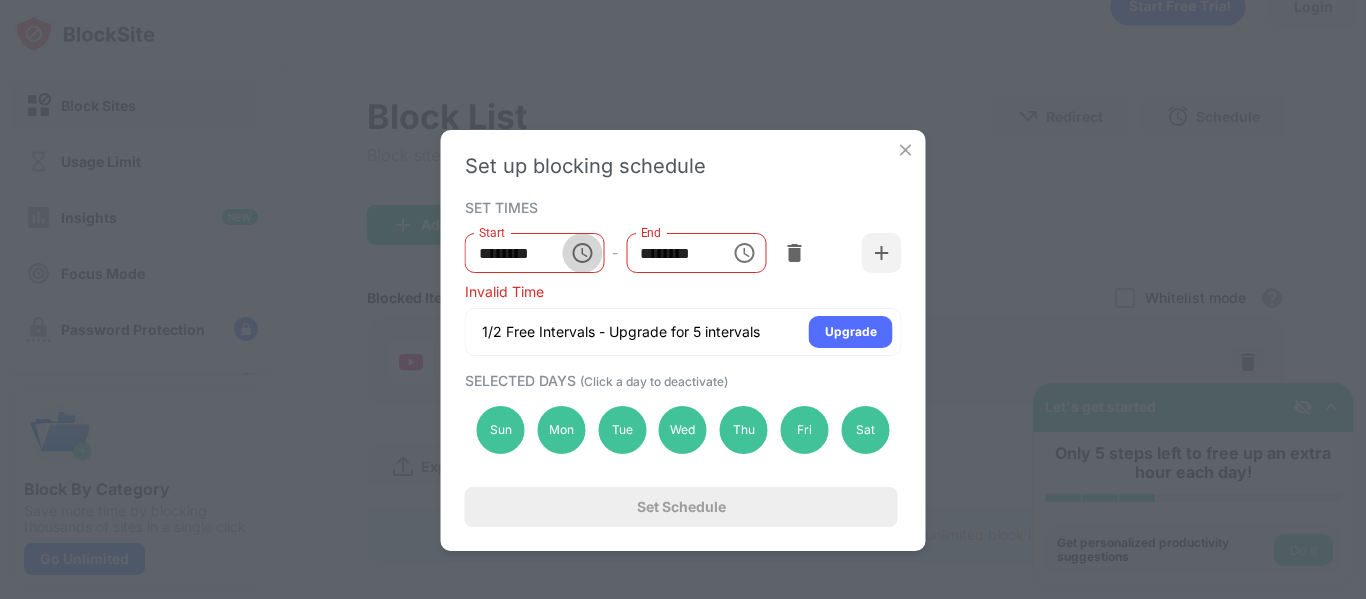click 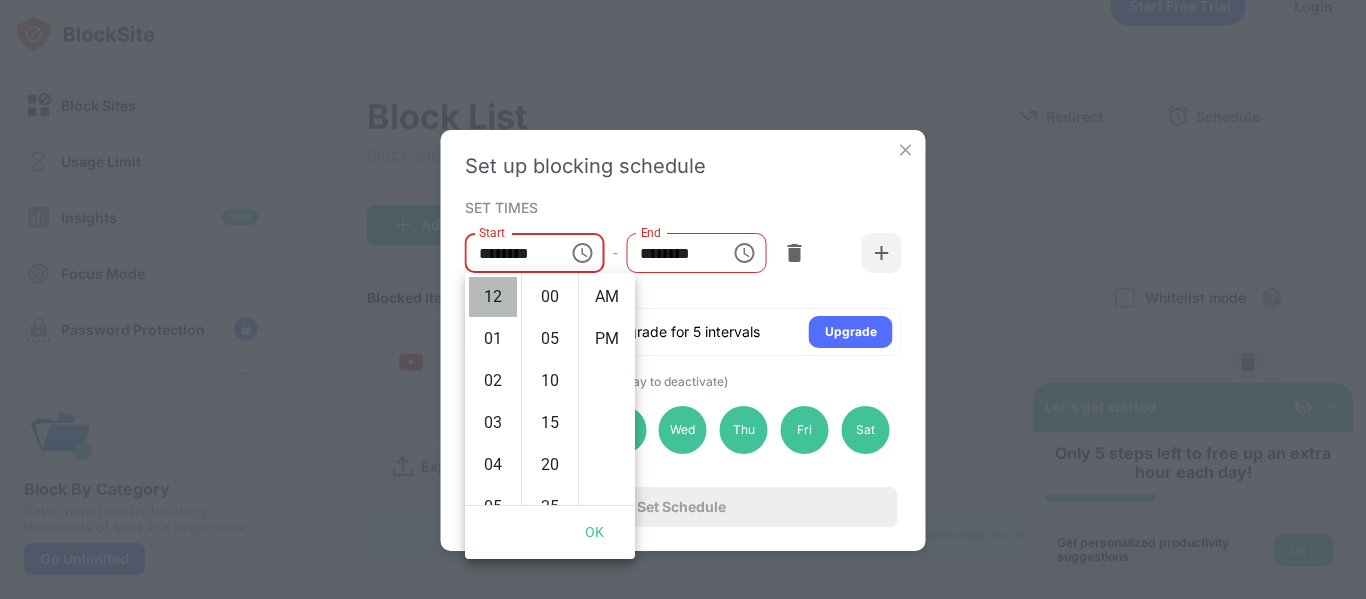 click on "12" at bounding box center [493, 297] 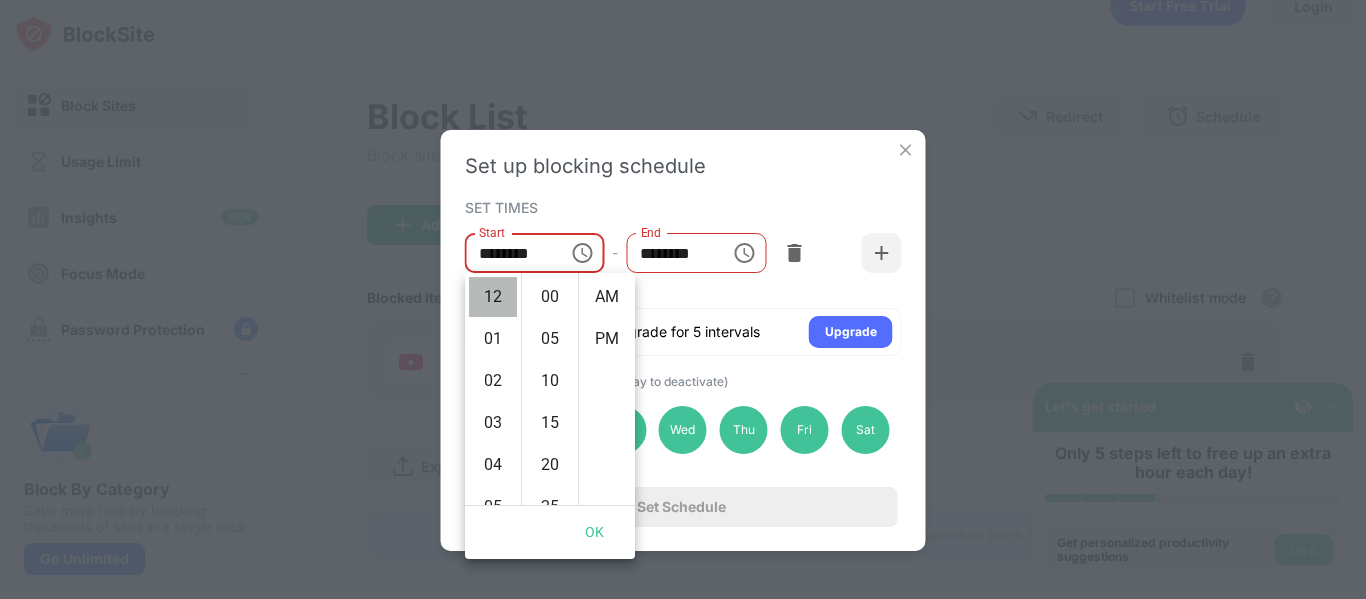 type on "********" 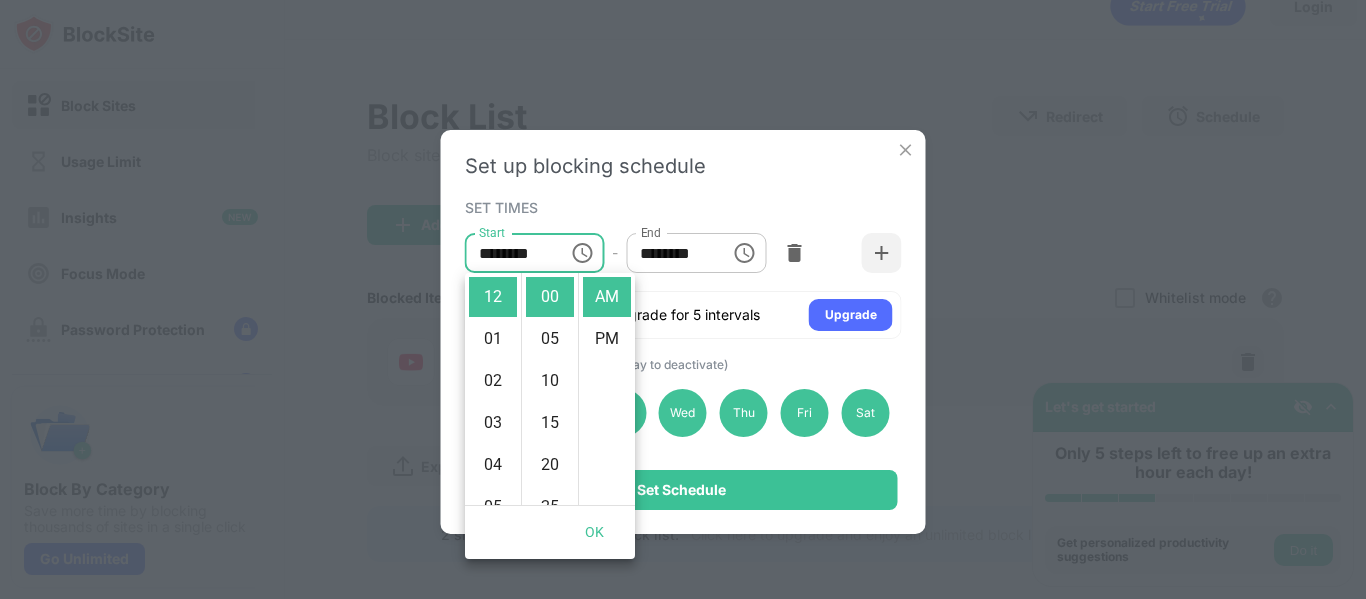 click on "******** End" at bounding box center (696, 253) 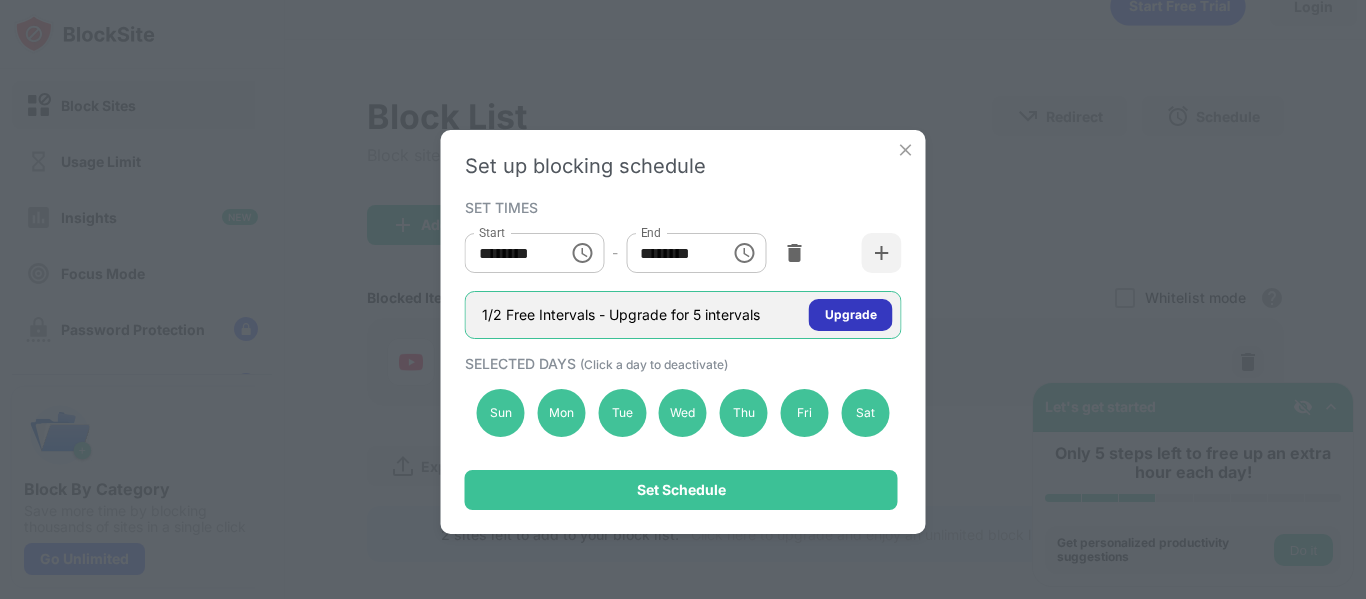 click on "Upgrade" at bounding box center (851, 315) 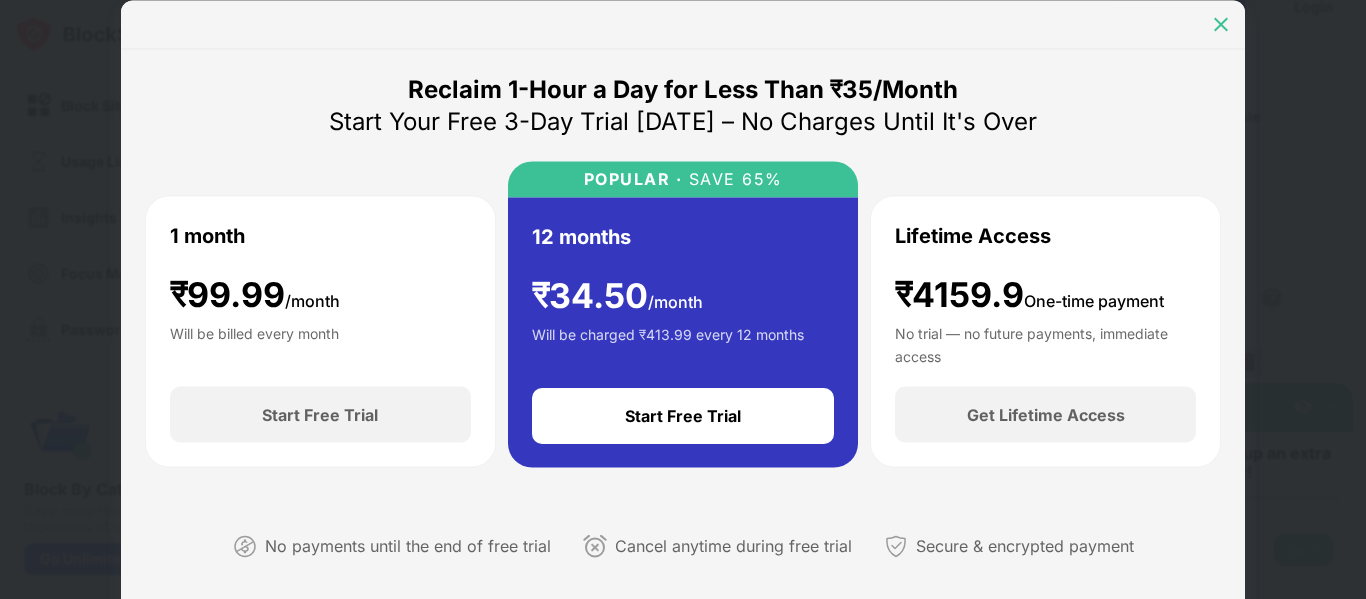 click at bounding box center [1221, 24] 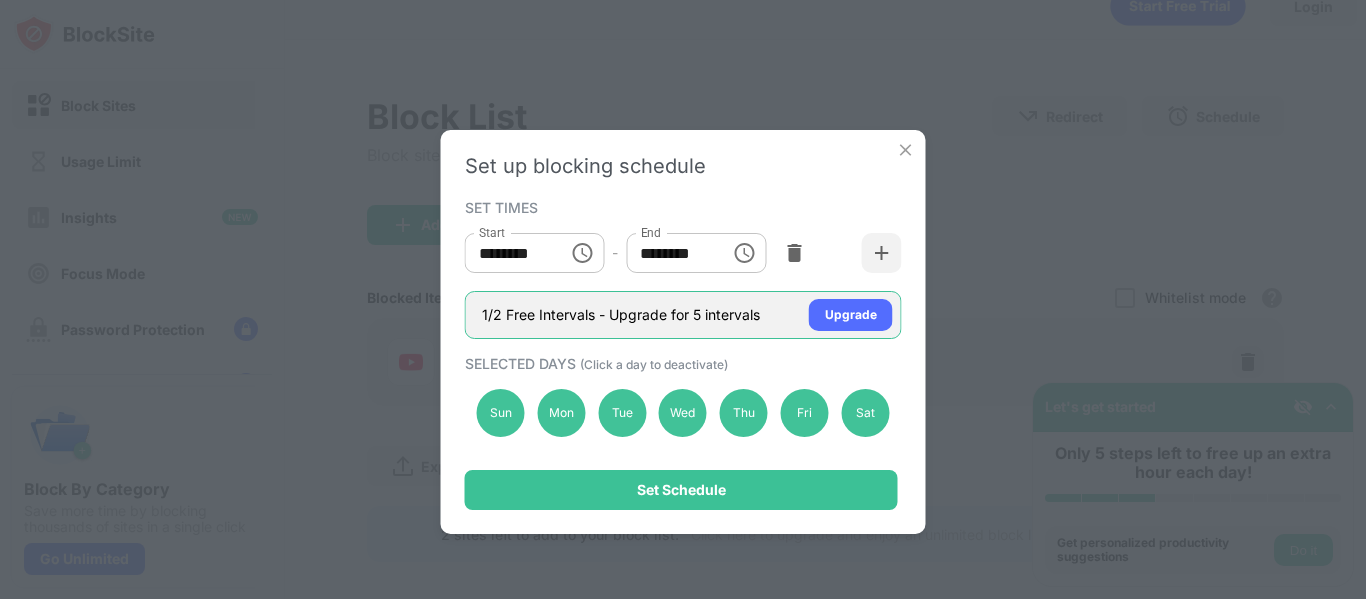 click on "1/2 Free Intervals - Upgrade for 5 intervals Upgrade" at bounding box center [683, 315] 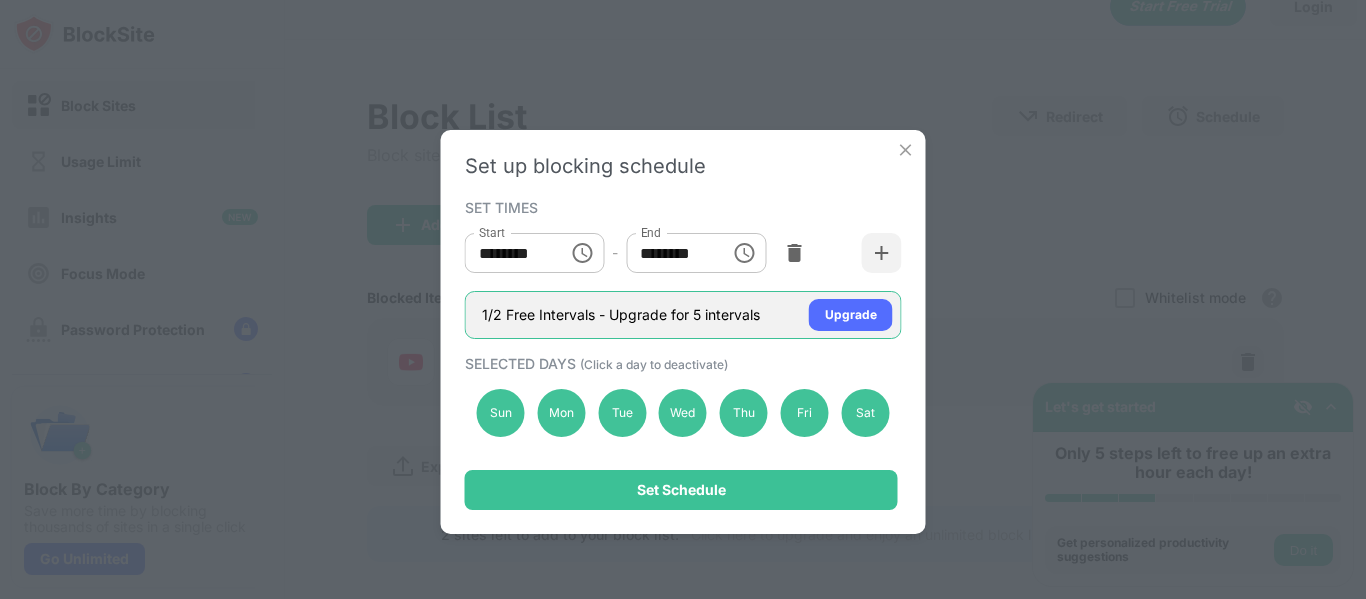 click on "1/2 Free Intervals - Upgrade for 5 intervals" at bounding box center (621, 315) 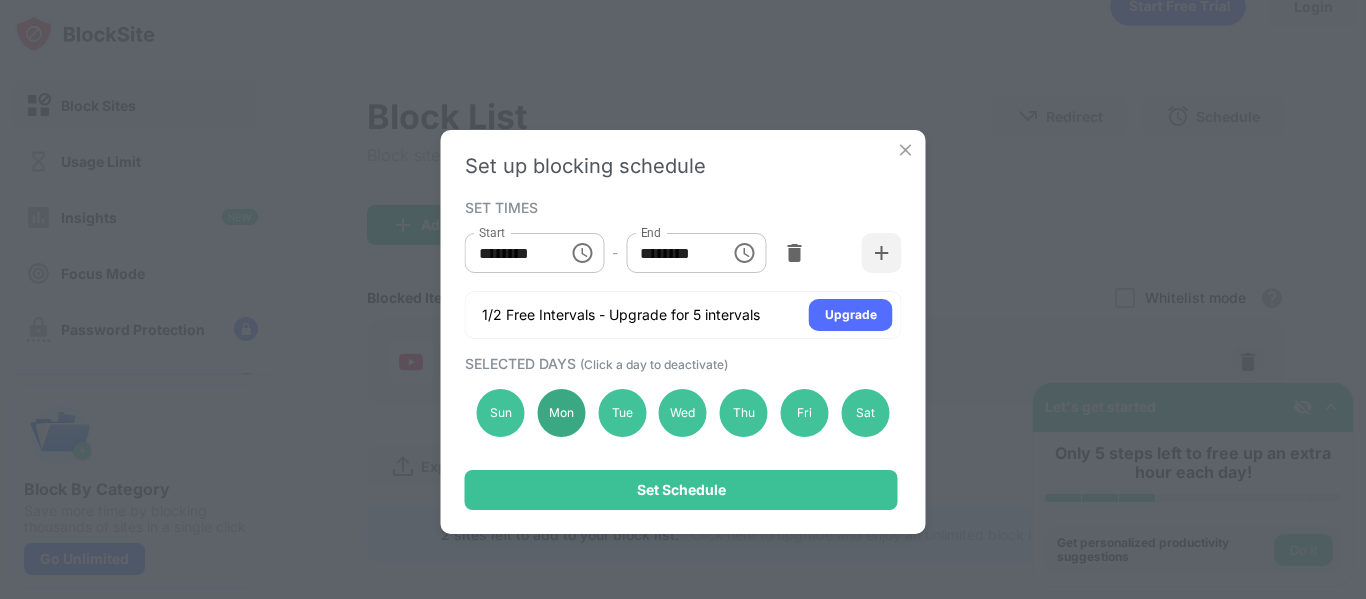 click on "Mon" at bounding box center [561, 413] 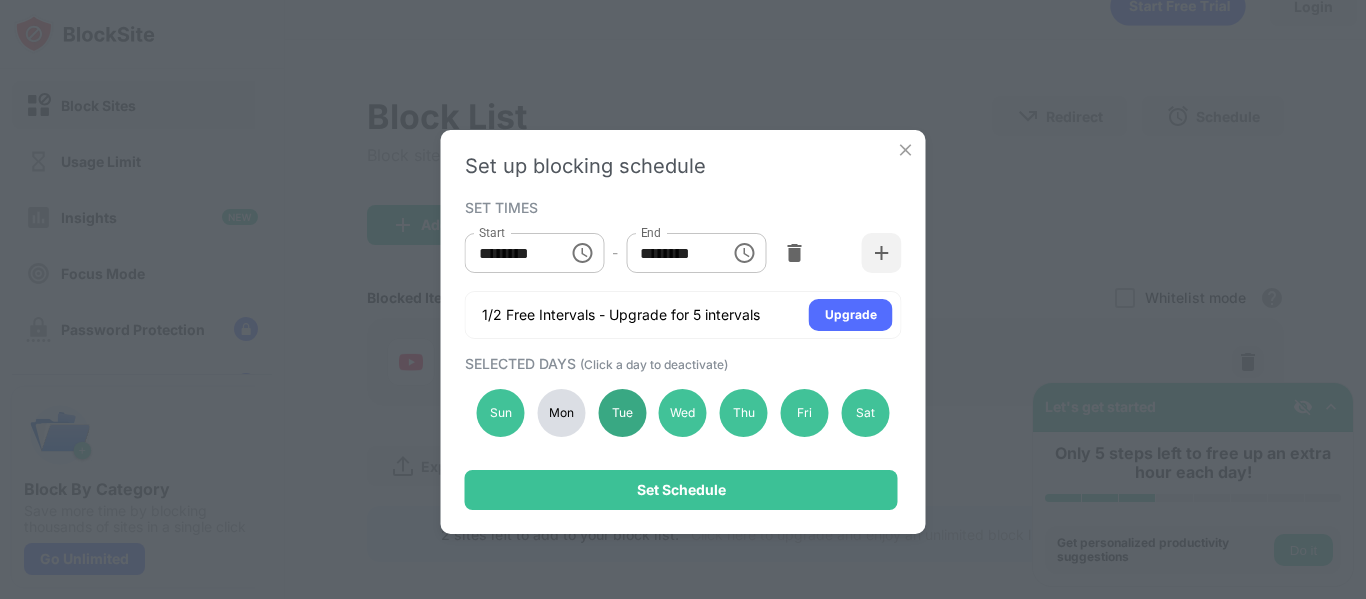 click on "Tue" at bounding box center [622, 413] 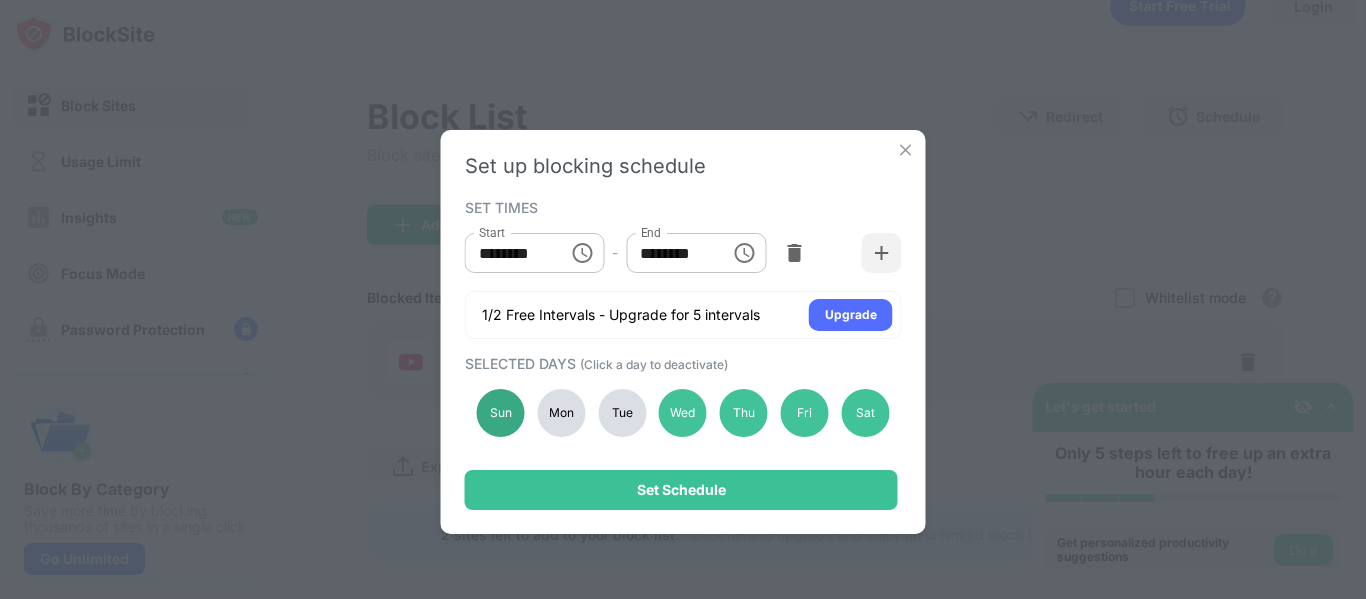 click on "Sun" at bounding box center [501, 413] 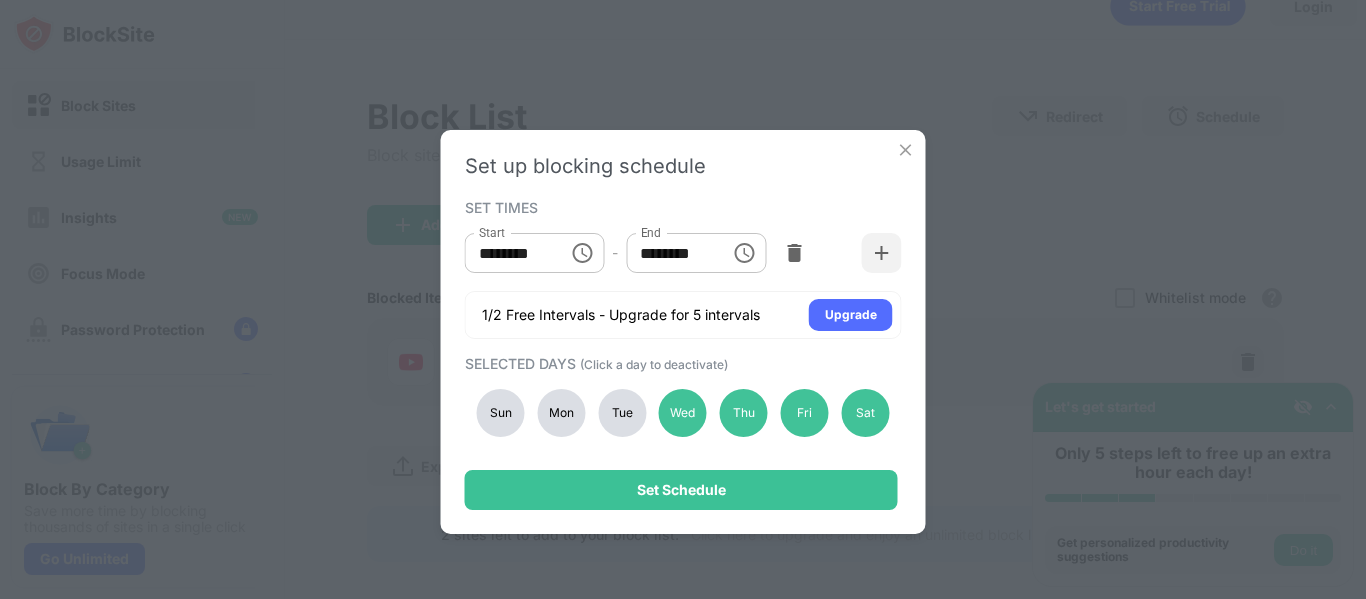 click on "Mon" at bounding box center [561, 413] 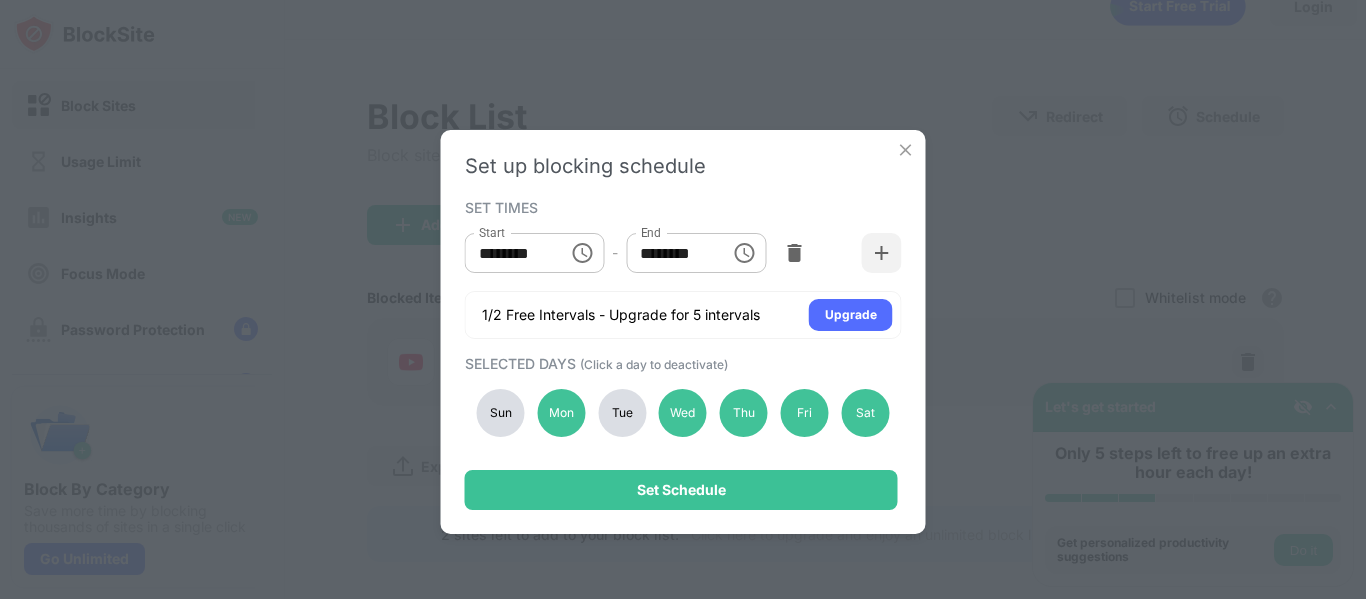 click on "Tue" at bounding box center [622, 413] 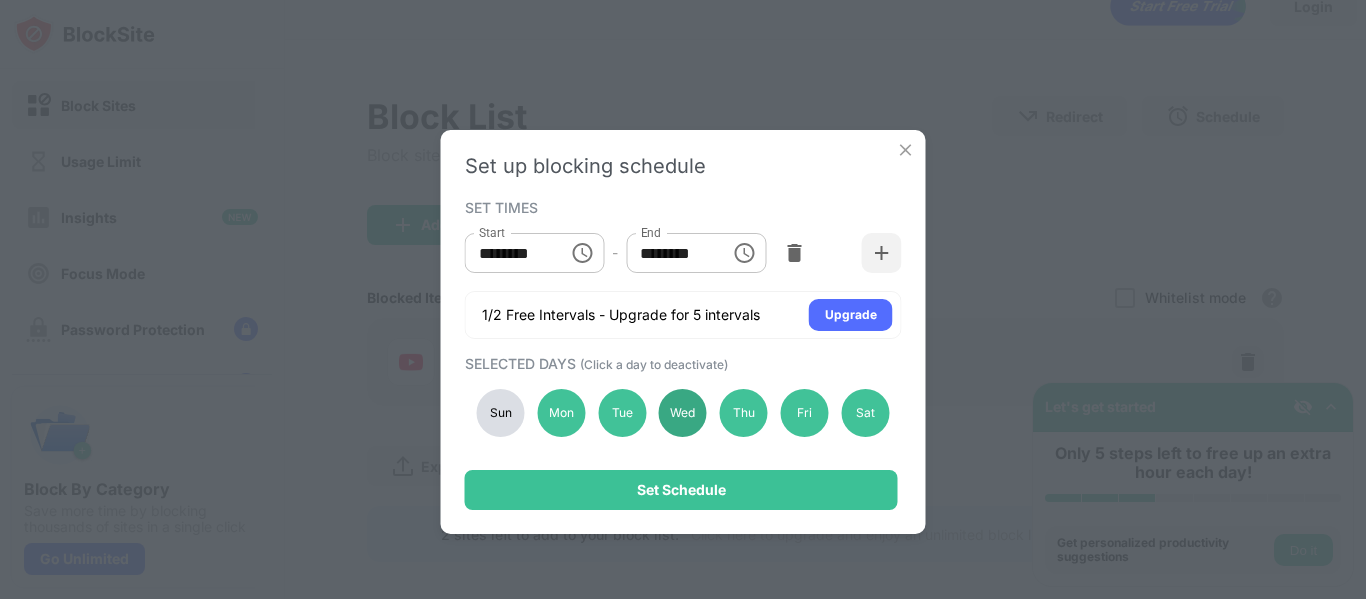 click on "Wed" at bounding box center (683, 413) 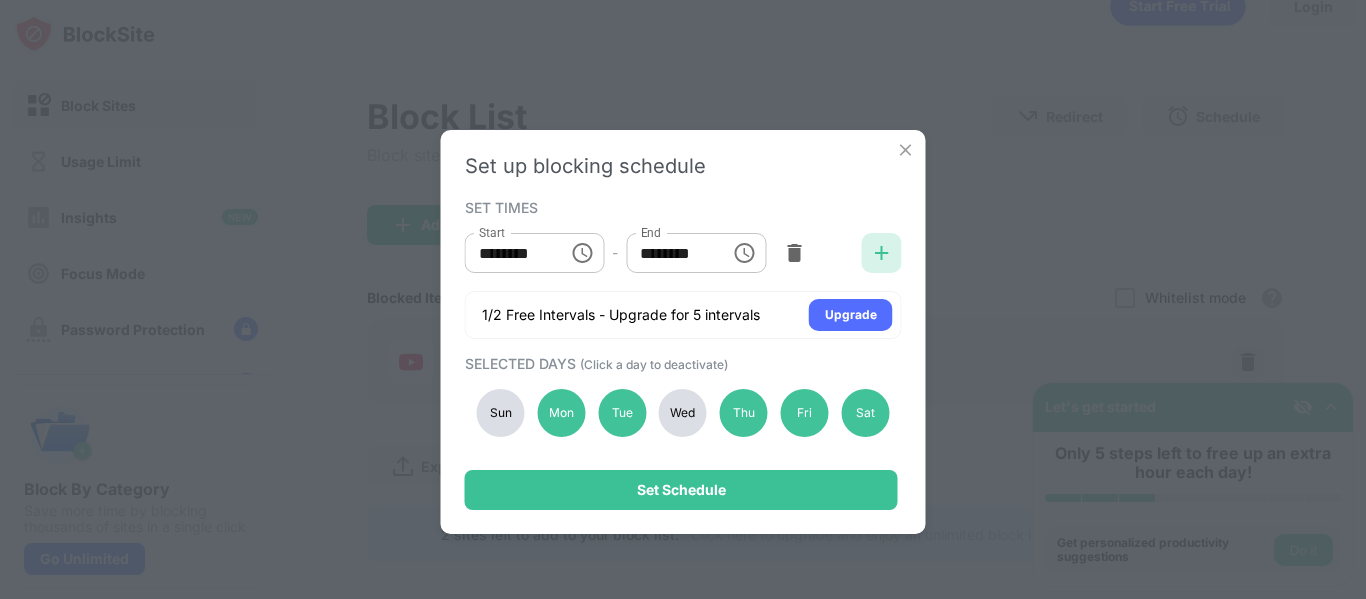 click at bounding box center [882, 253] 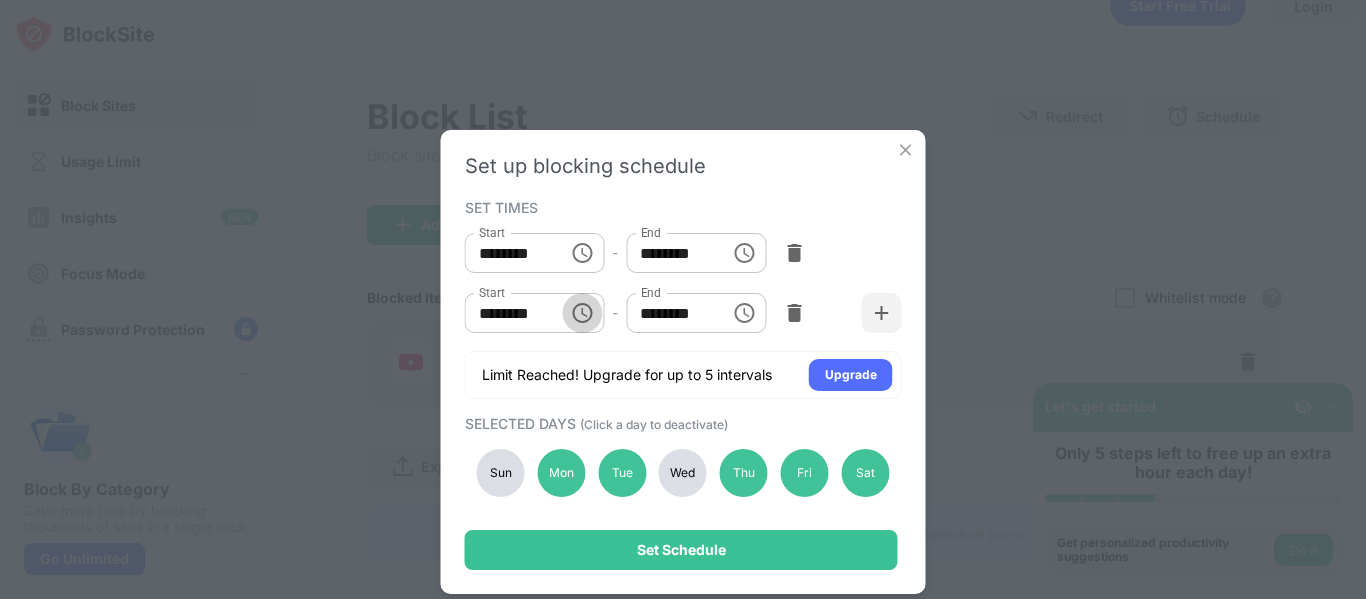 click 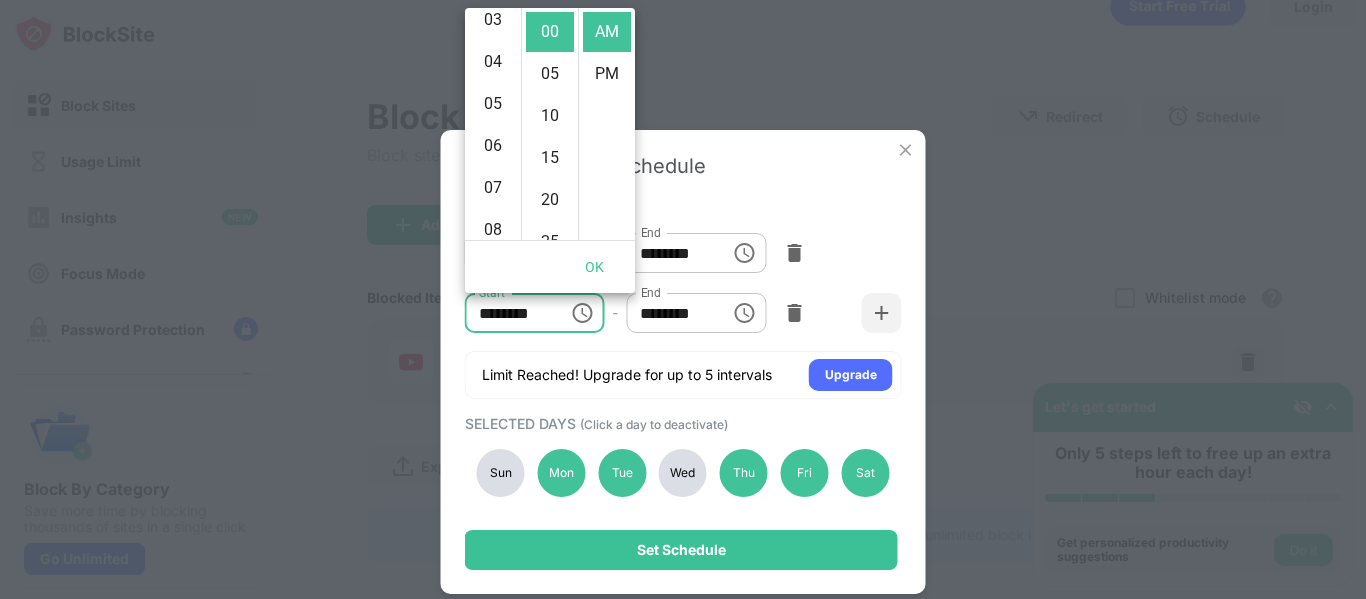 scroll, scrollTop: 0, scrollLeft: 0, axis: both 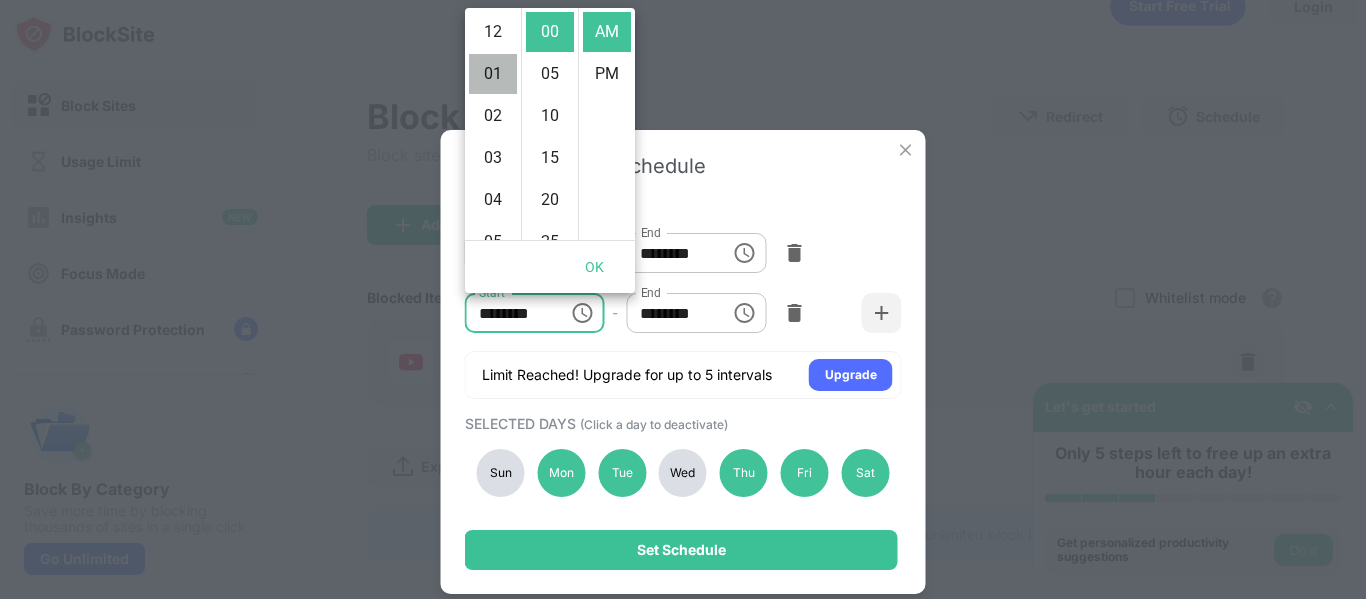 click on "01" at bounding box center [493, 74] 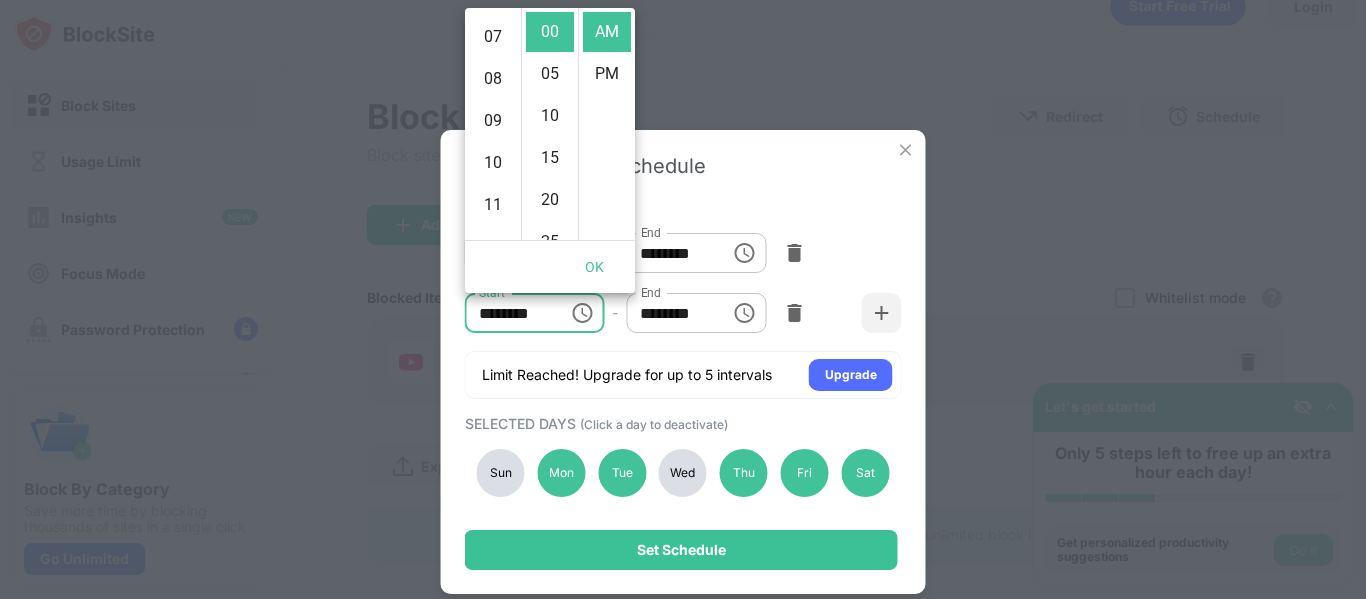 scroll, scrollTop: 291, scrollLeft: 0, axis: vertical 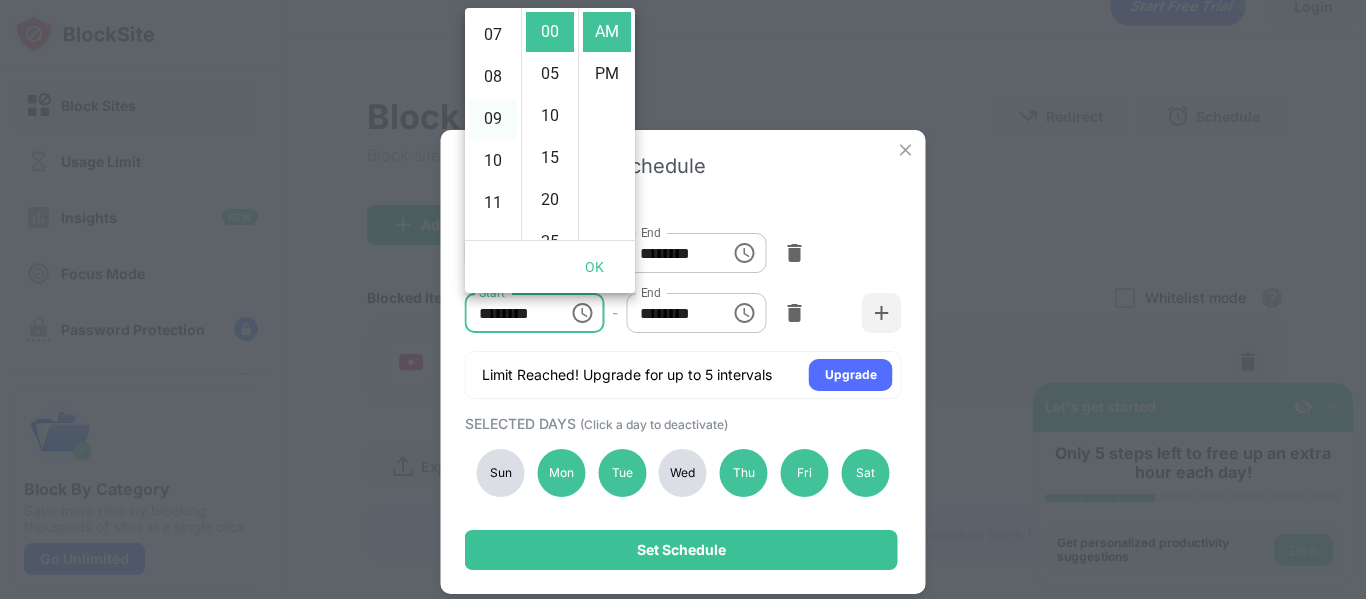 click on "09" at bounding box center (493, 119) 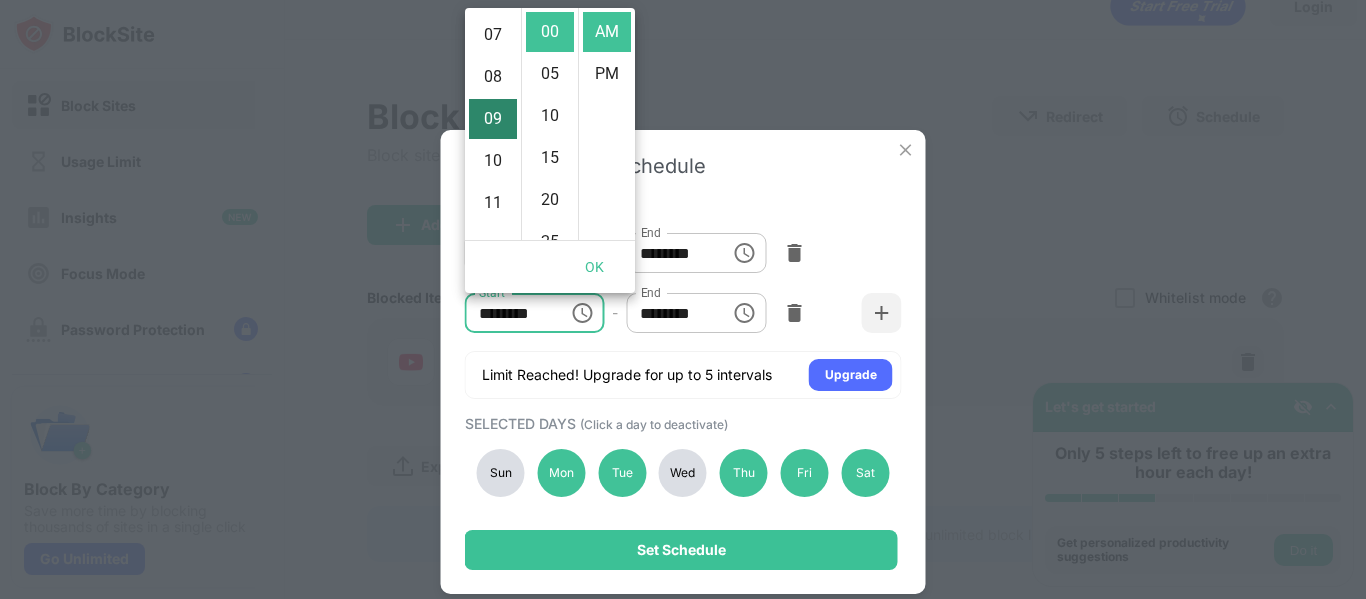 type on "********" 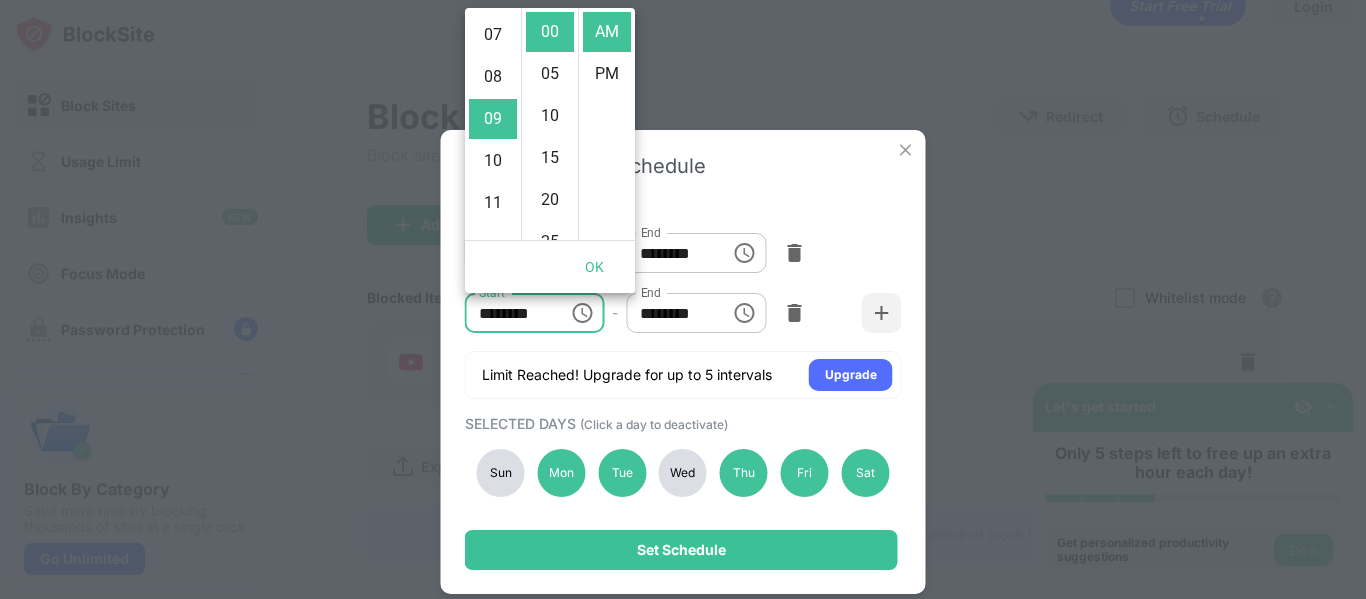 scroll, scrollTop: 378, scrollLeft: 0, axis: vertical 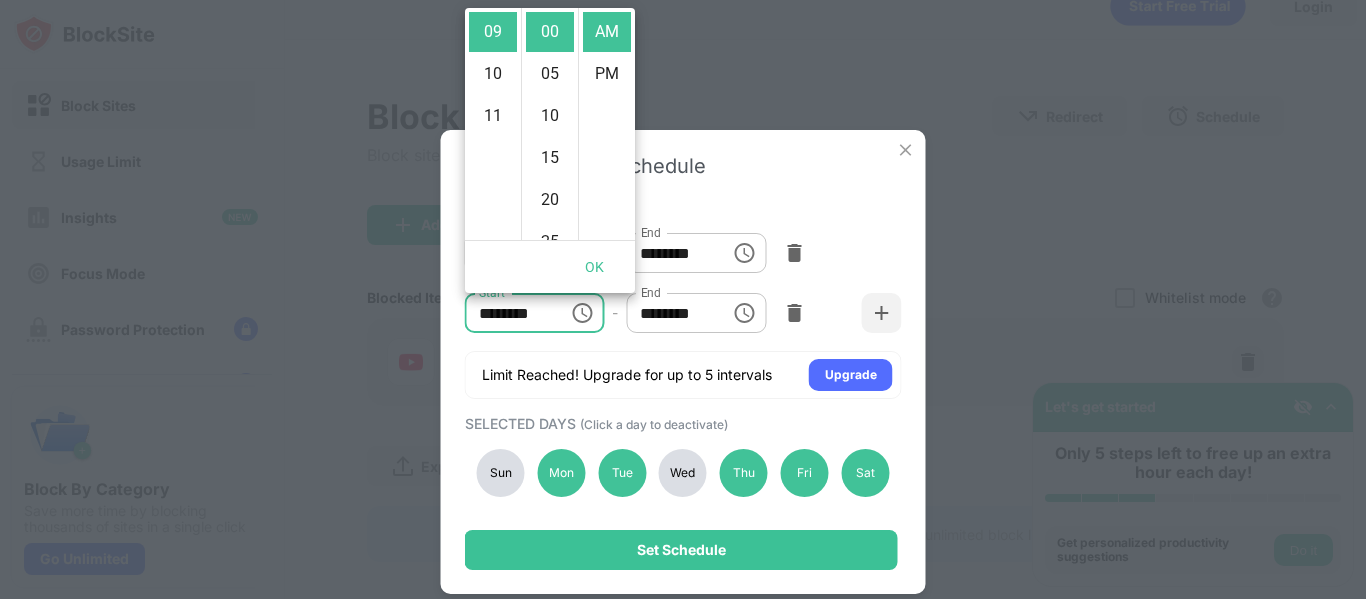 click on "********" at bounding box center [510, 313] 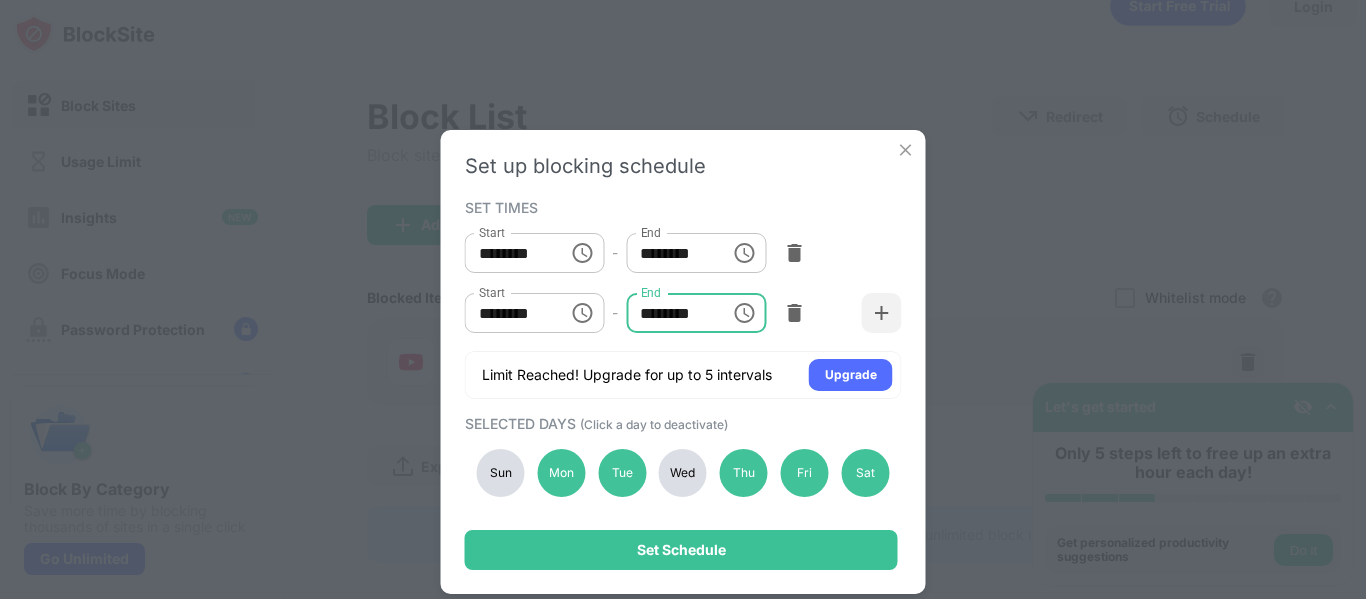 click on "********" at bounding box center (671, 313) 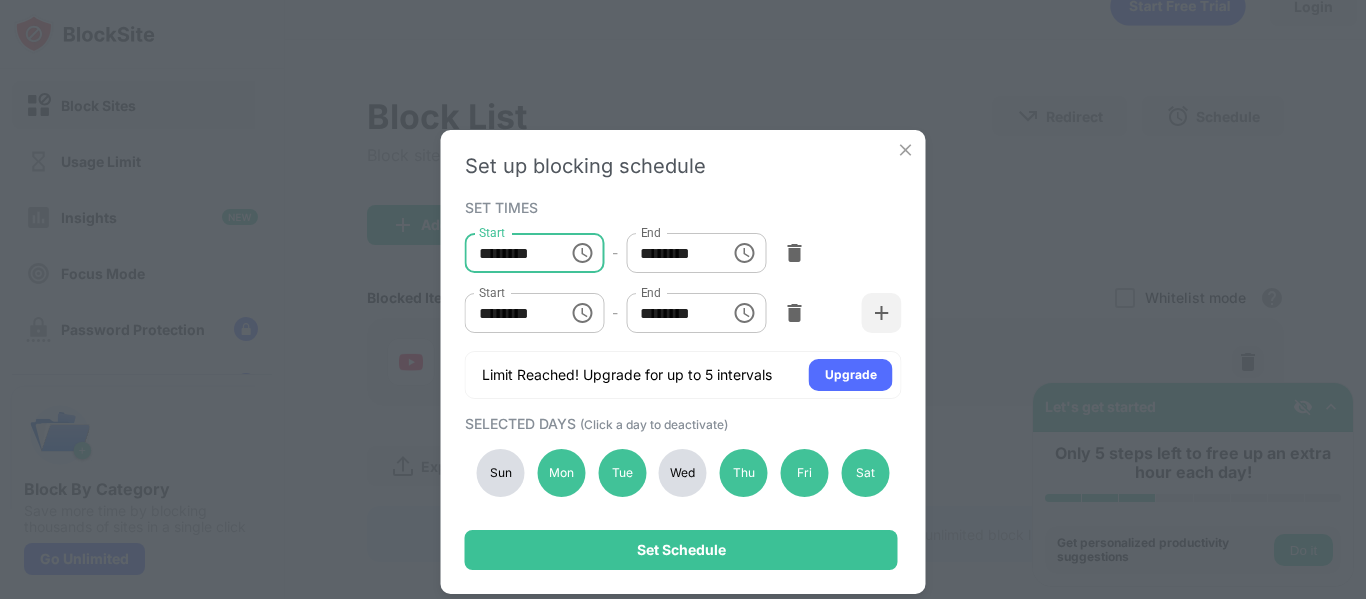click on "********" at bounding box center (510, 253) 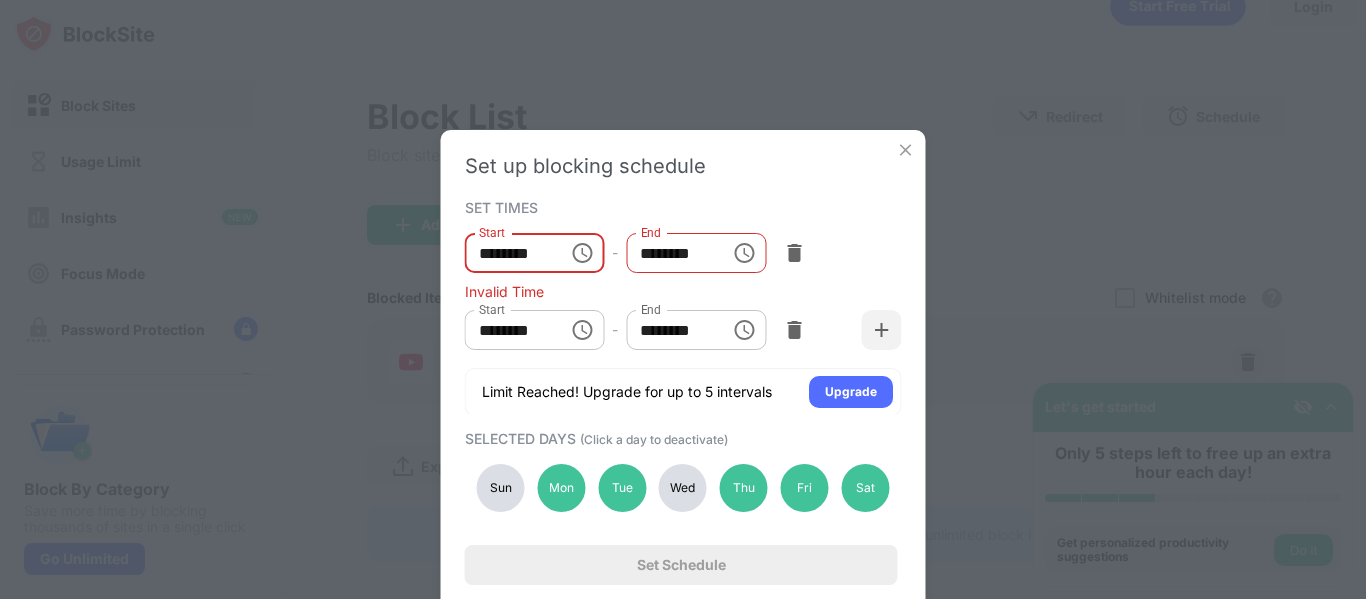 click on "********" at bounding box center [510, 253] 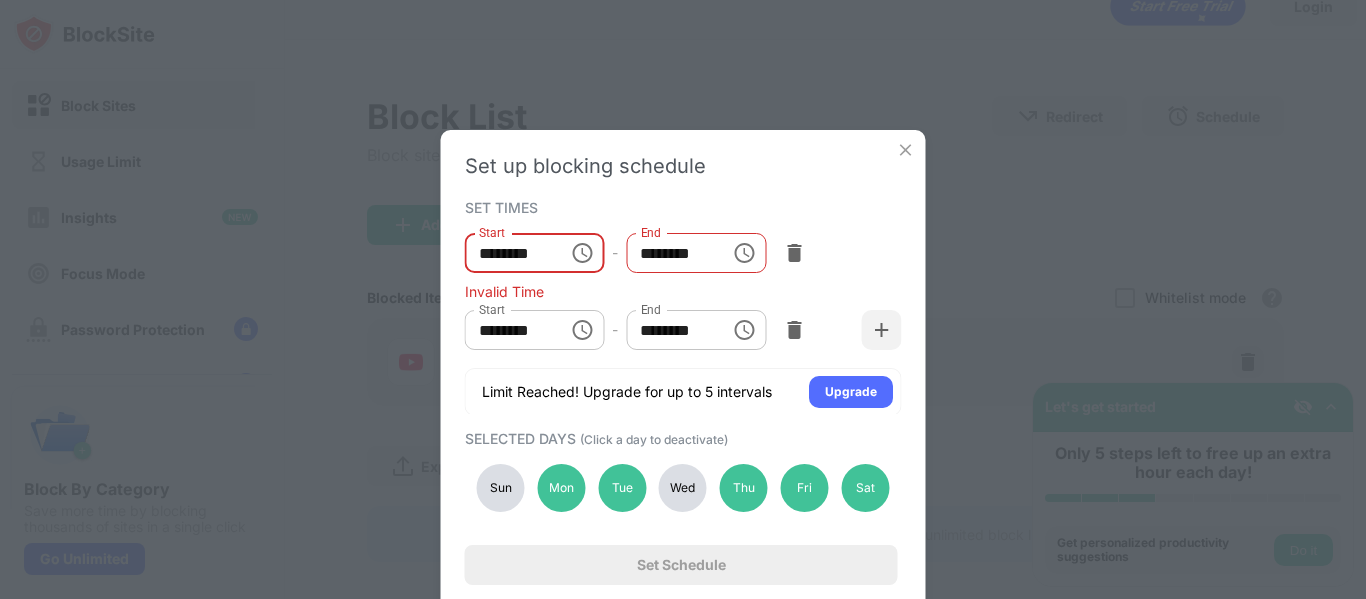 type on "********" 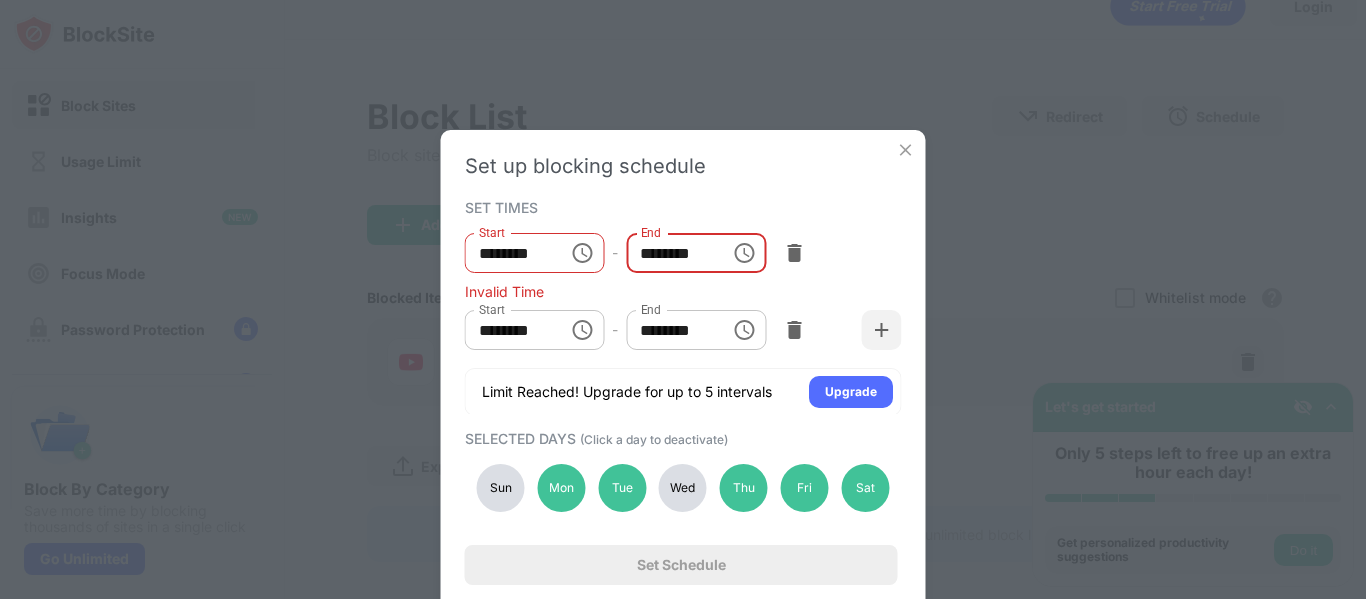 click on "********" at bounding box center [671, 253] 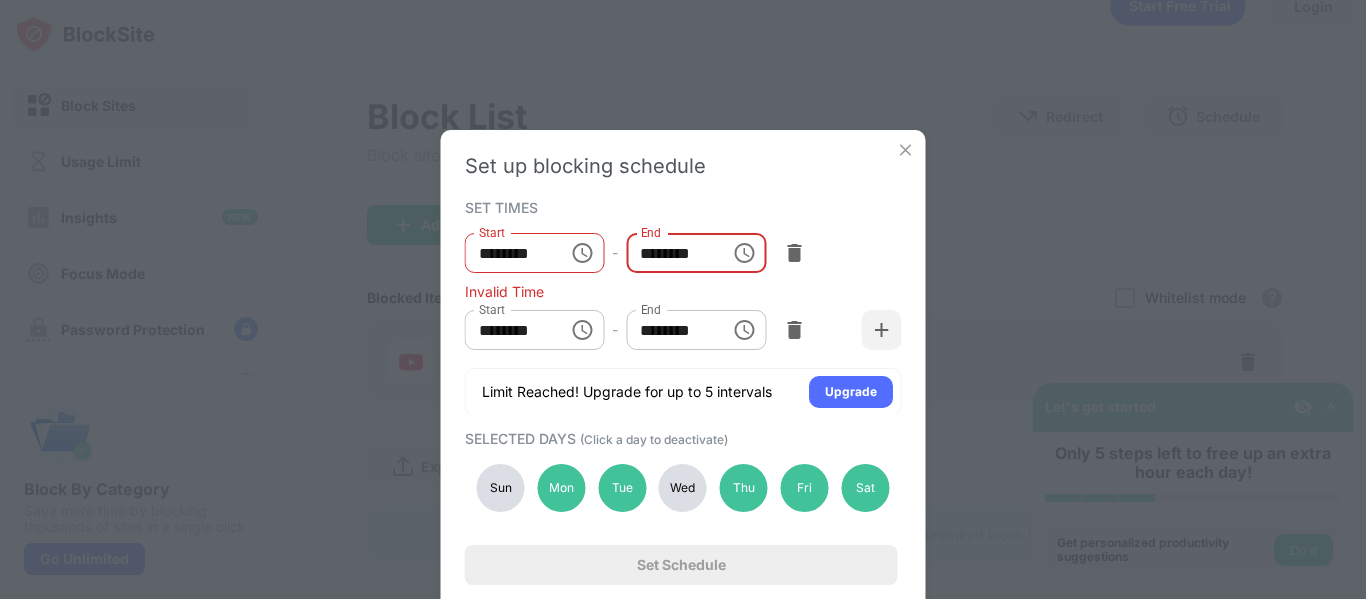 click on "********" at bounding box center (671, 253) 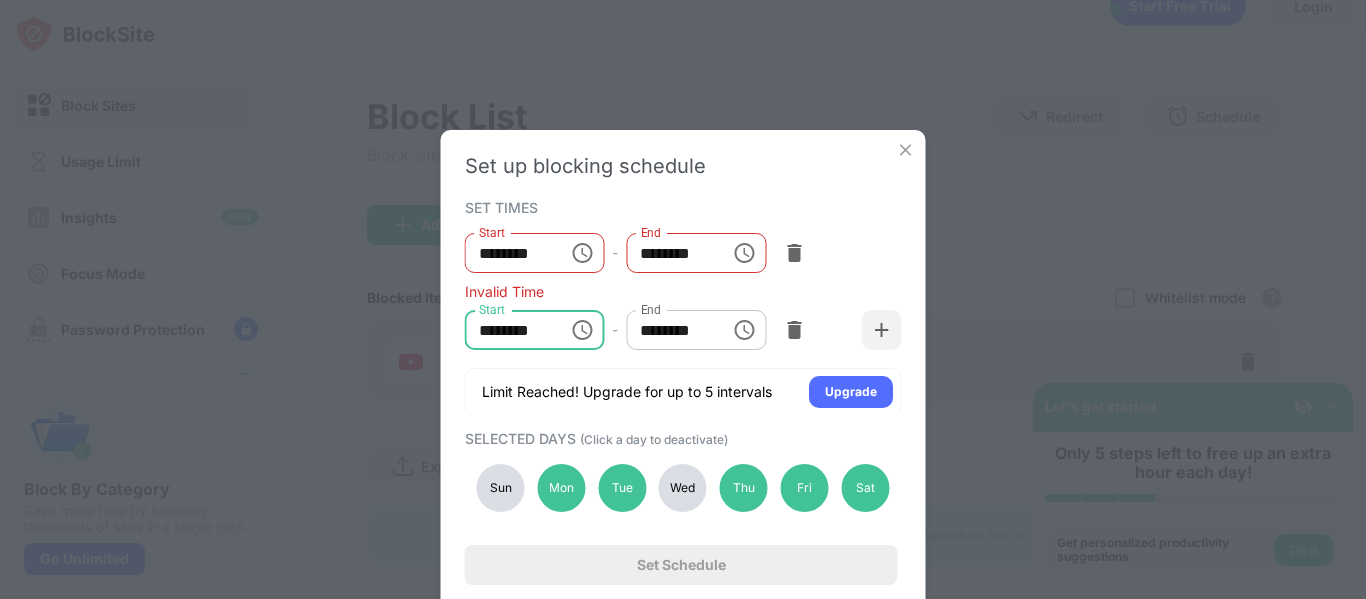 click on "********" at bounding box center [510, 330] 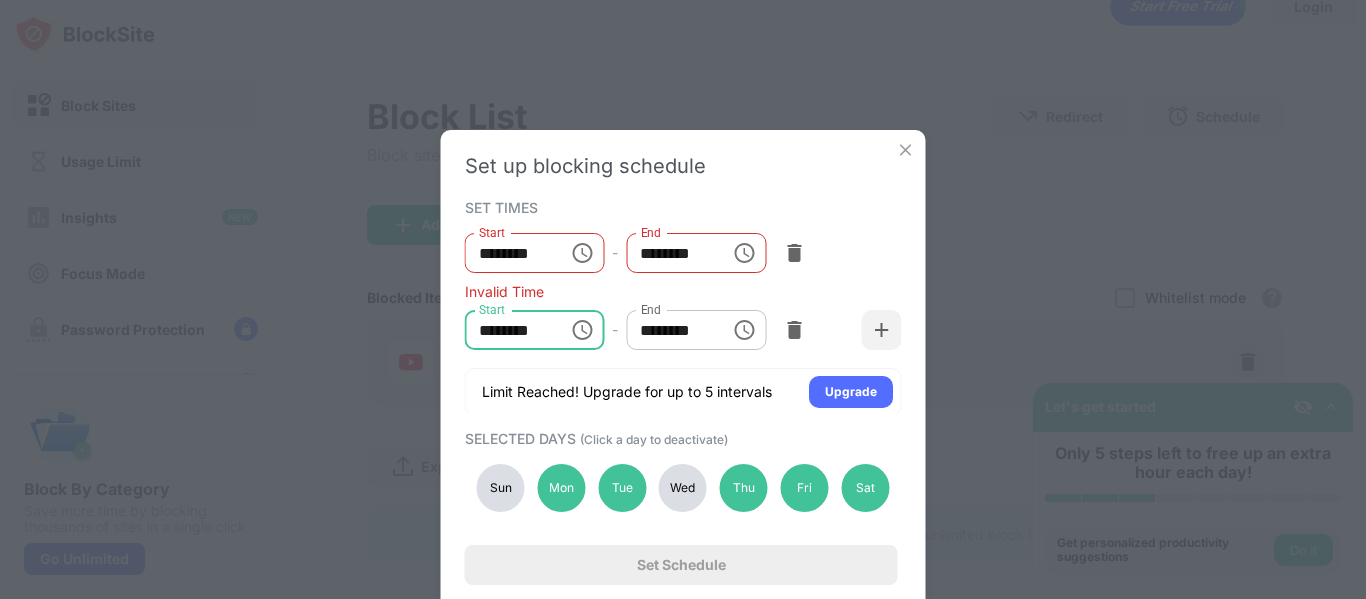 type on "********" 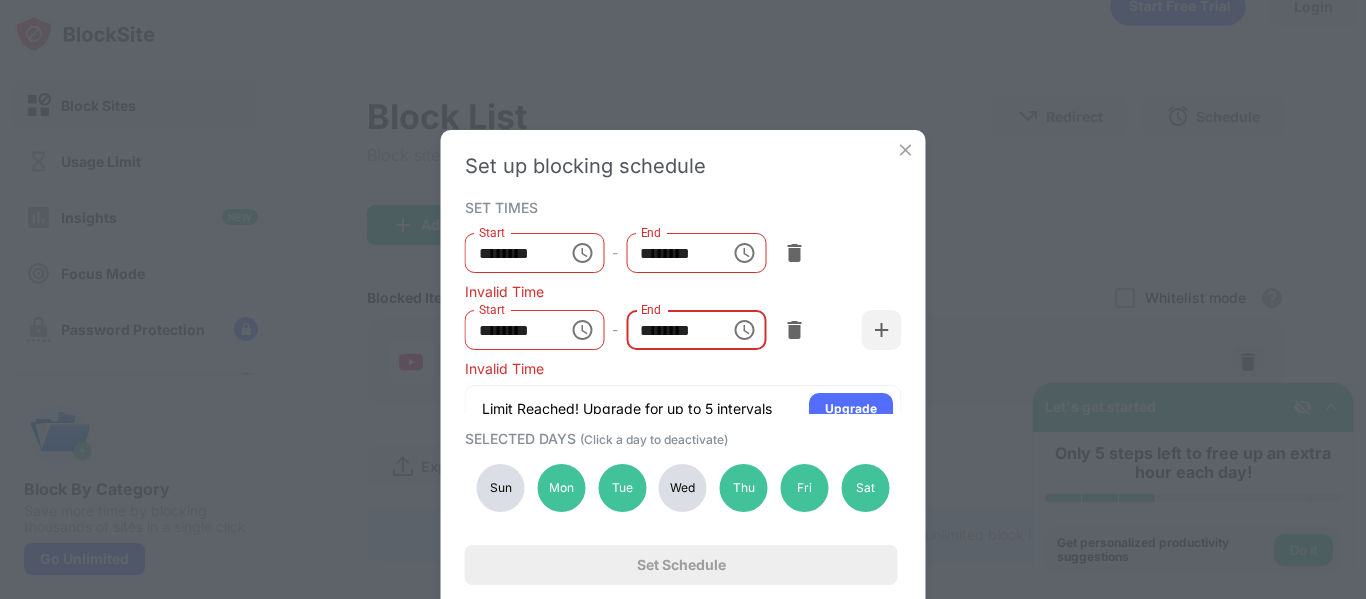 click on "********" at bounding box center [671, 330] 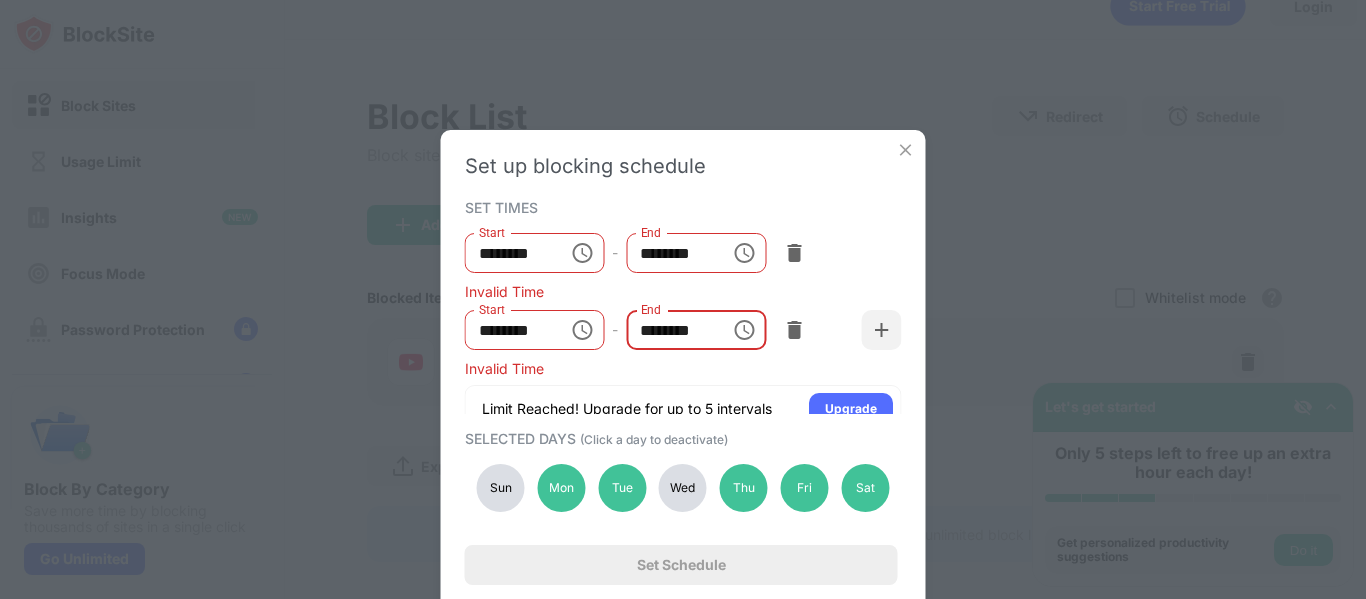 click on "********" at bounding box center (671, 330) 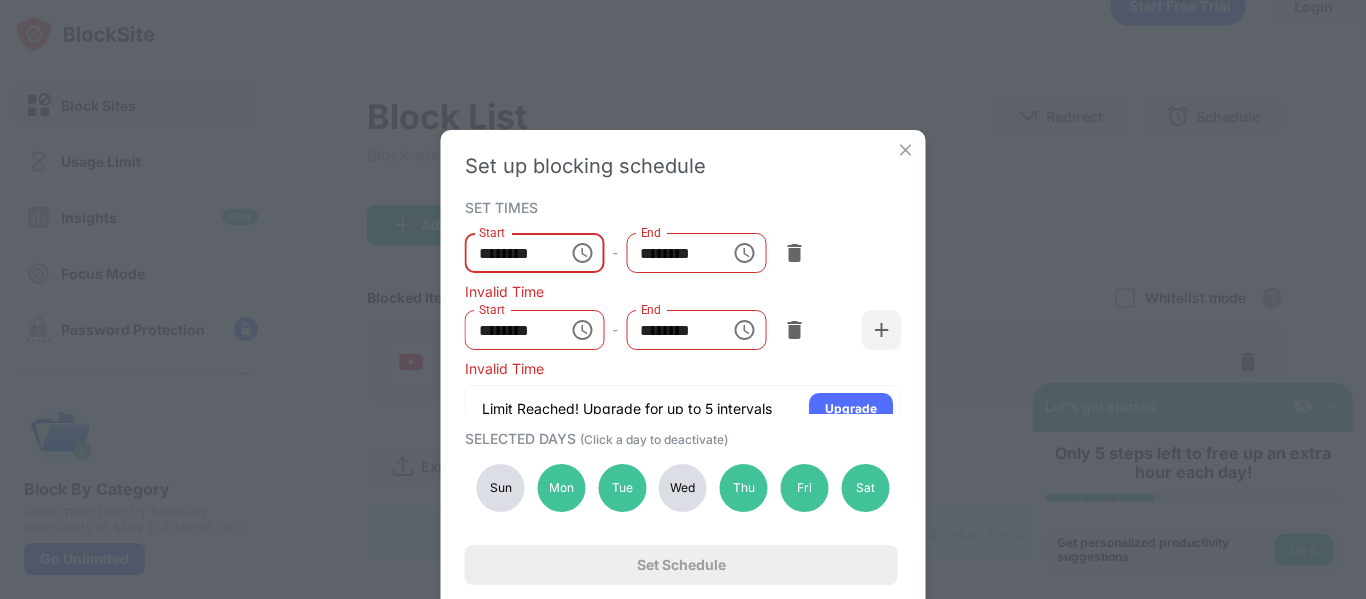 click on "********" at bounding box center (510, 253) 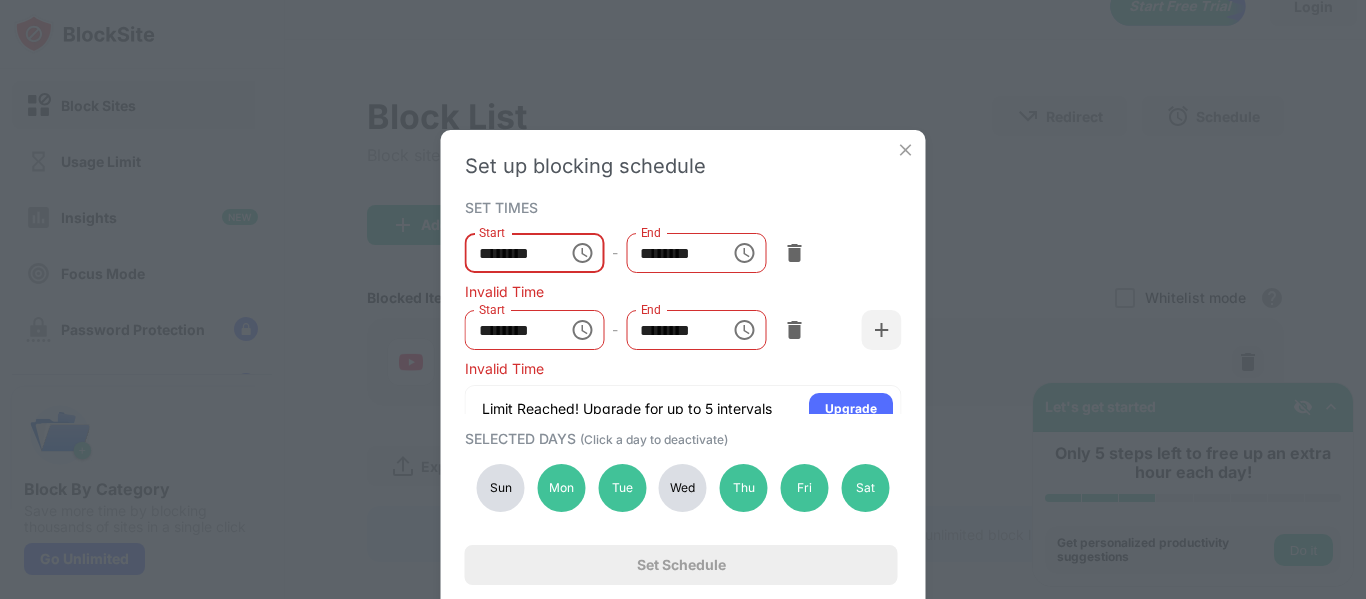click on "********" at bounding box center (510, 253) 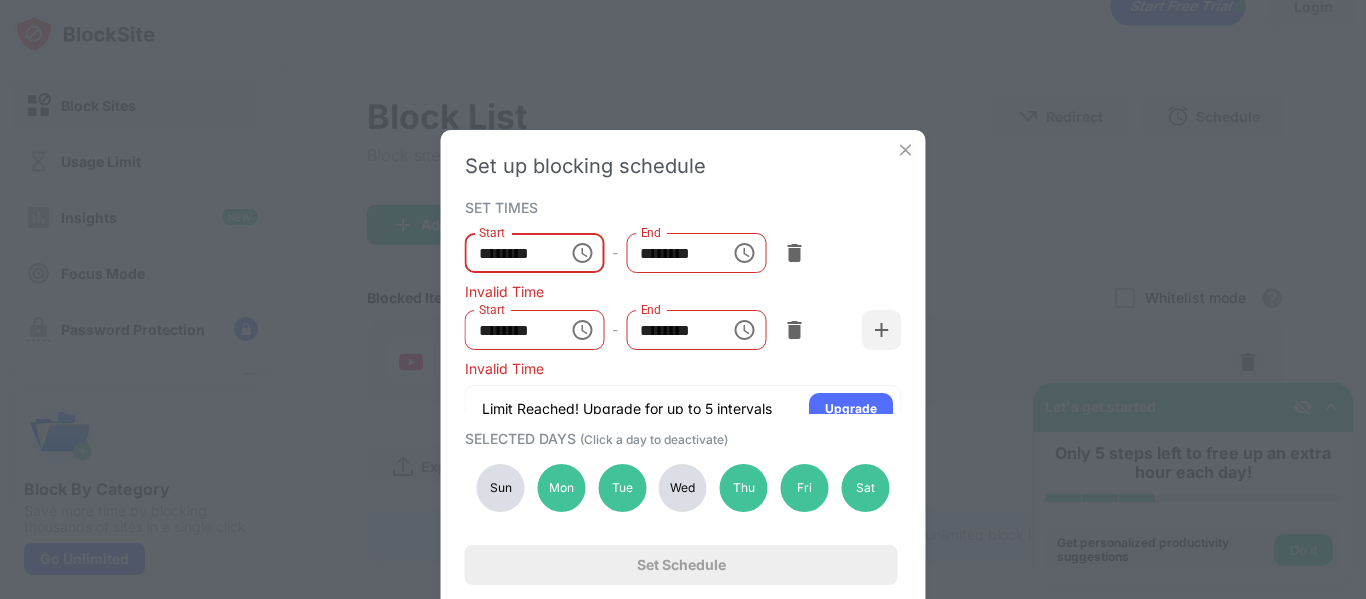 click on "********" at bounding box center [510, 253] 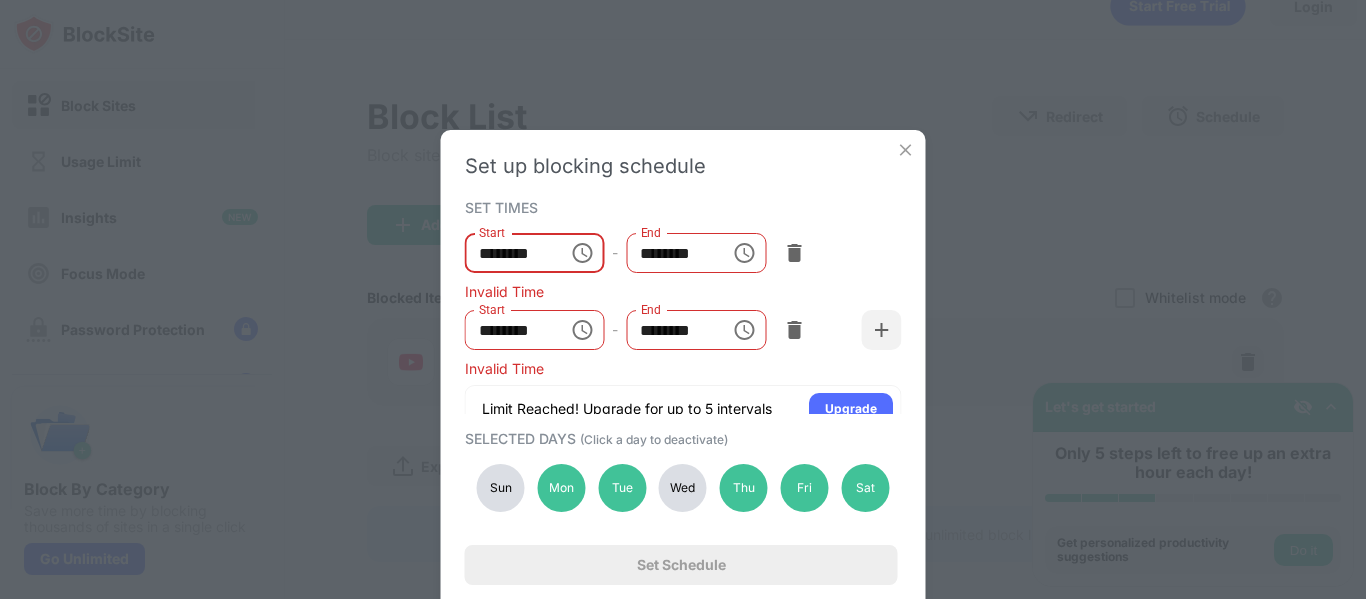 click on "********" at bounding box center (510, 253) 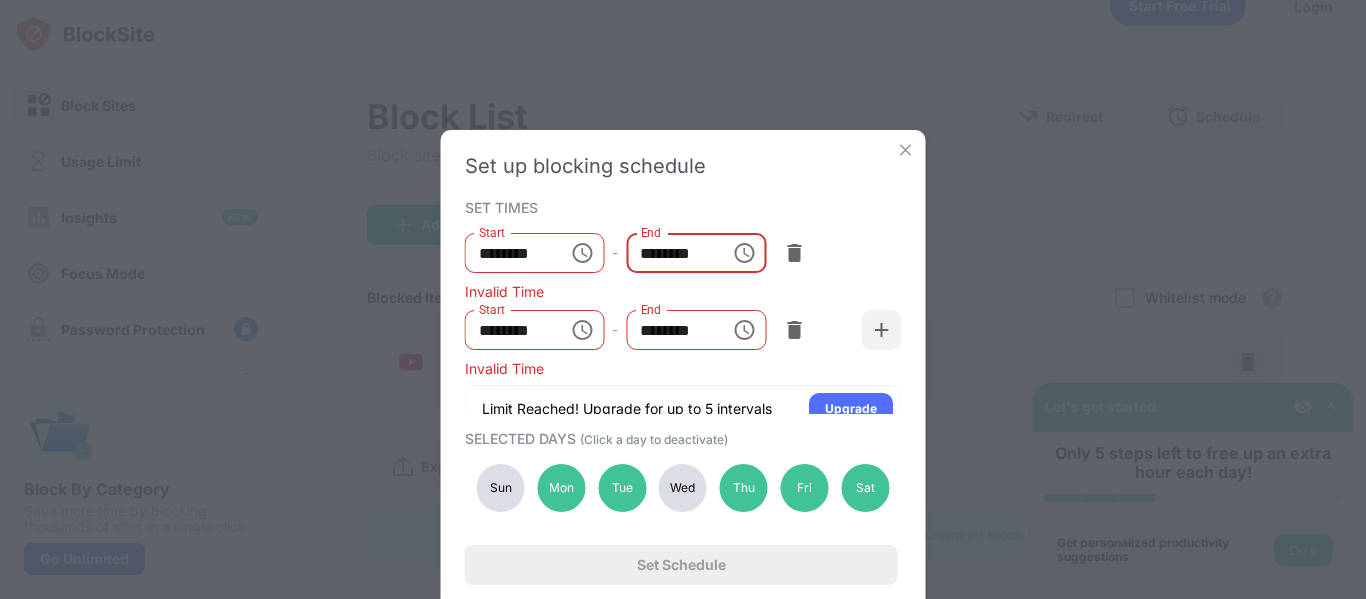 click on "********" at bounding box center [671, 253] 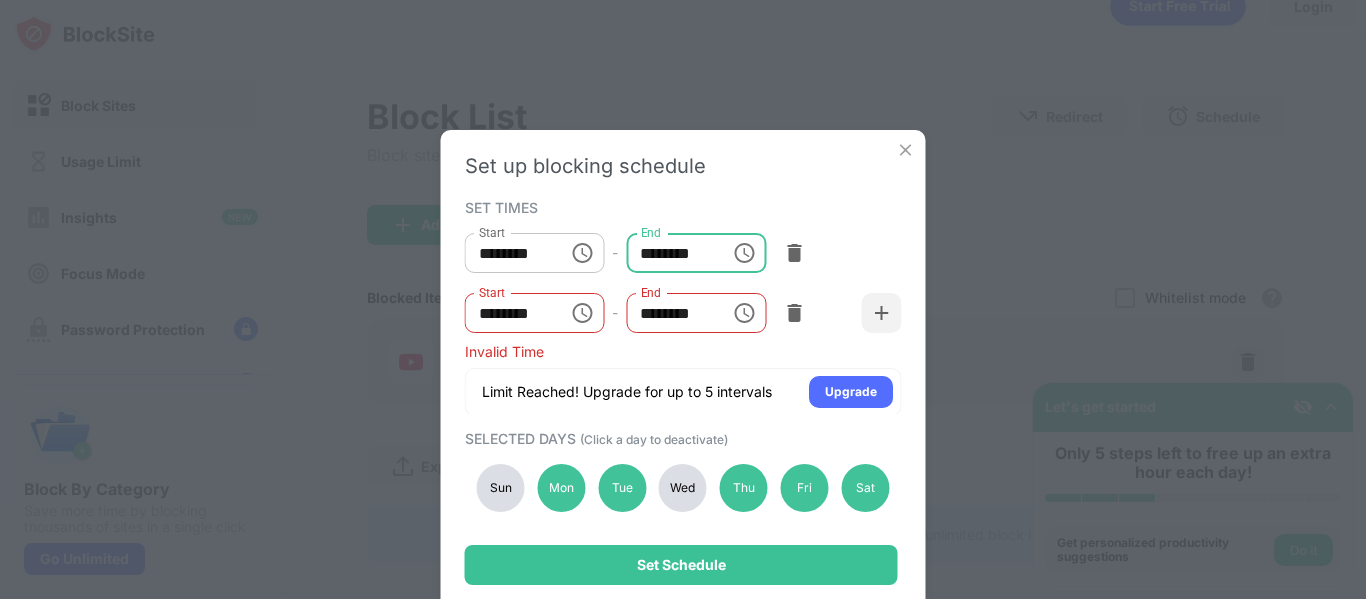 type on "********" 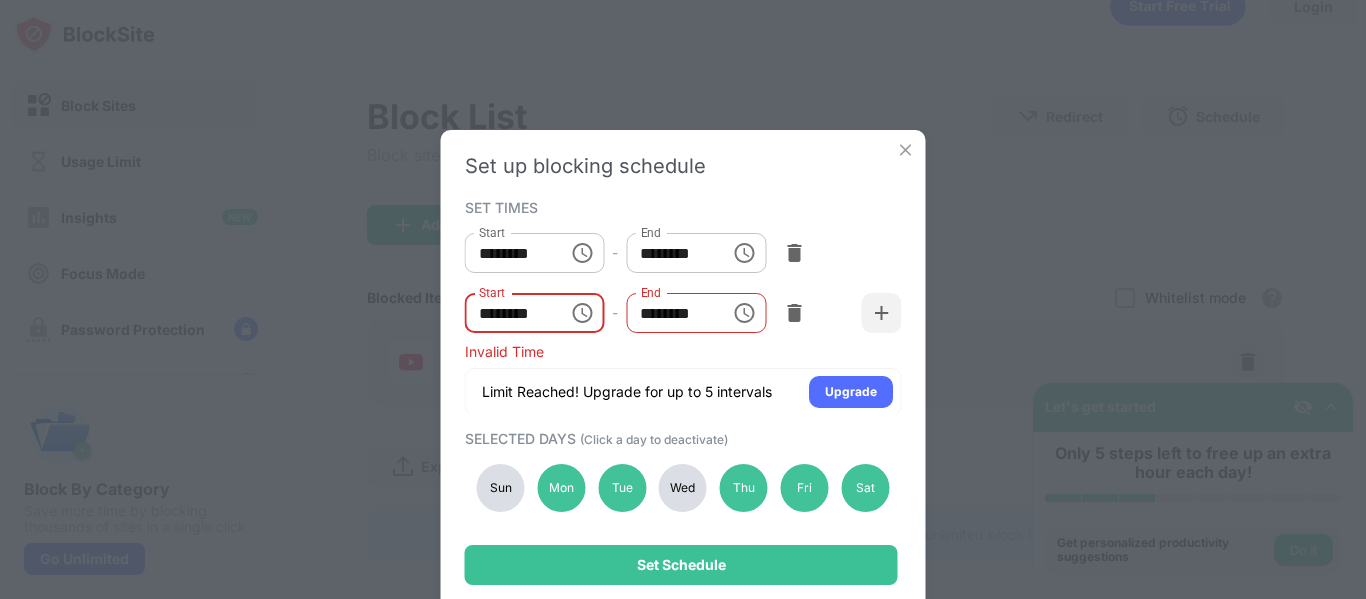 click on "********" at bounding box center [510, 313] 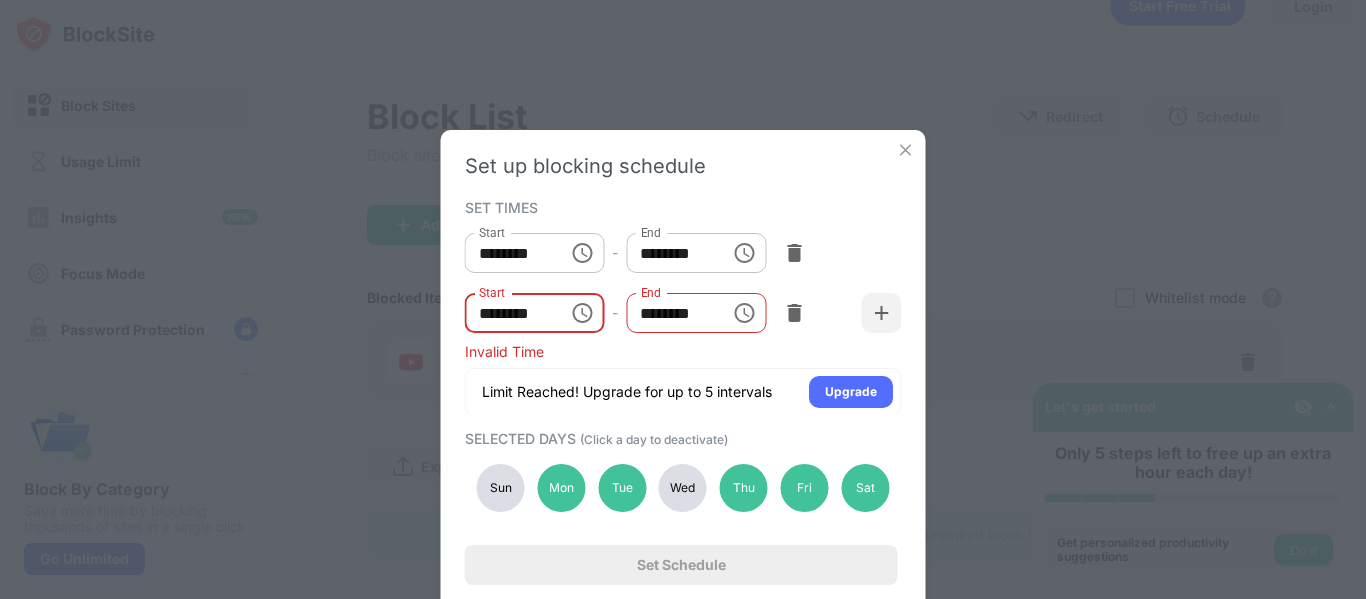 type on "********" 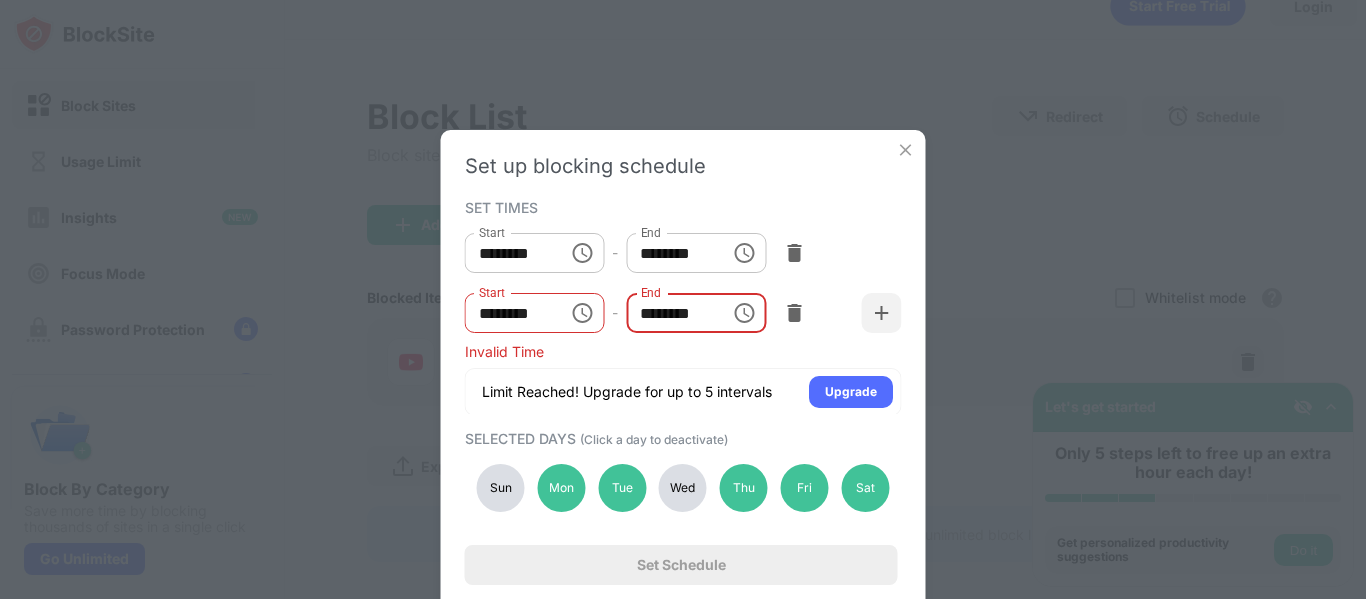 click on "********" at bounding box center (671, 313) 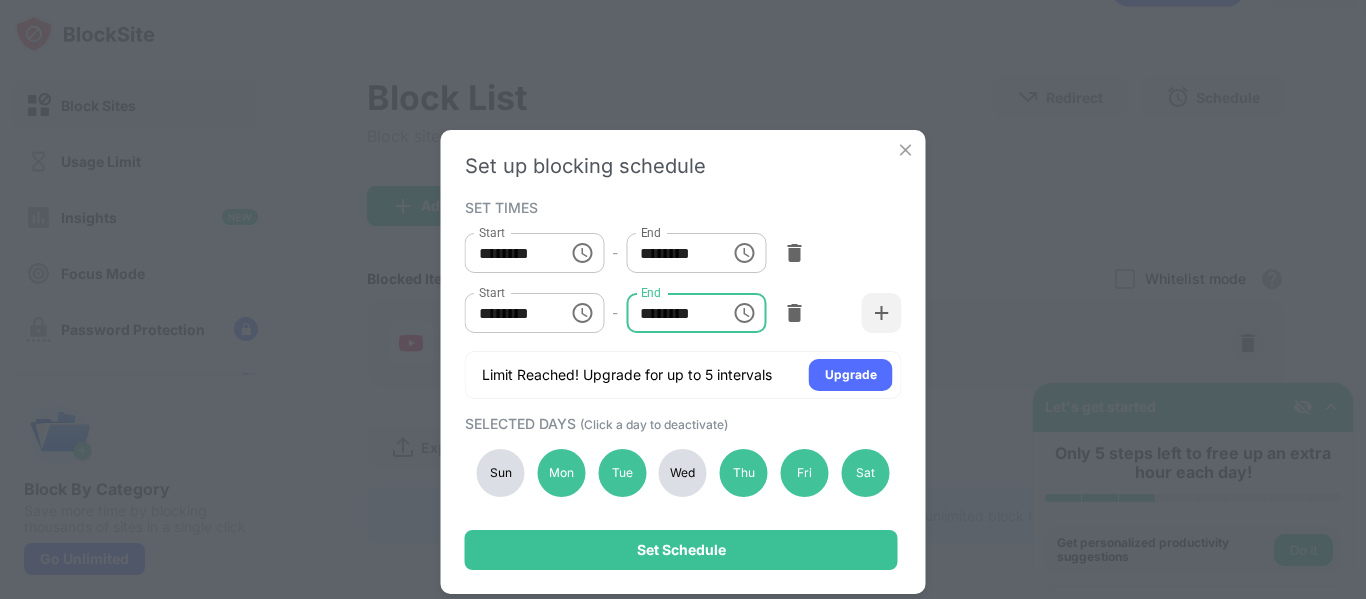 scroll, scrollTop: 63, scrollLeft: 0, axis: vertical 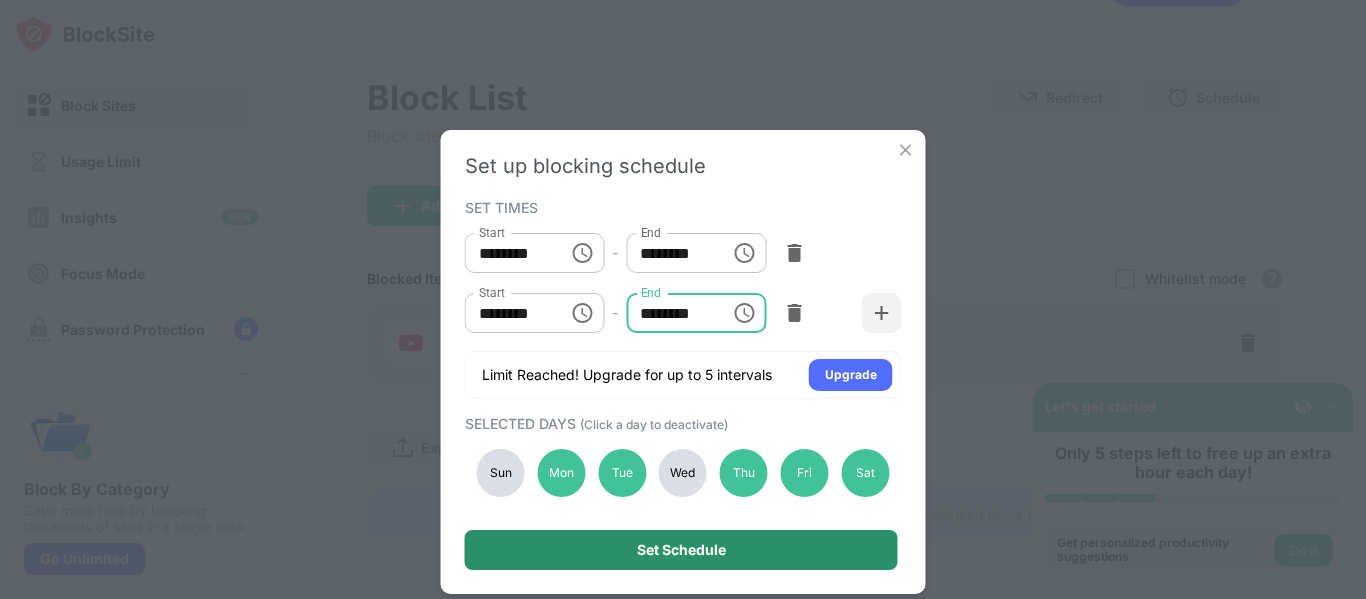 type on "********" 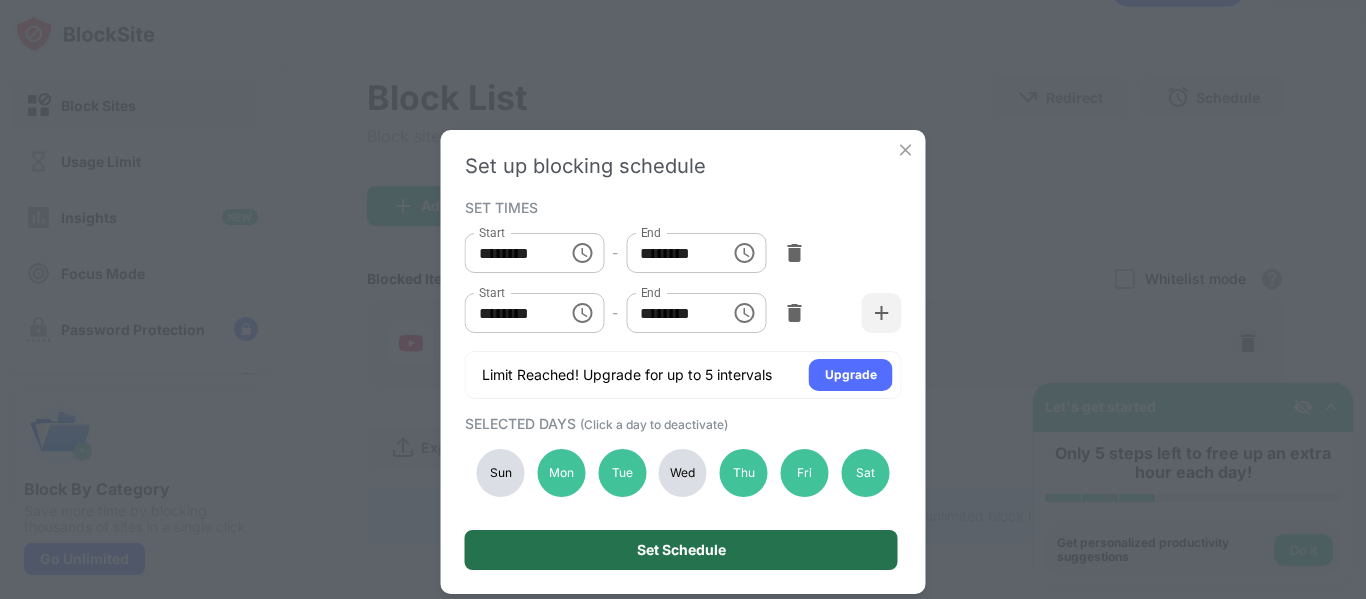click on "Set Schedule" at bounding box center (681, 550) 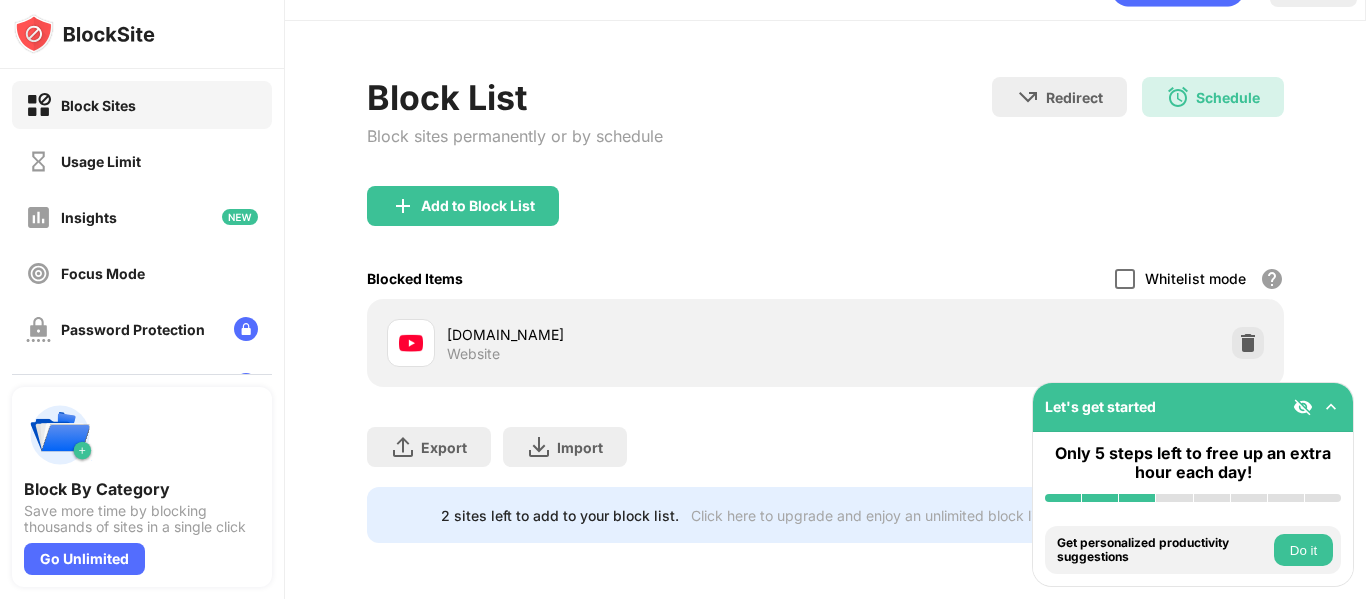 click at bounding box center (1125, 279) 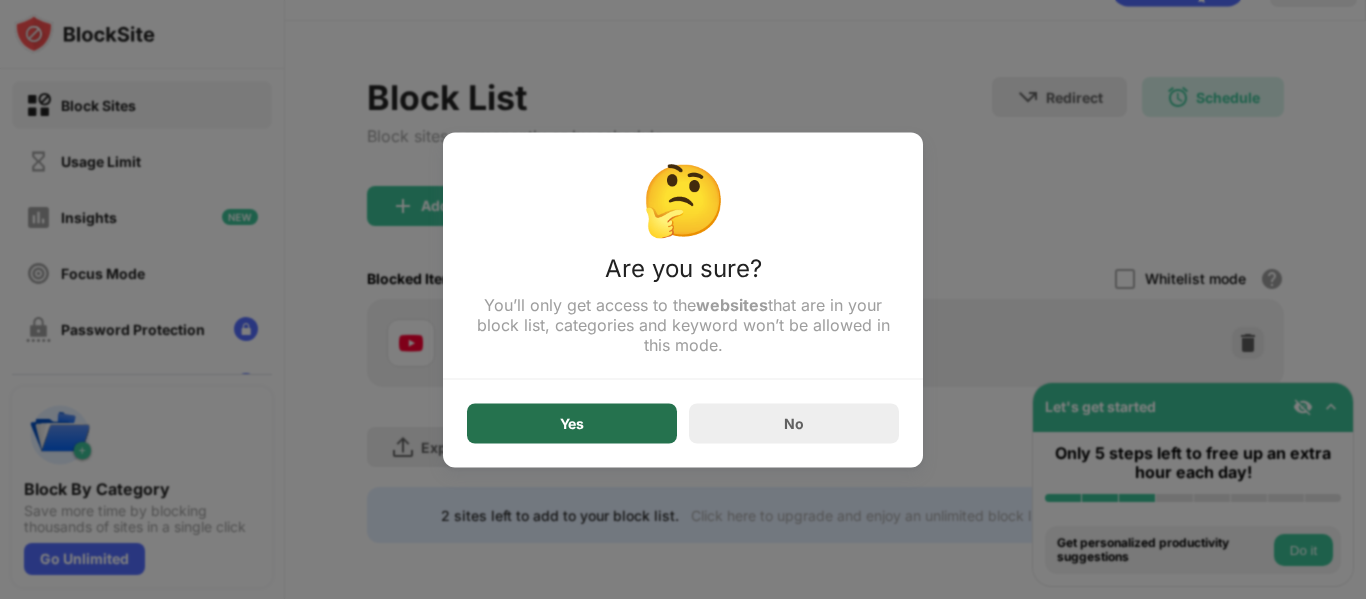 click on "Yes" at bounding box center (572, 423) 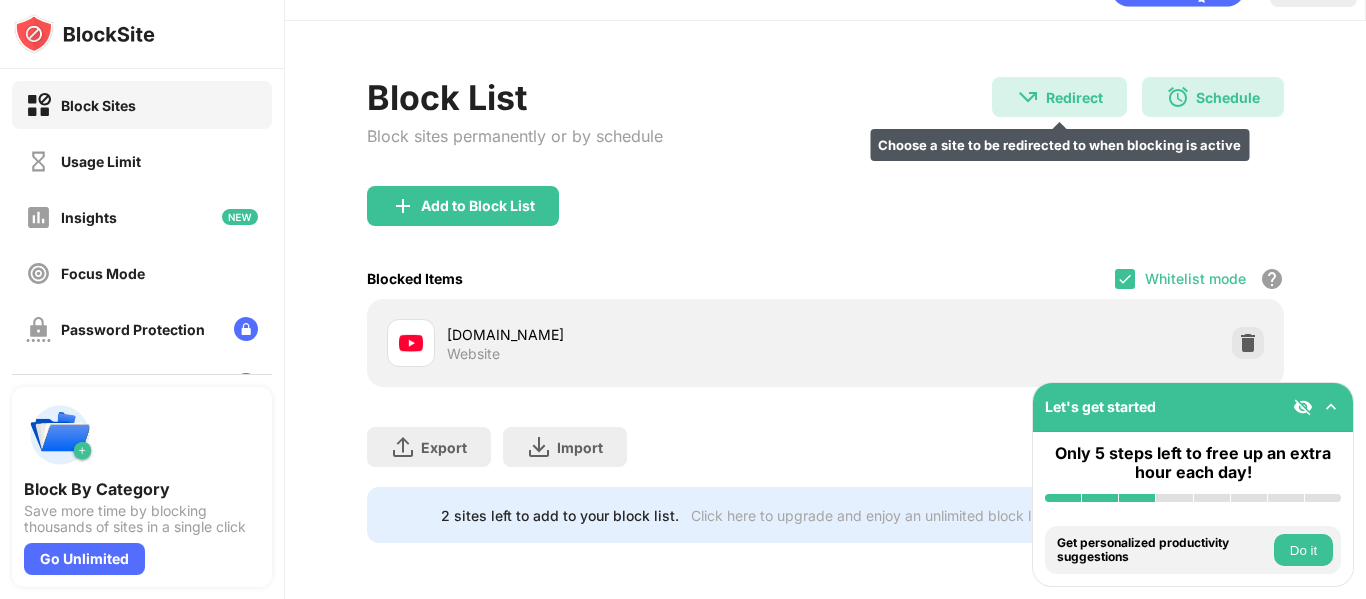 click on "Redirect" at bounding box center (1074, 97) 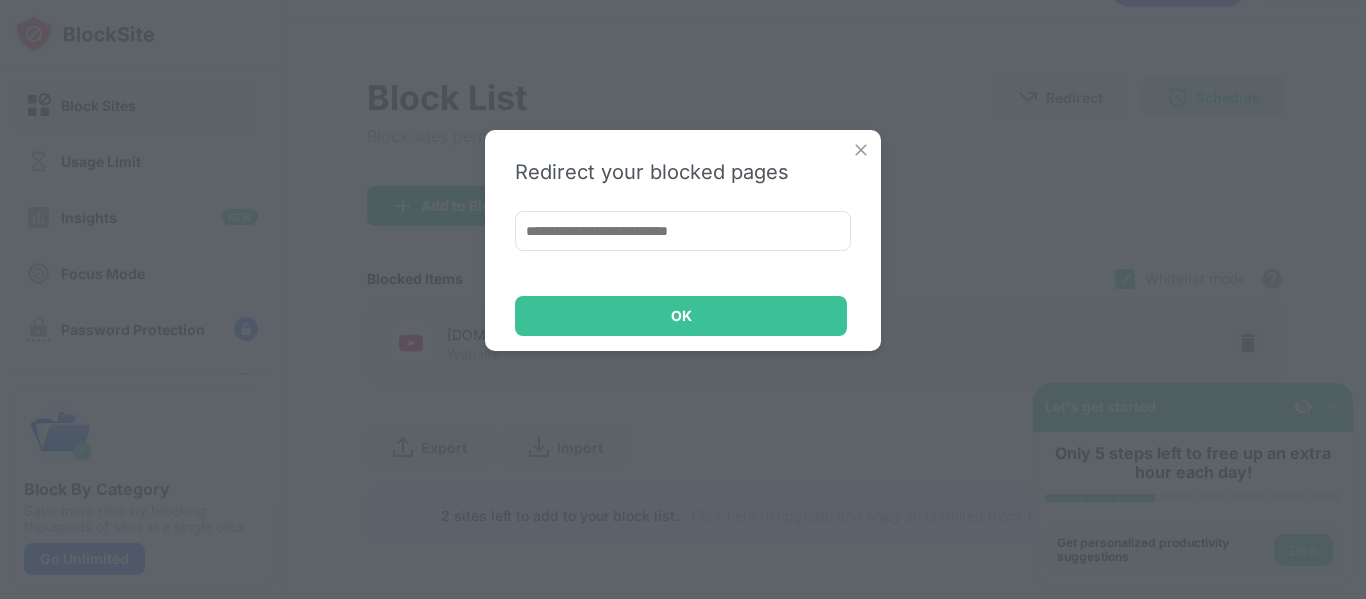 click at bounding box center (683, 231) 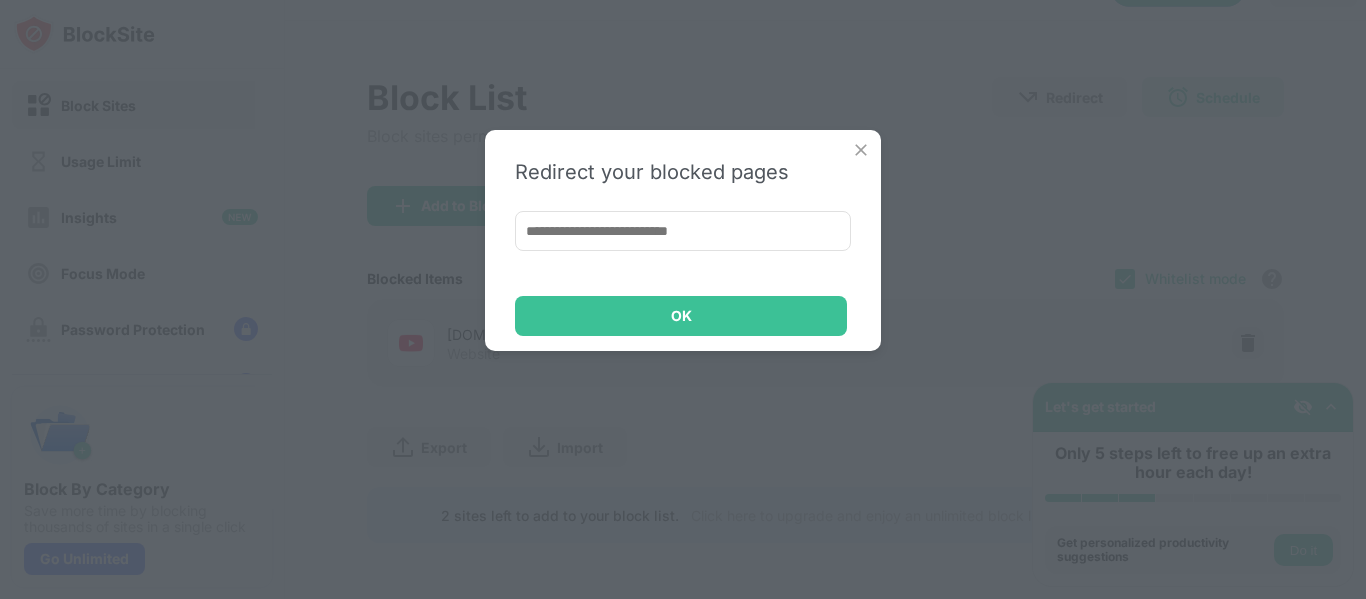 click at bounding box center (861, 150) 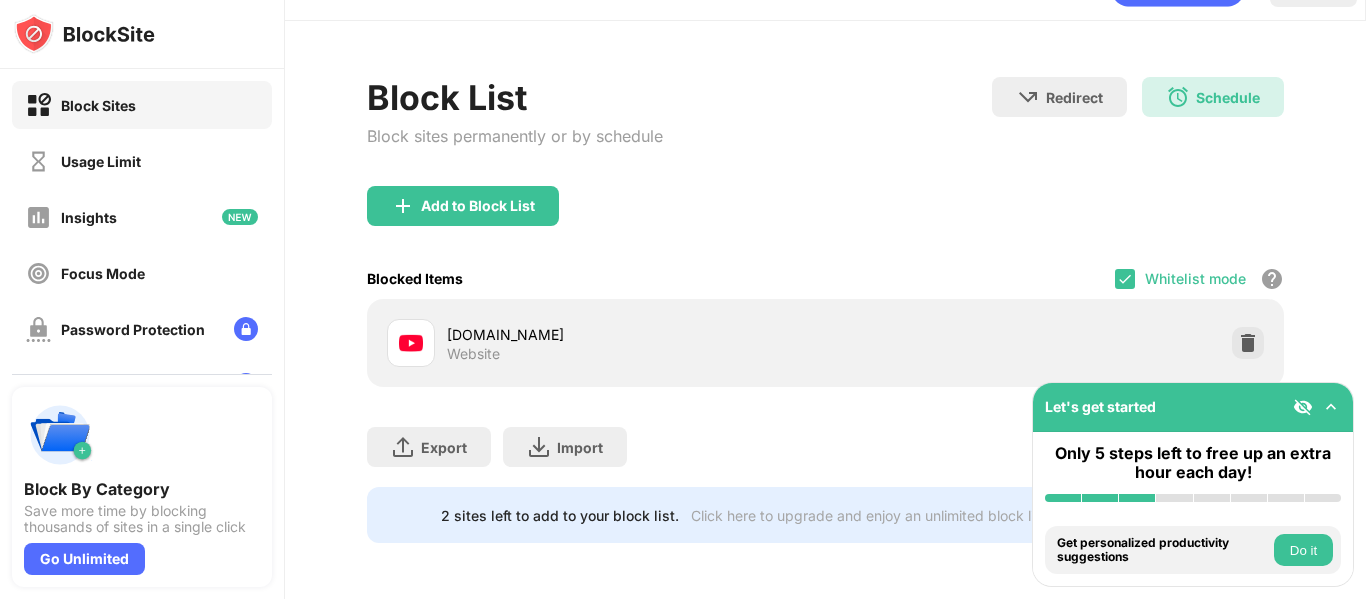 click at bounding box center [1331, 407] 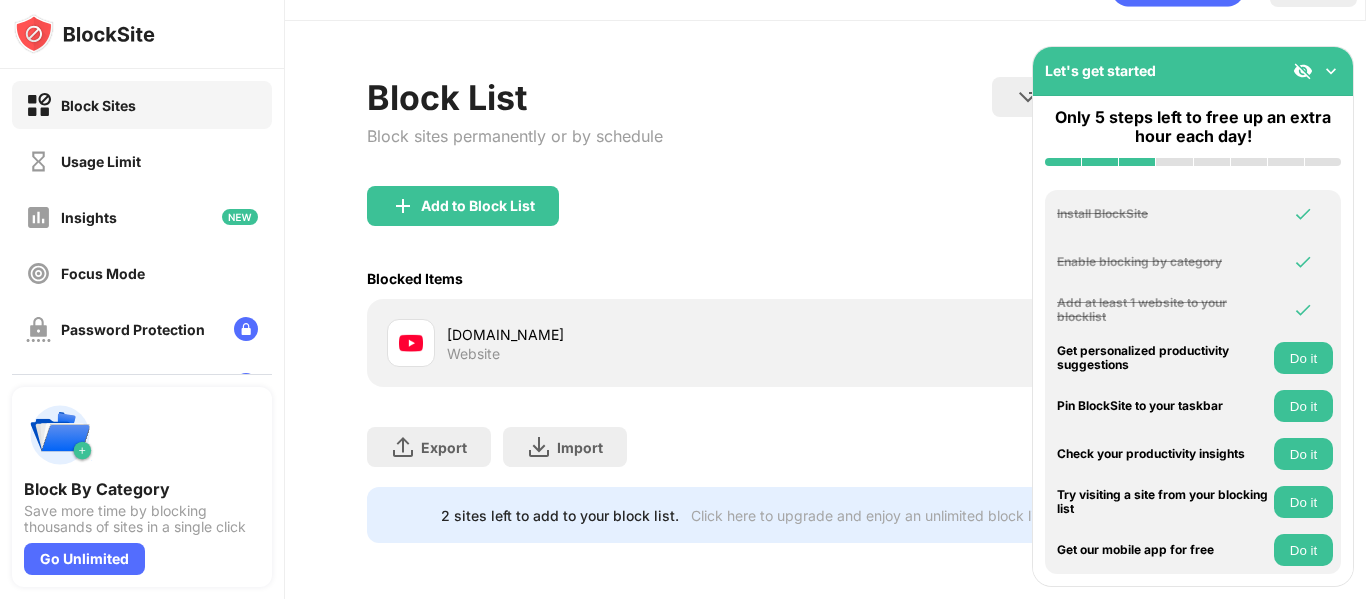 click on "Export Export Files (for websites items only) Import Import Files (for websites items only)" at bounding box center (825, 437) 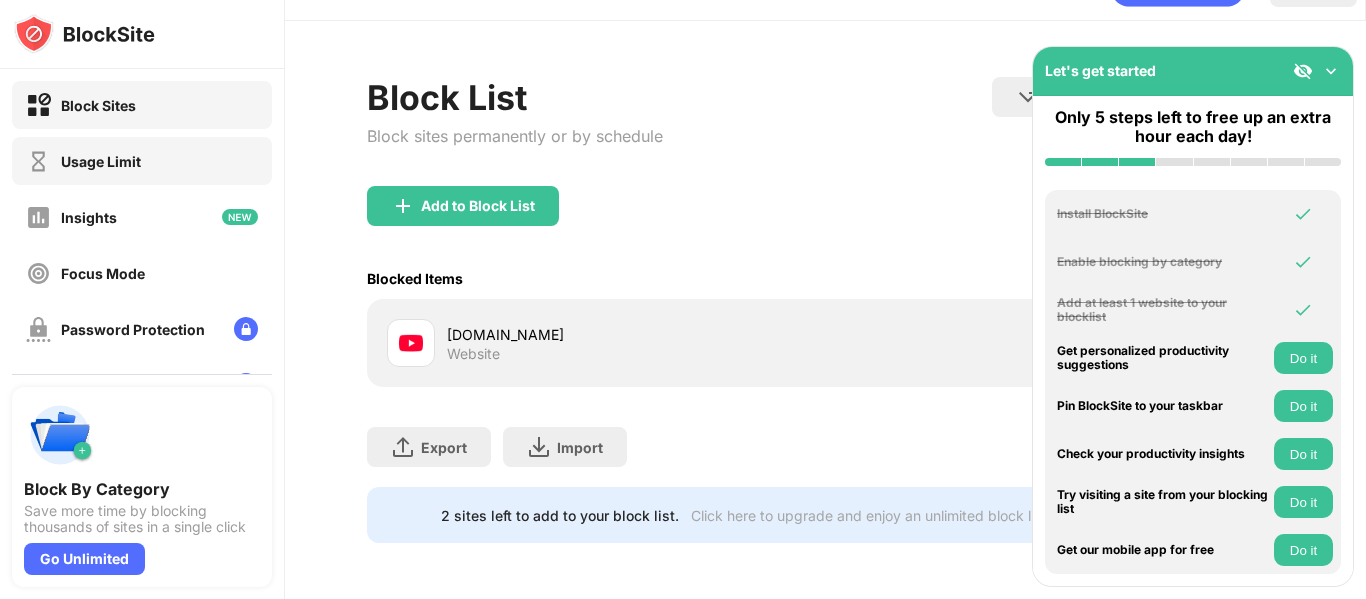 click on "Usage Limit" at bounding box center (142, 161) 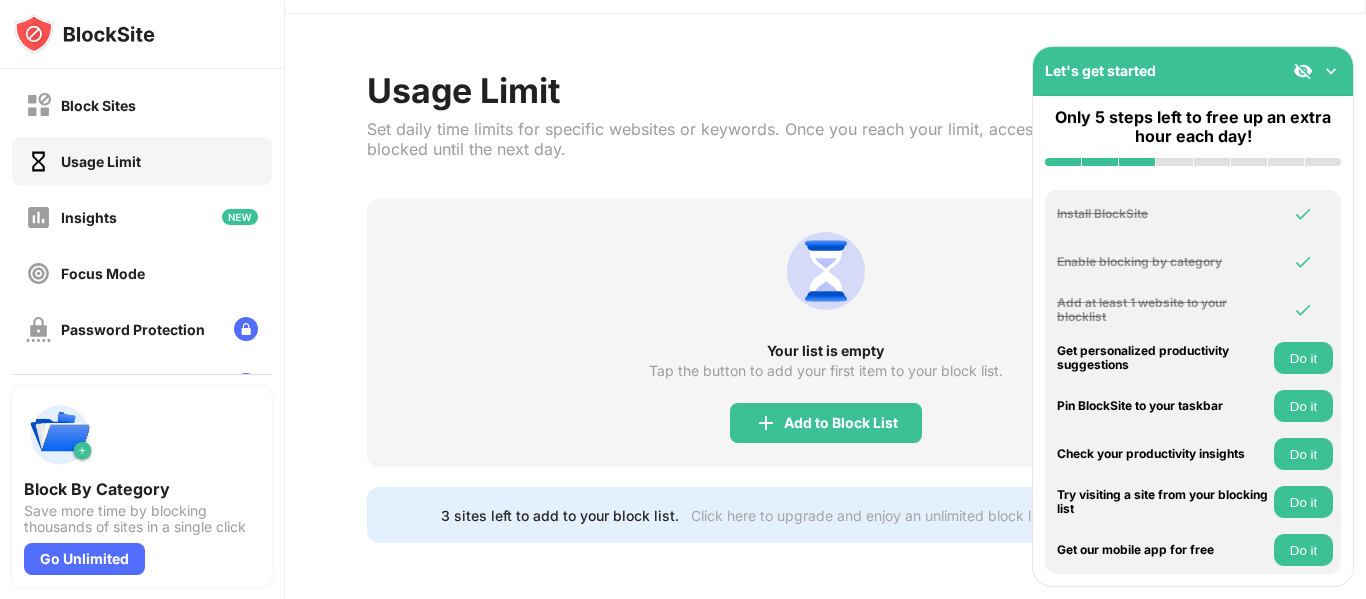 click at bounding box center (1331, 71) 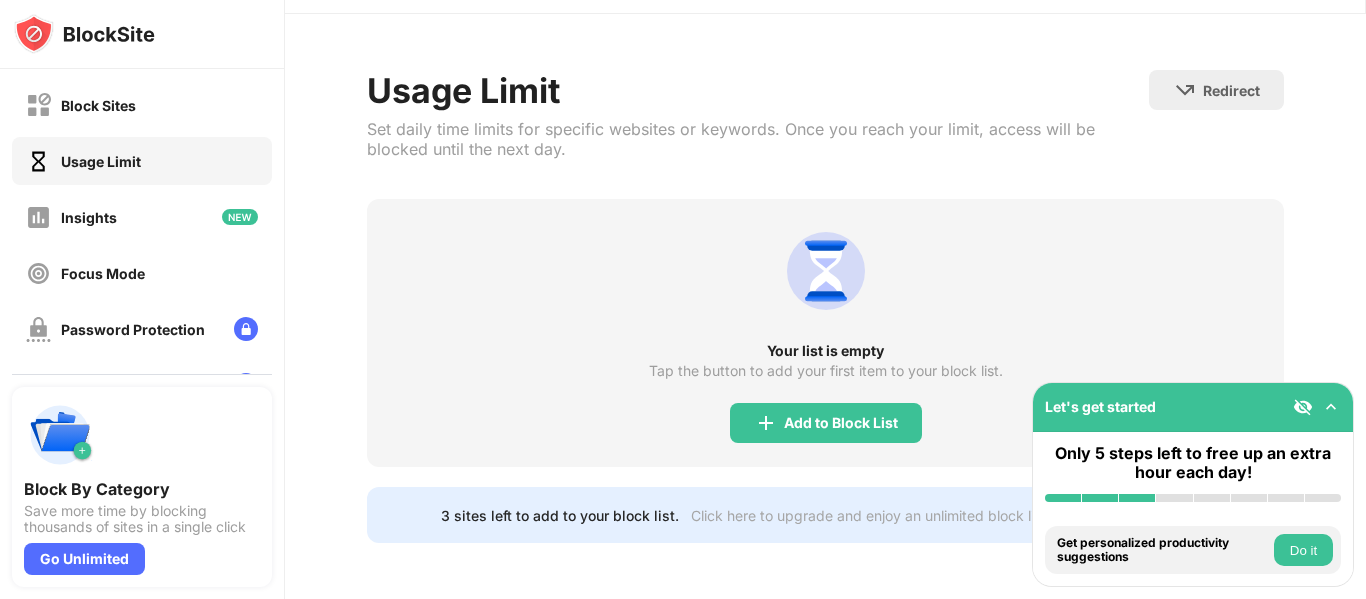scroll, scrollTop: 70, scrollLeft: 0, axis: vertical 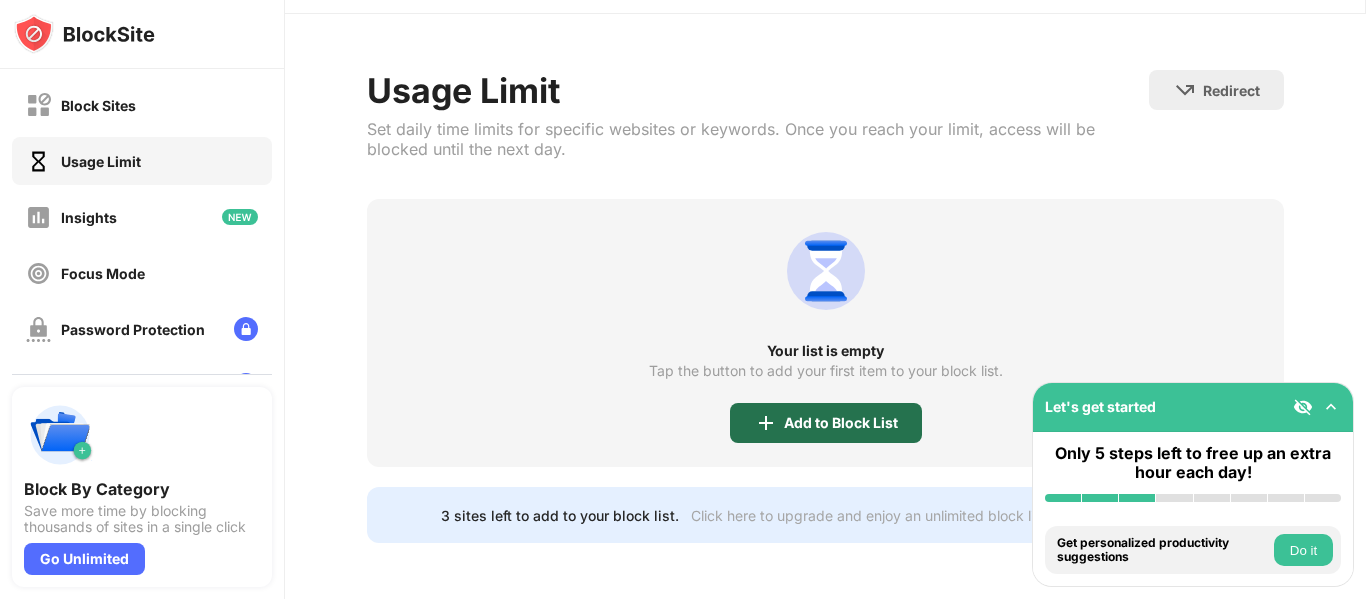 click on "Add to Block List" at bounding box center (841, 423) 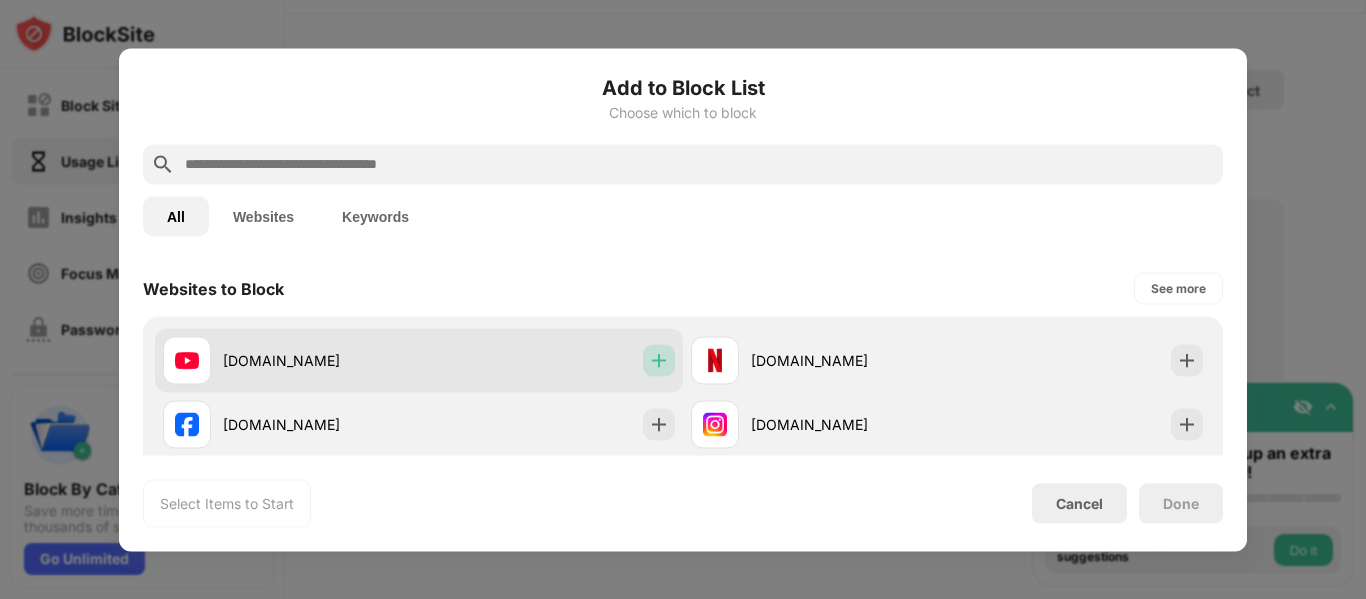 click at bounding box center (659, 360) 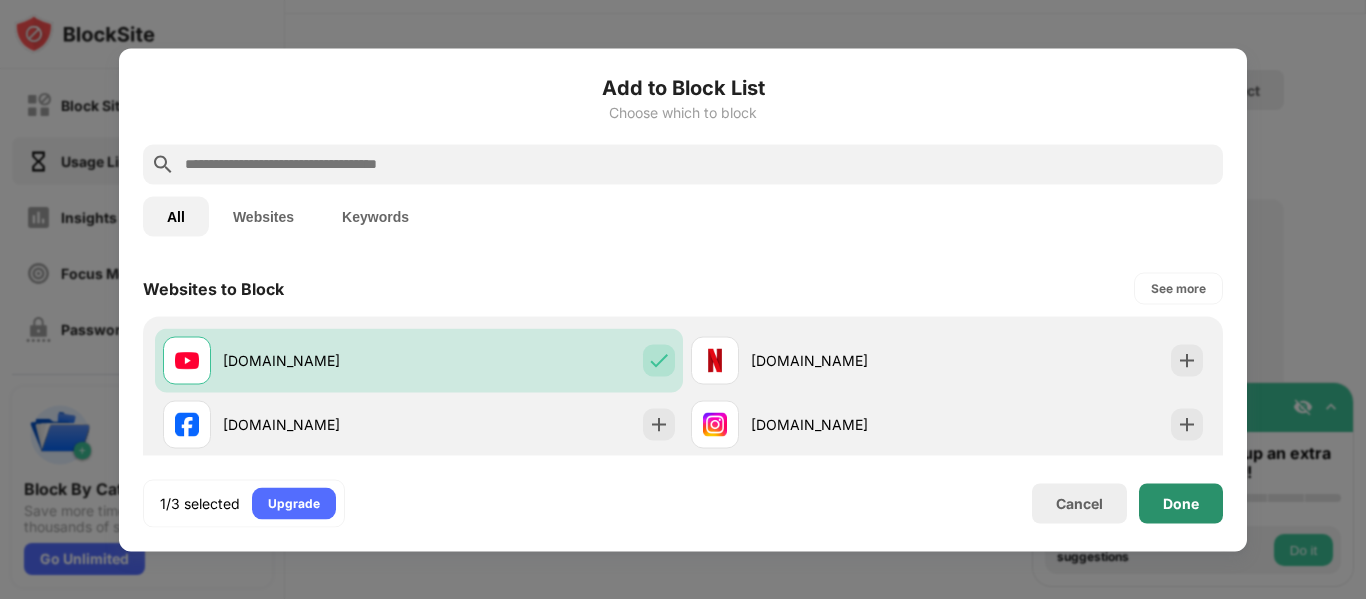 click on "Done" at bounding box center (1181, 503) 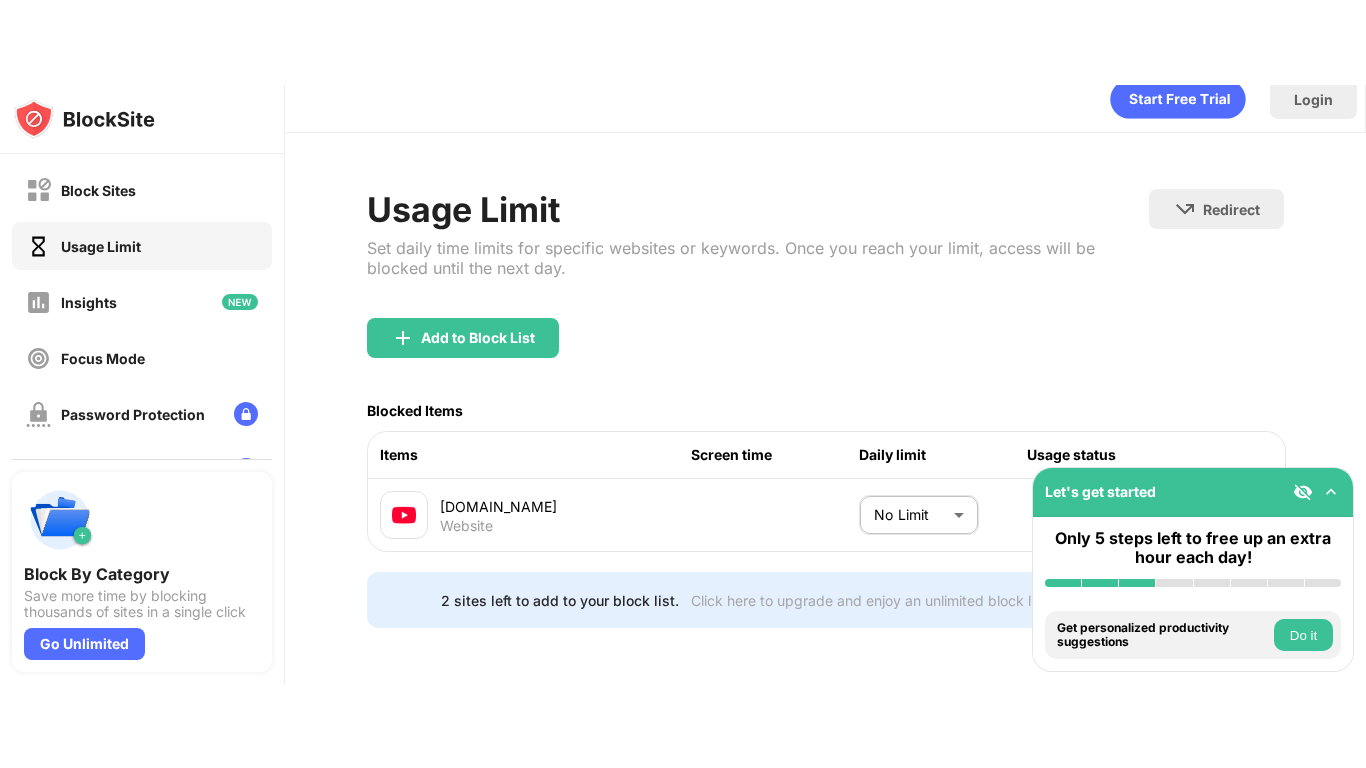 scroll, scrollTop: 0, scrollLeft: 0, axis: both 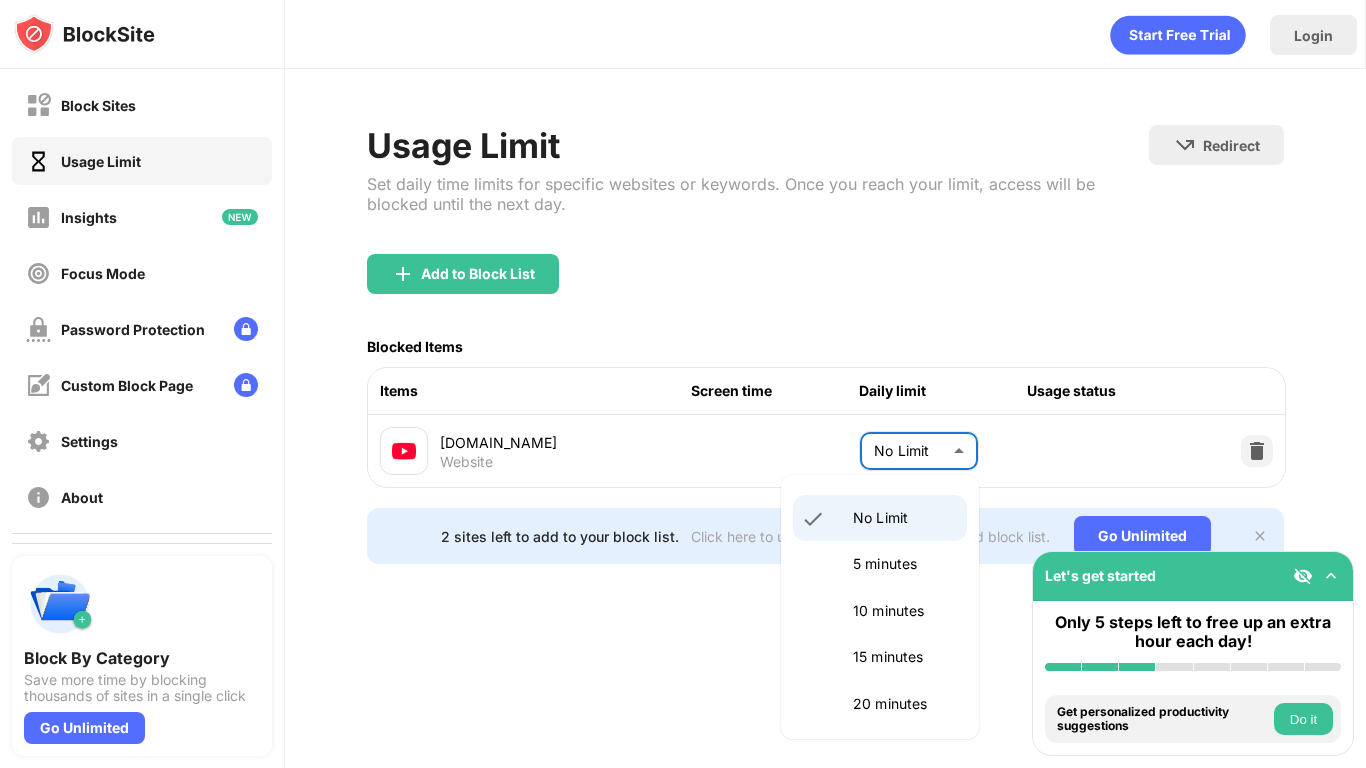 click on "Block Sites Usage Limit Insights Focus Mode Password Protection Custom Block Page Settings About Blocking Sync with other devices Disabled Block By Category Save more time by blocking thousands of sites in a single click Go Unlimited Let's get started Only 5 steps left to free up an extra hour each day! Install BlockSite Enable blocking by category Add at least 1 website to your blocklist Get personalized productivity suggestions Do it Pin BlockSite to your taskbar Do it Check your productivity insights Do it Try visiting a site from your blocking list Do it Get our mobile app for free Do it Login Usage Limit Set daily time limits for specific websites or keywords. Once you reach your limit, access will be blocked until the next day. Redirect Choose a site to be redirected to when blocking is active Add to Block List Blocked Items Items Screen time Daily limit Usage status youtube.com Website No Limit ******** ​ 2 sites left to add to your block list. Click here to upgrade and enjoy an unlimited block list." at bounding box center [683, 384] 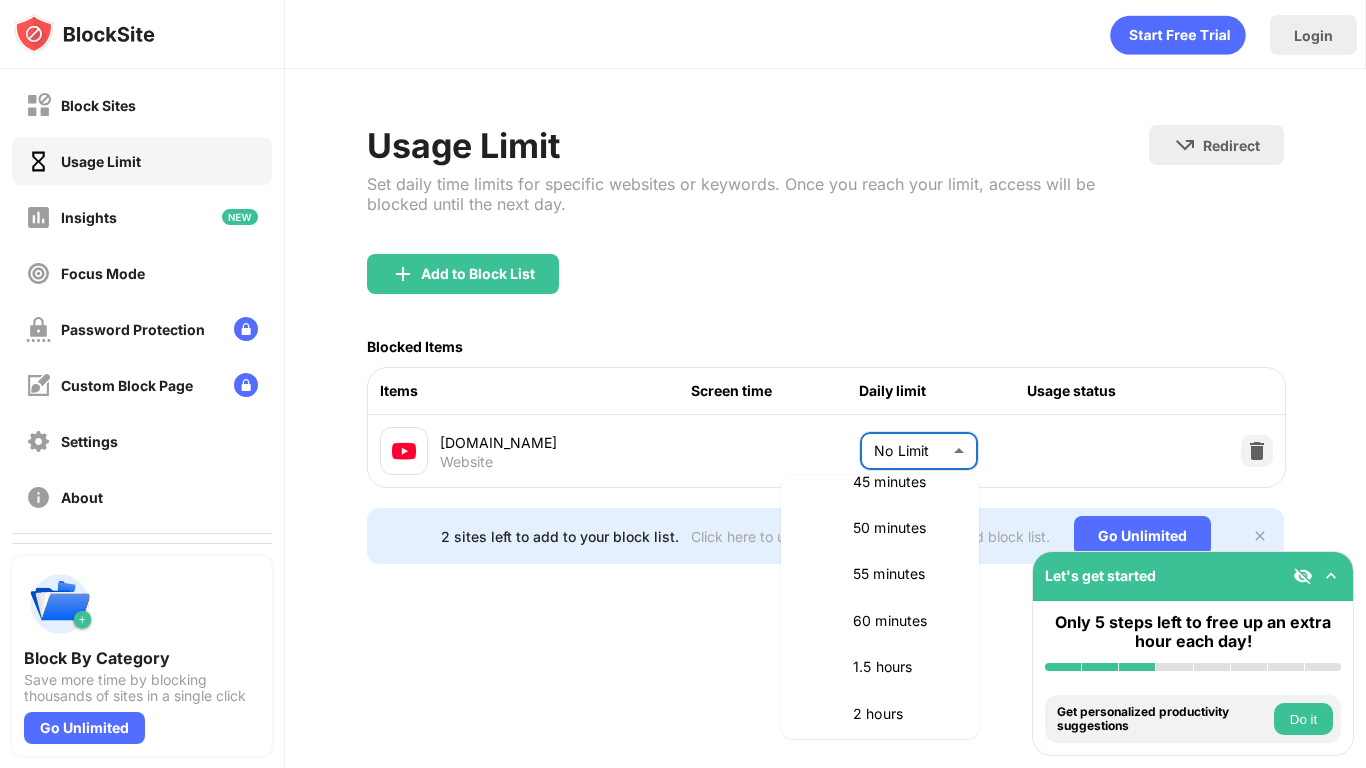 scroll, scrollTop: 455, scrollLeft: 0, axis: vertical 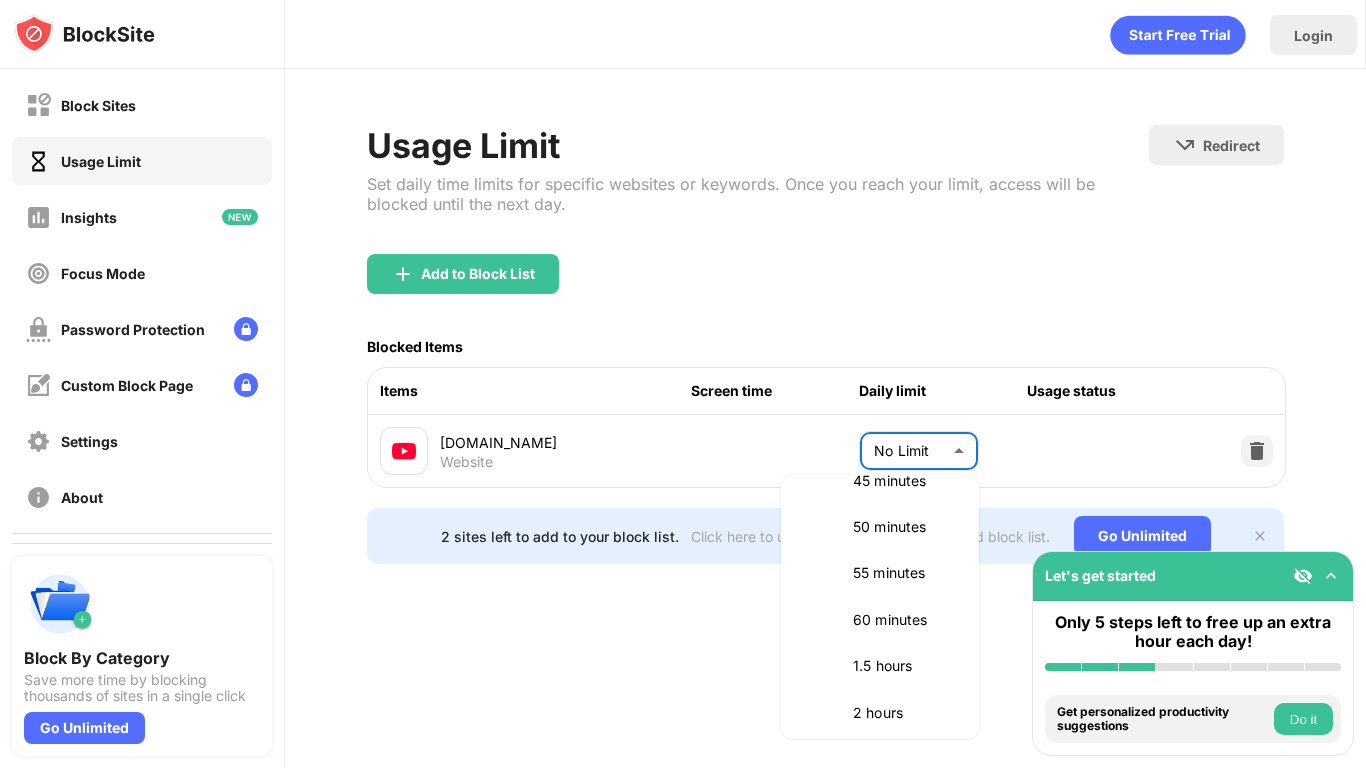 click on "1.5 hours" at bounding box center [880, 666] 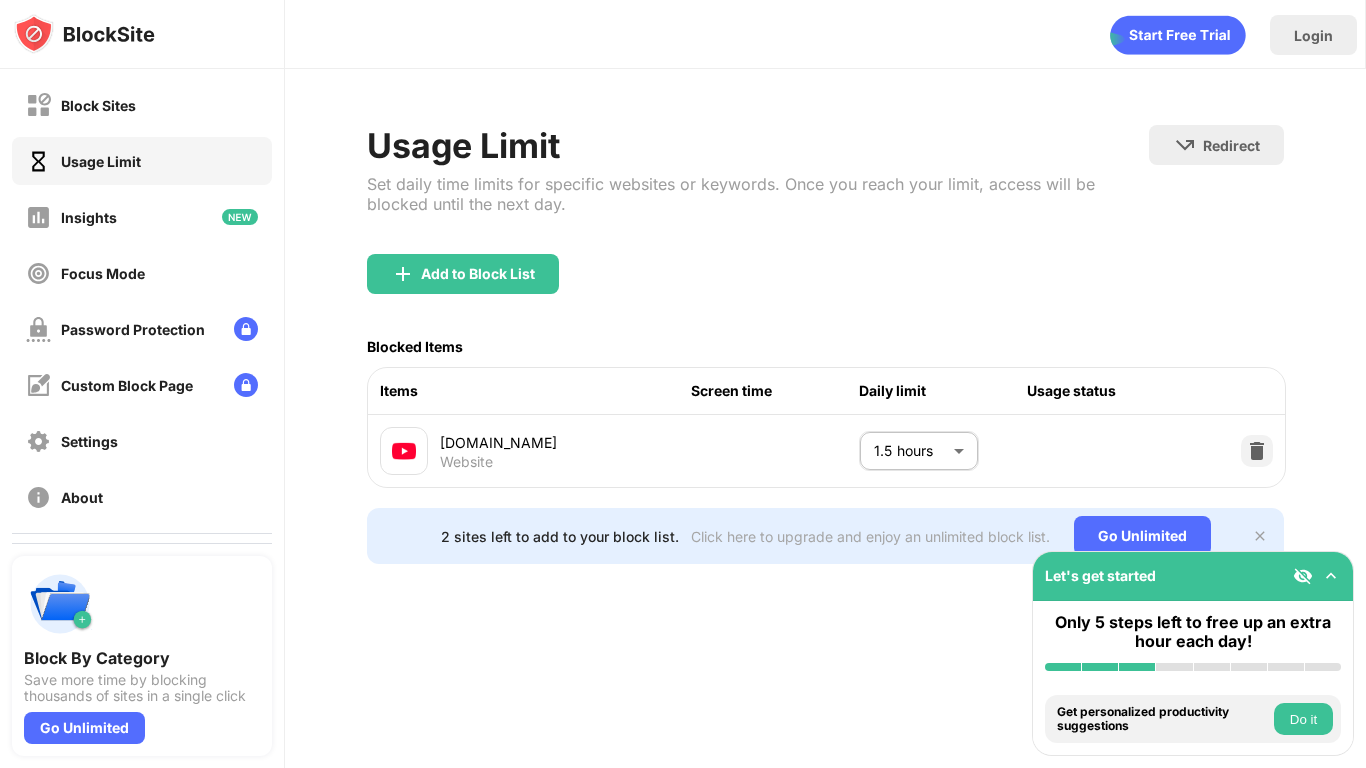 click on "Screen time" at bounding box center (775, 391) 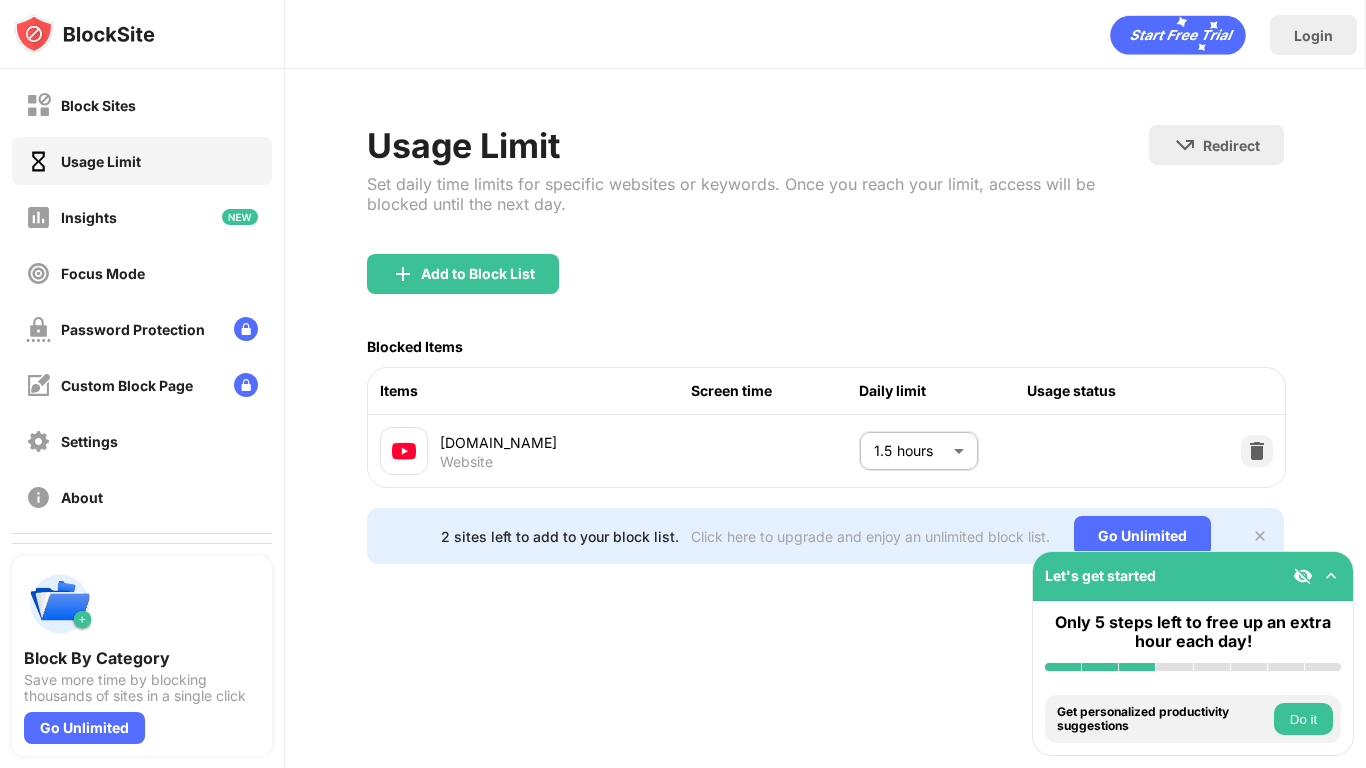 click on "Screen time" at bounding box center (775, 391) 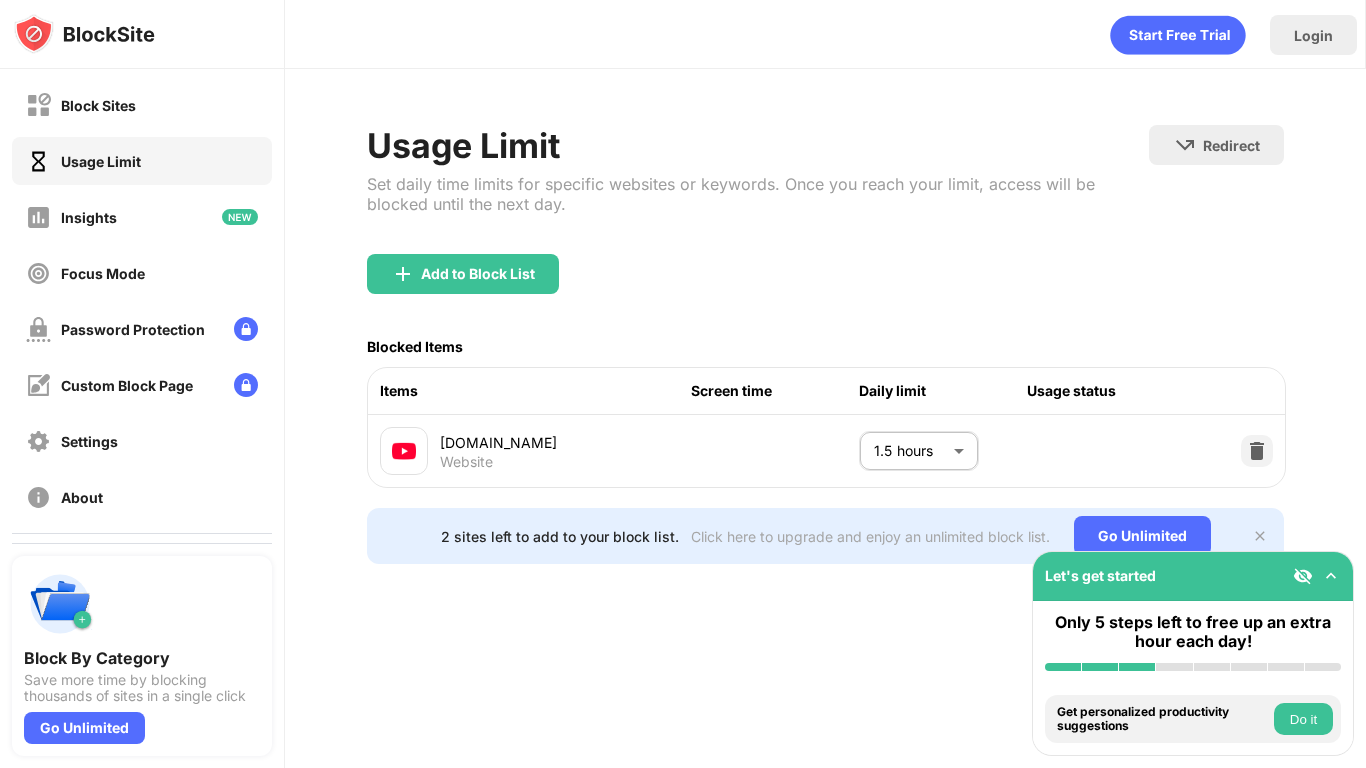 click on "Usage status" at bounding box center [1111, 391] 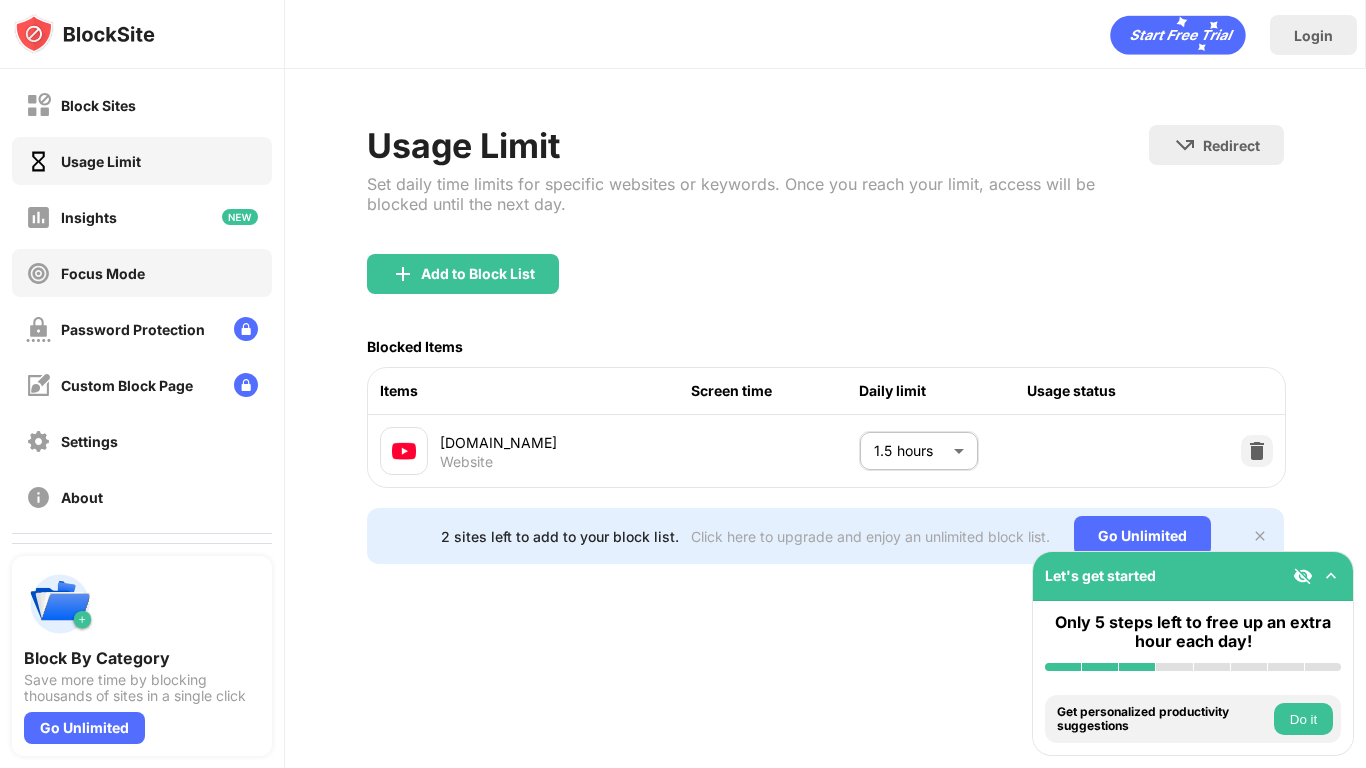 click on "Focus Mode" at bounding box center (103, 273) 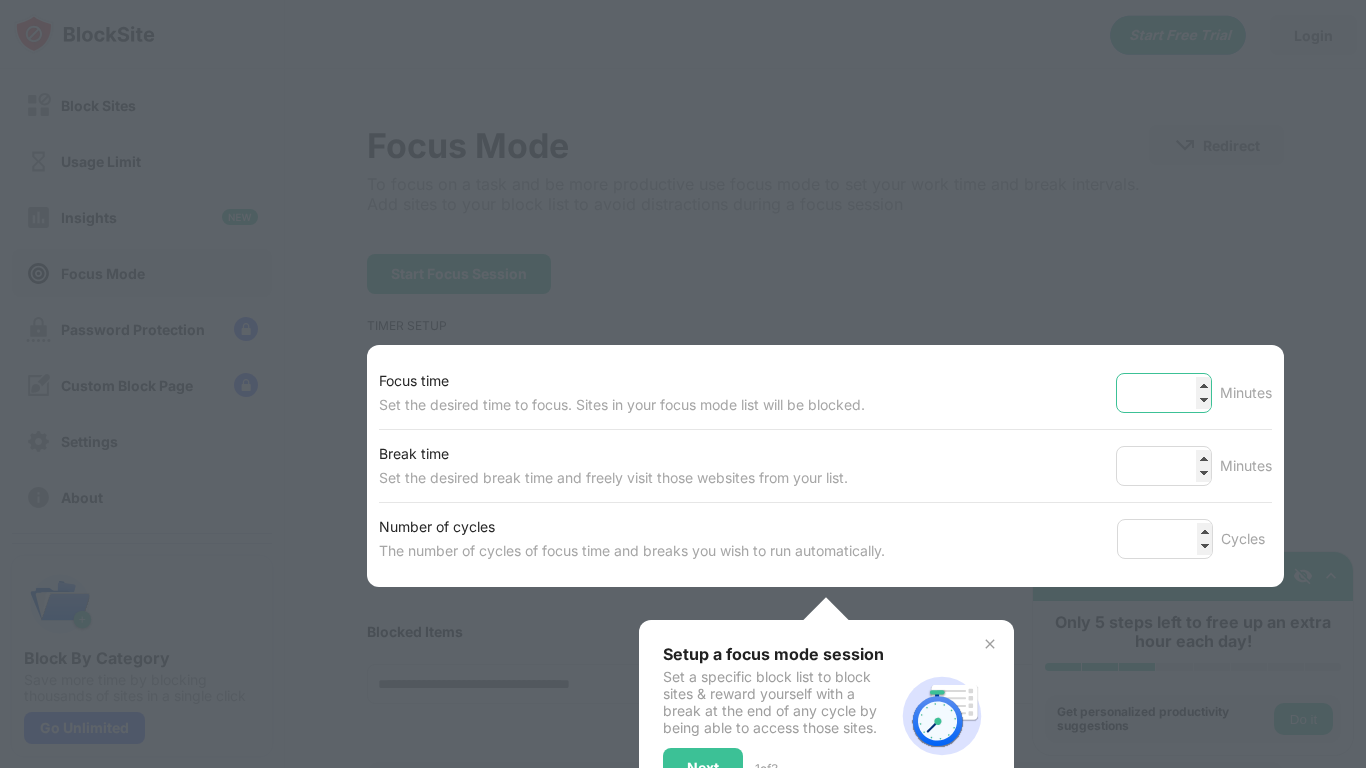 click on "**" at bounding box center (1164, 393) 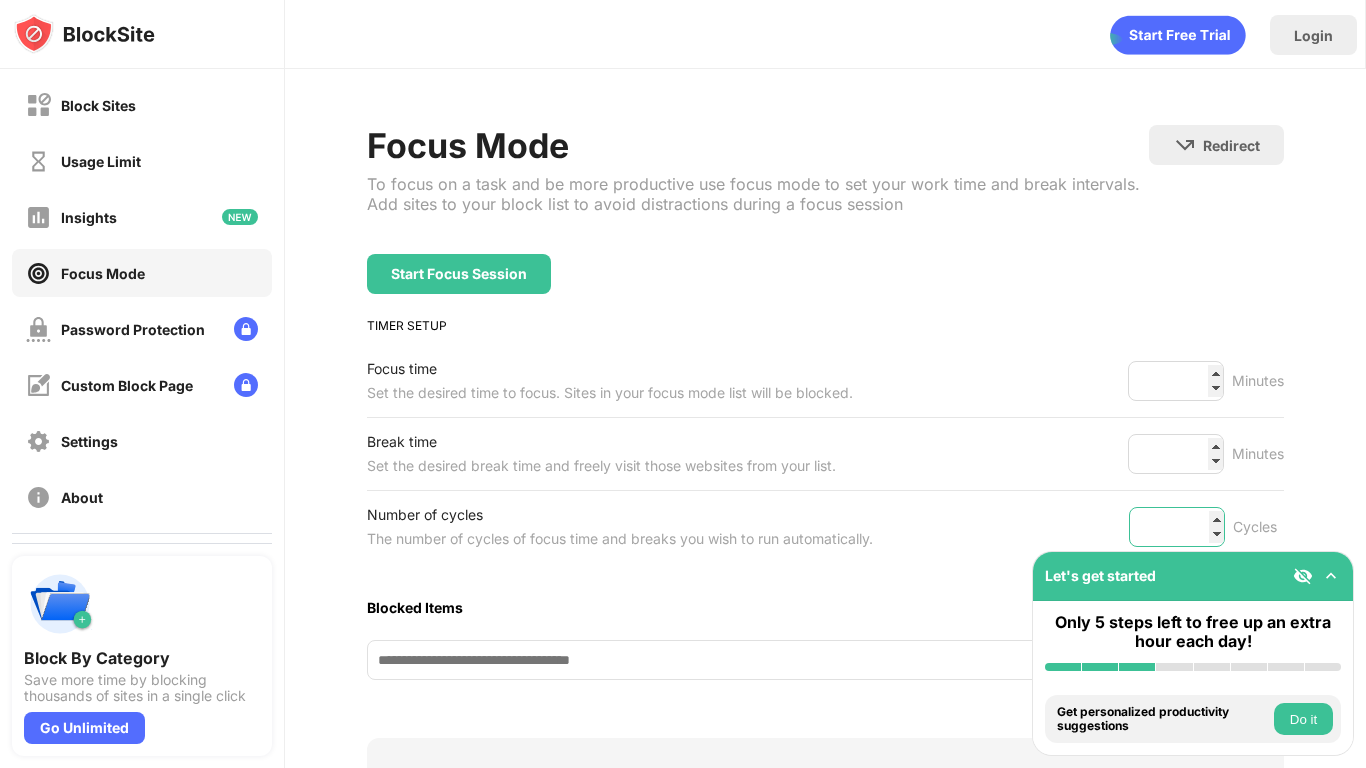 click on "*" at bounding box center [1177, 527] 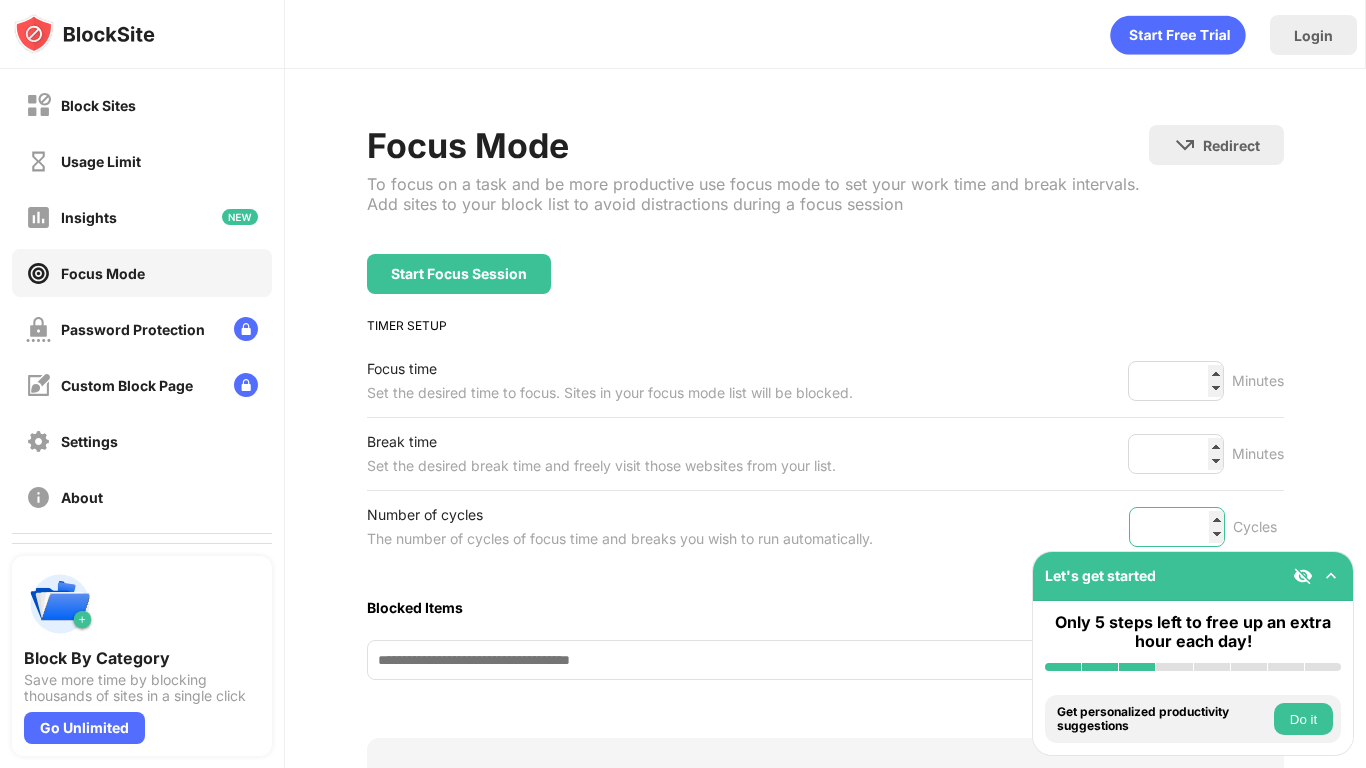 click on "*" at bounding box center [1177, 527] 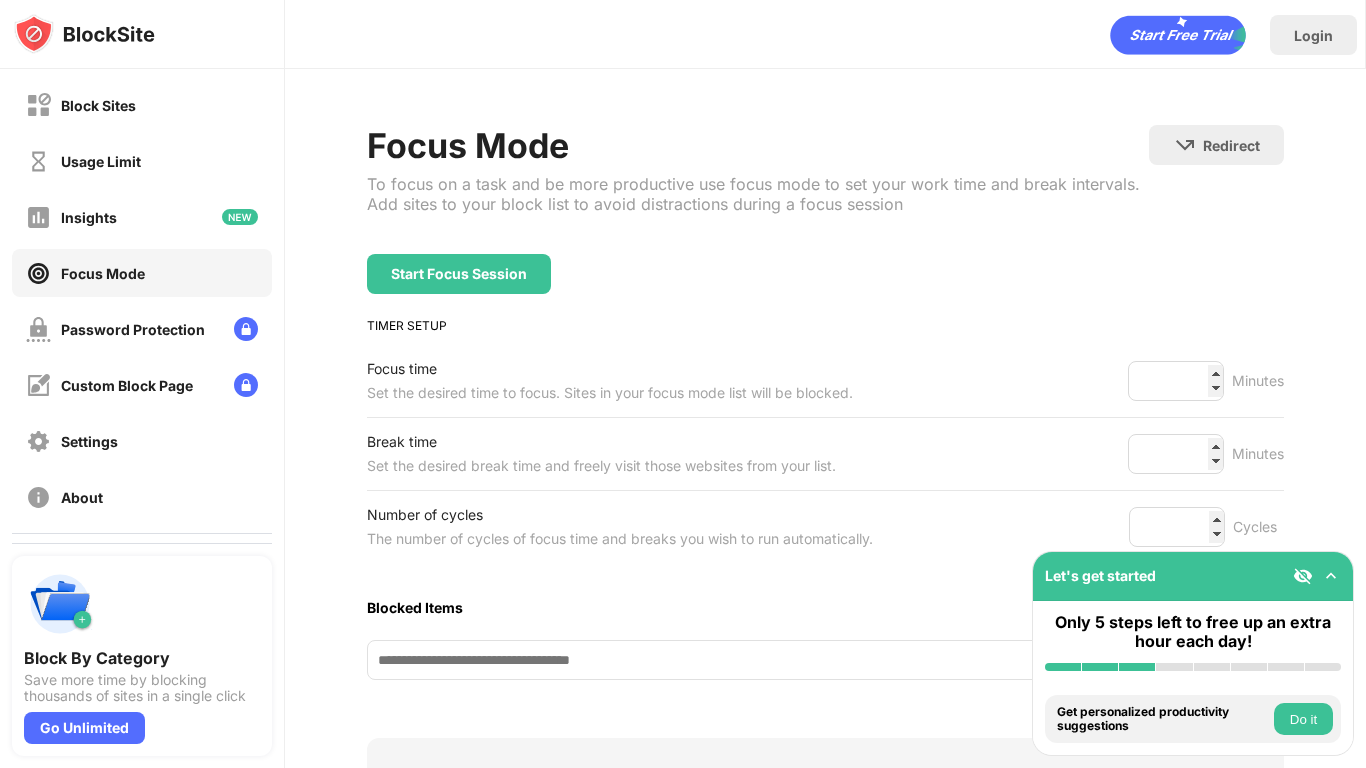 click on "Number of cycles The number of cycles of focus time and breaks you wish to run automatically. * Cycles" at bounding box center [825, 527] 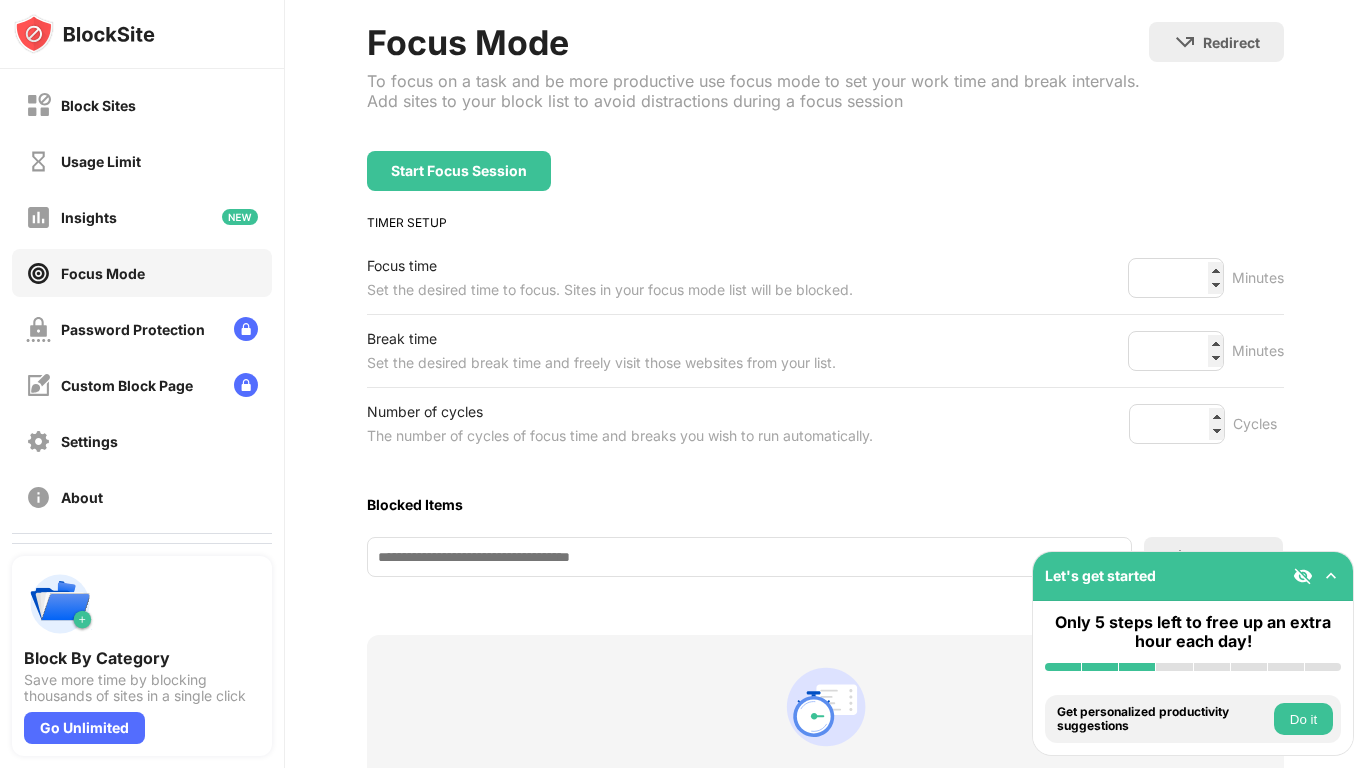 scroll, scrollTop: 93, scrollLeft: 0, axis: vertical 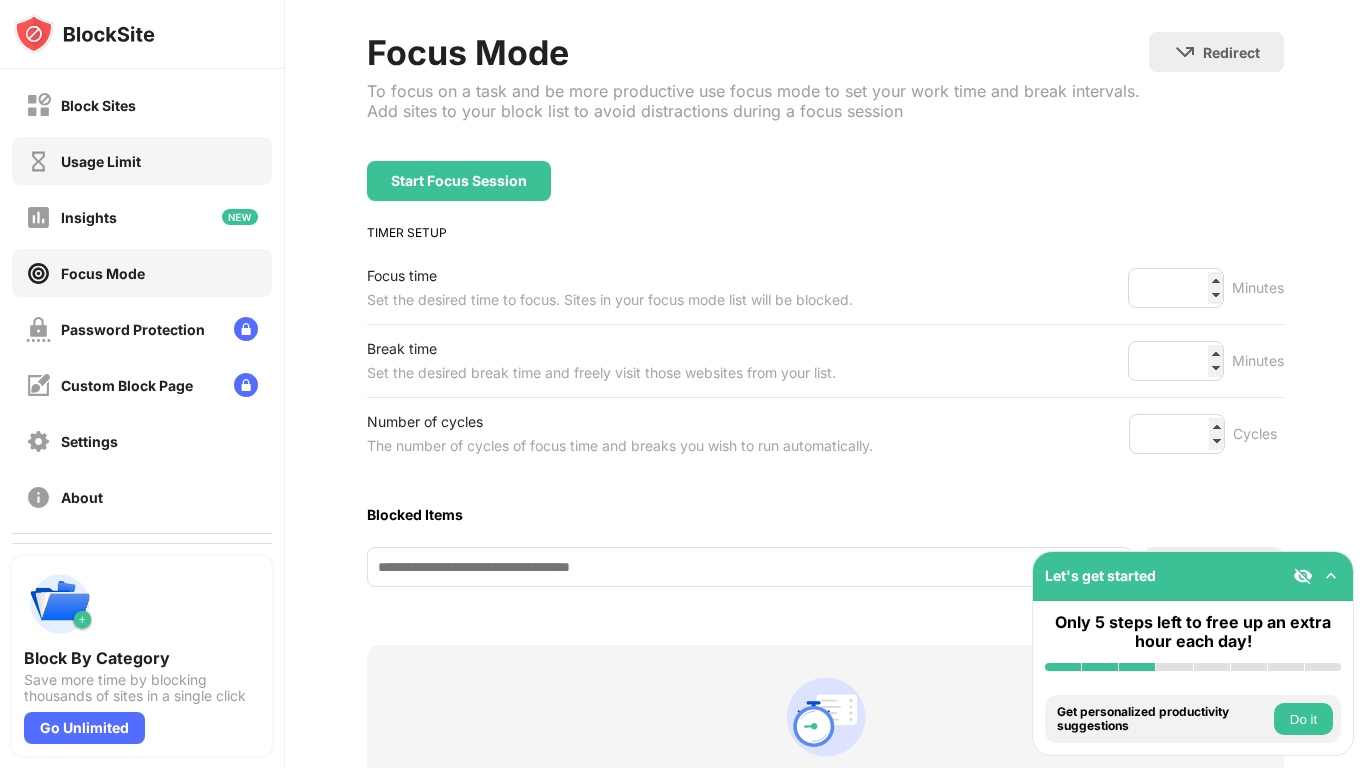 click on "Usage Limit" at bounding box center (142, 161) 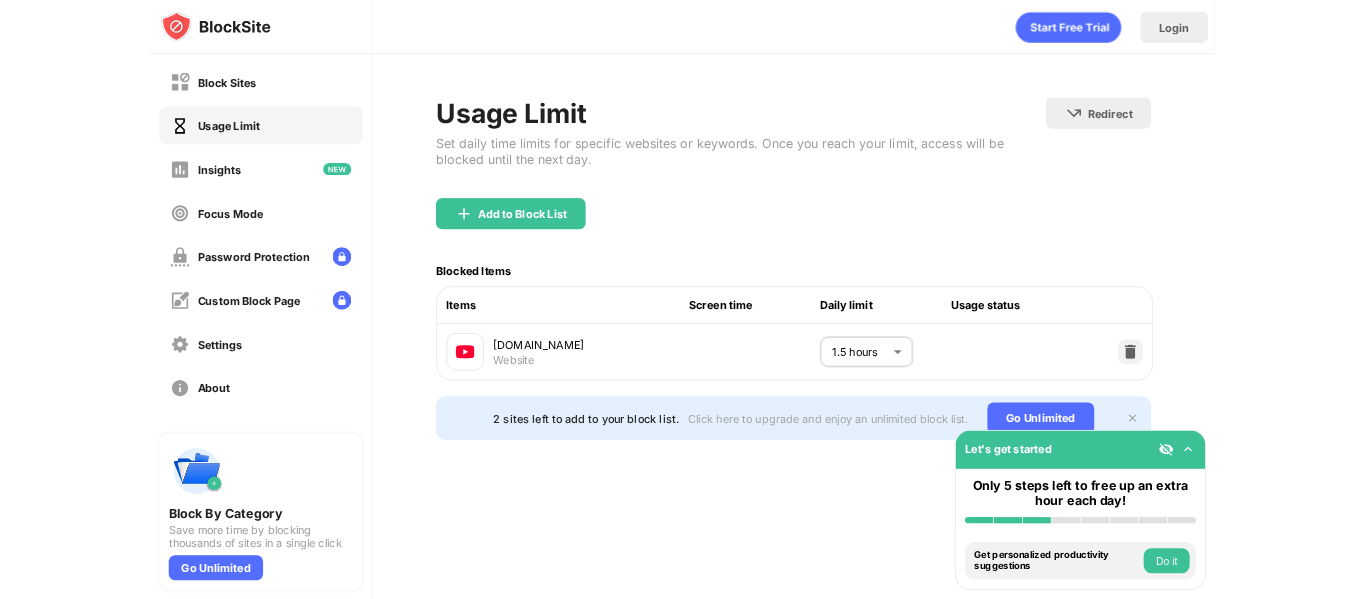 scroll, scrollTop: 0, scrollLeft: 0, axis: both 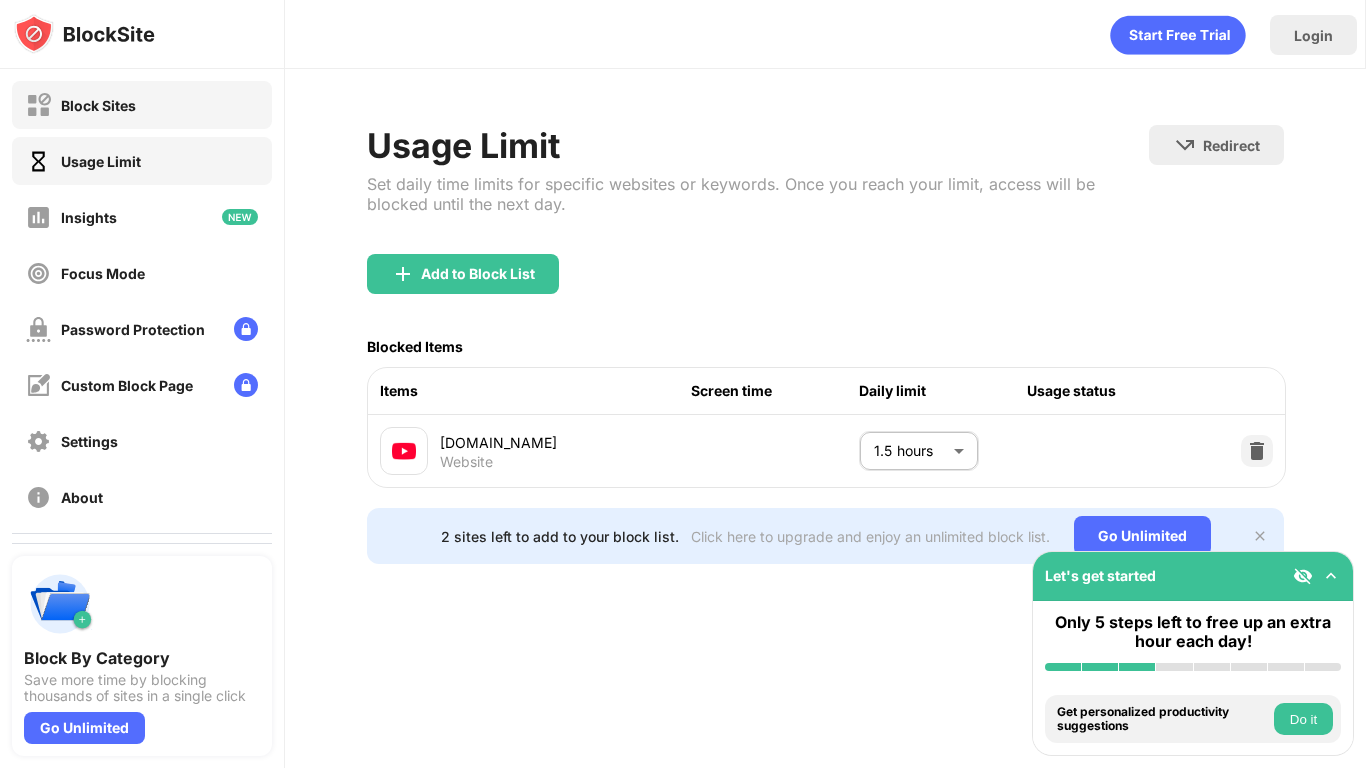 click on "Block Sites" at bounding box center (142, 105) 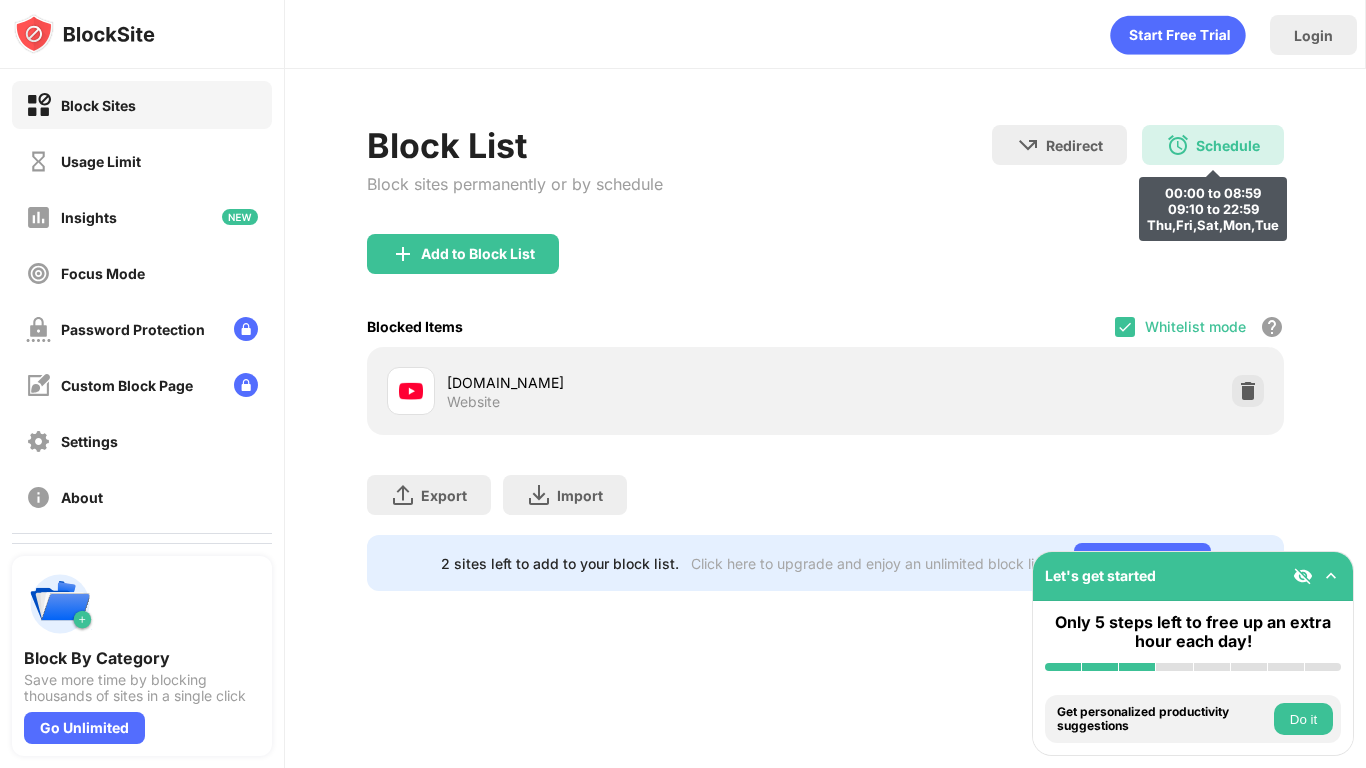 click on "Schedule" at bounding box center (1228, 145) 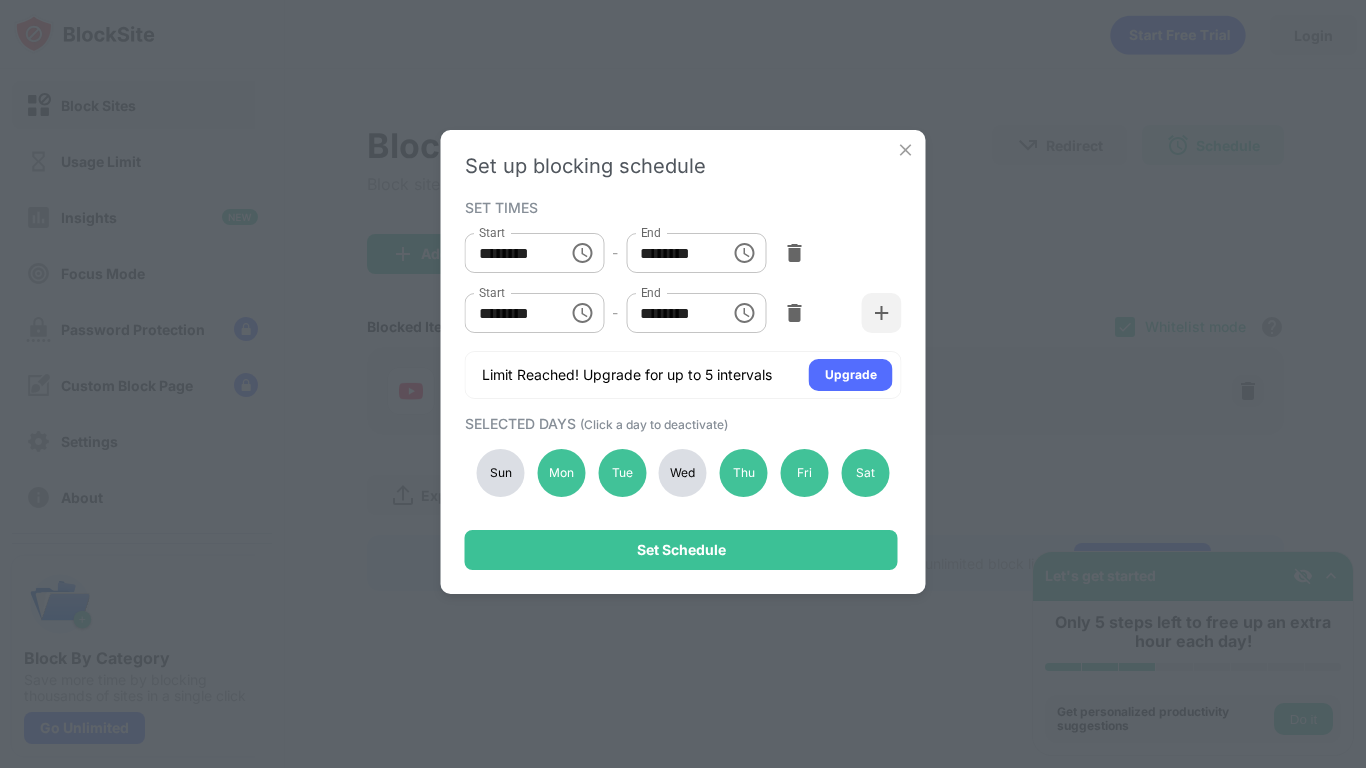 click on "Wed" at bounding box center (683, 473) 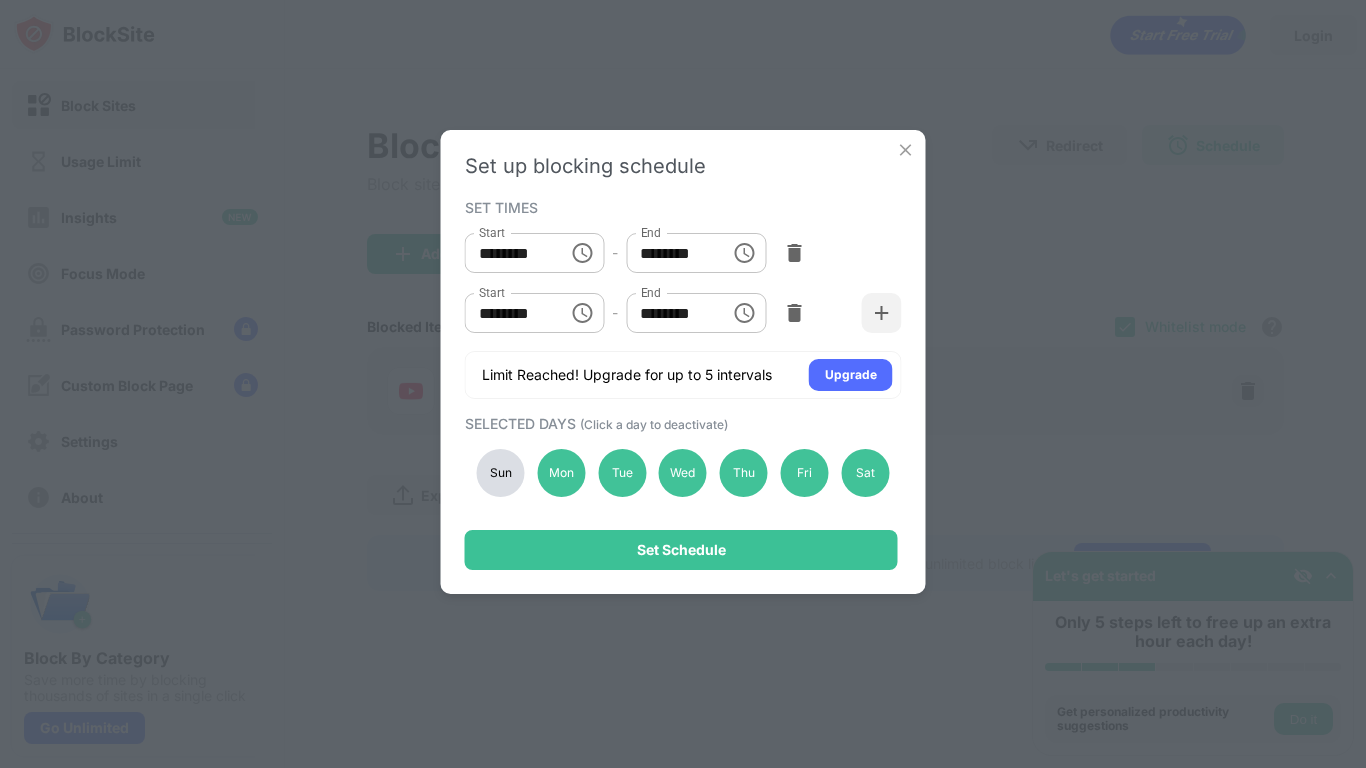 click on "Set up blocking schedule SET TIMES Start ******** Start - End ******** End Start ******** Start - End ******** End Limit Reached! Upgrade for up to 5 intervals Upgrade SELECTED DAYS   (Click a day to deactivate) Sun Mon Tue Wed Thu Fri Sat Set Schedule" at bounding box center [683, 384] 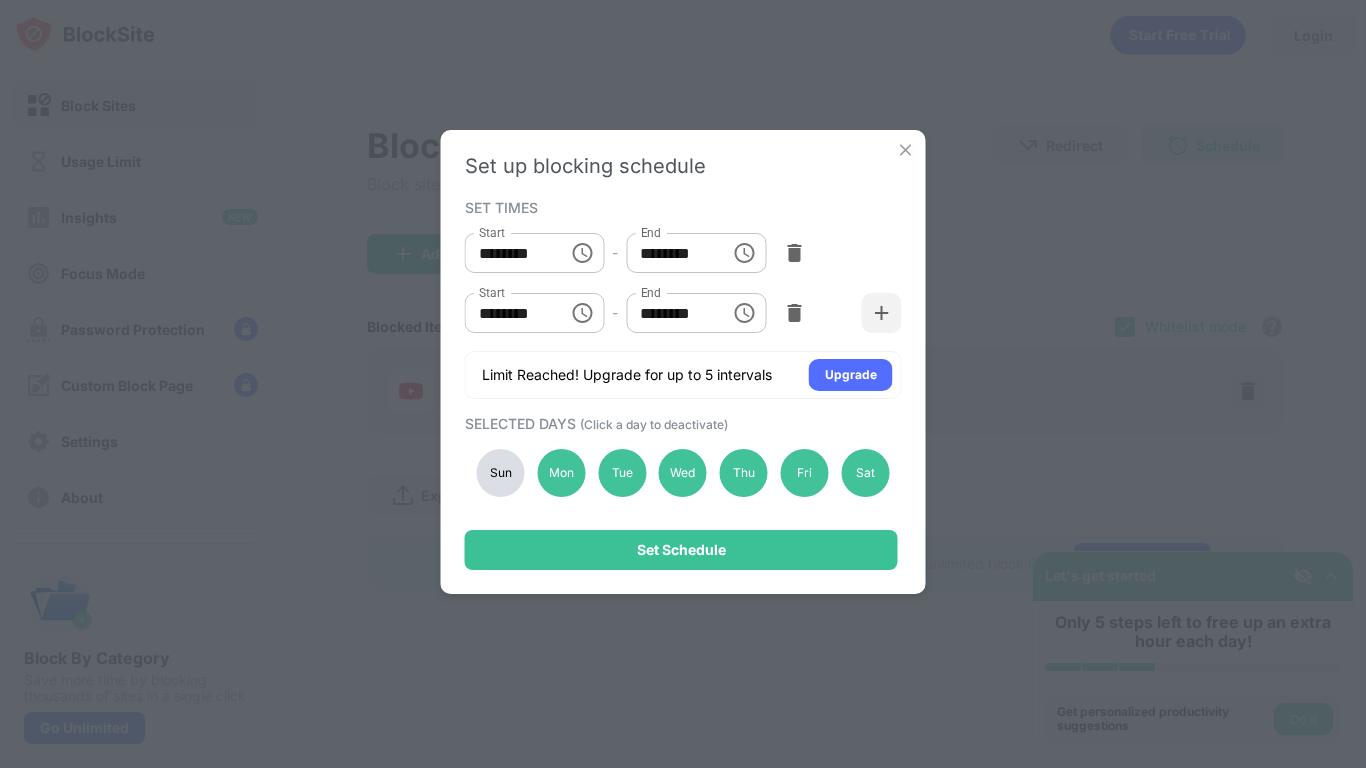 click at bounding box center (906, 150) 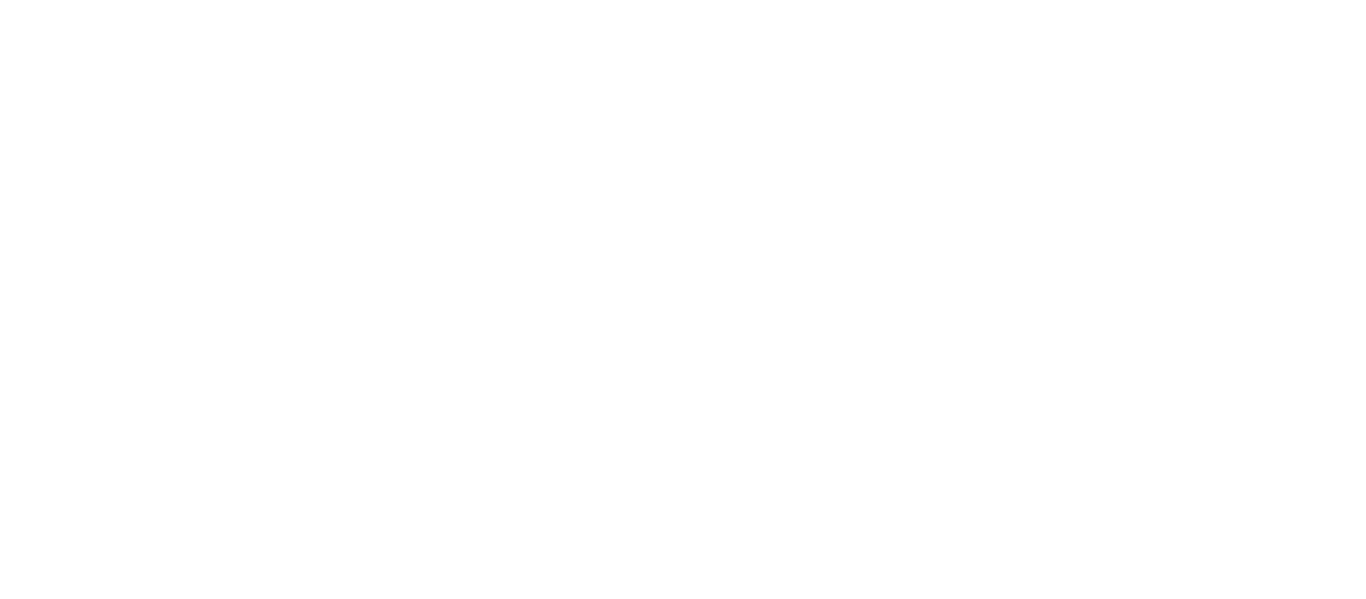 scroll, scrollTop: 0, scrollLeft: 0, axis: both 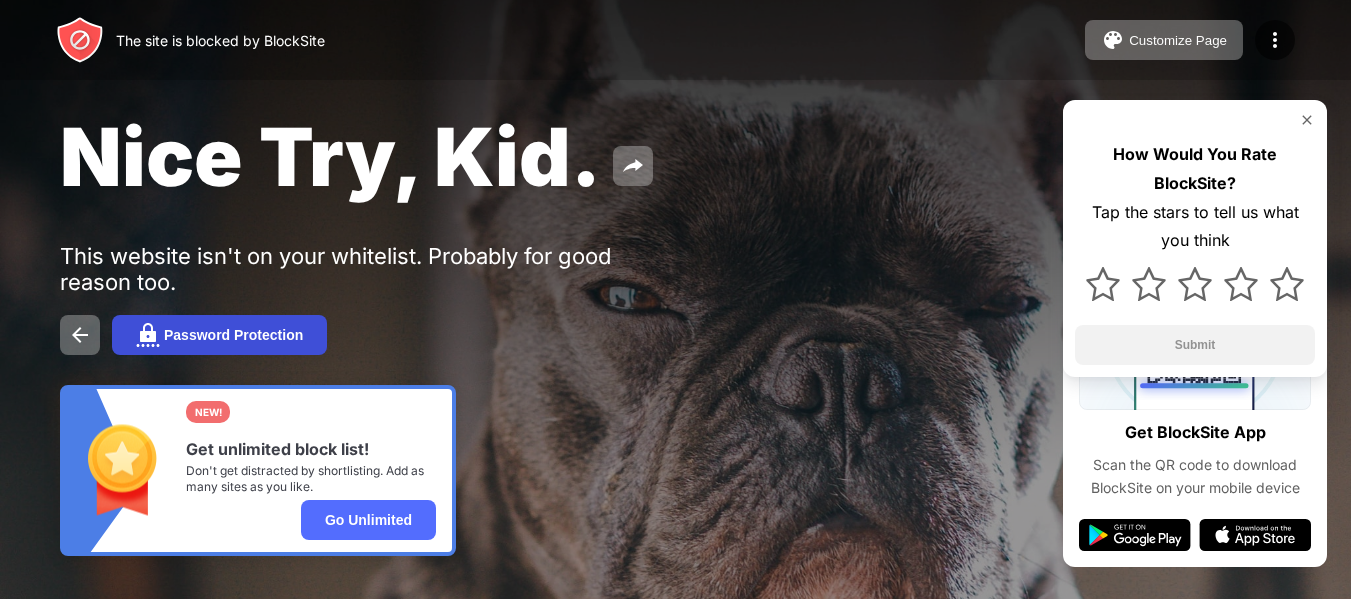 click on "Password Protection" at bounding box center (233, 335) 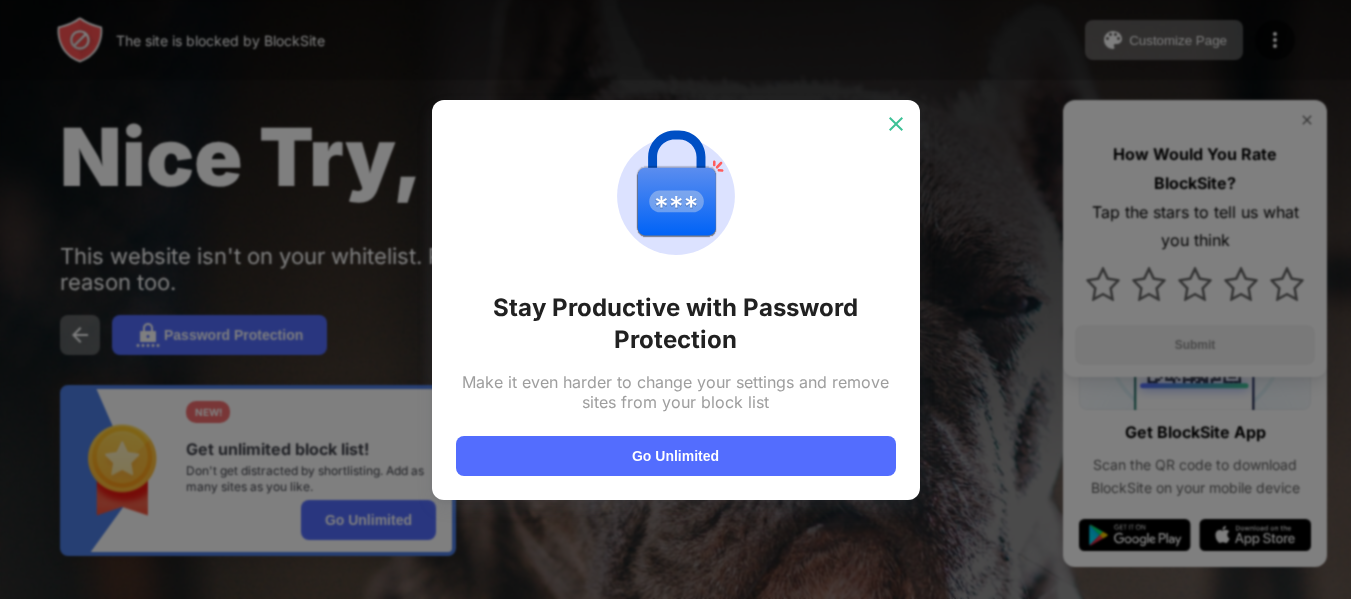 click at bounding box center [896, 124] 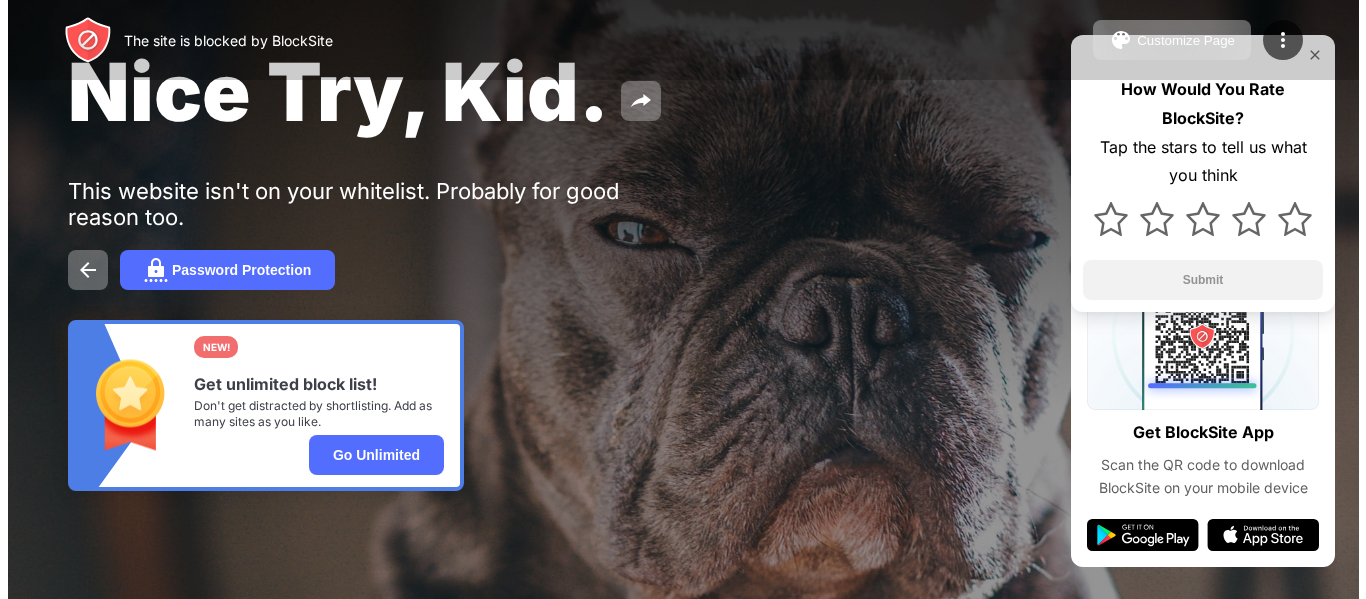 scroll, scrollTop: 0, scrollLeft: 0, axis: both 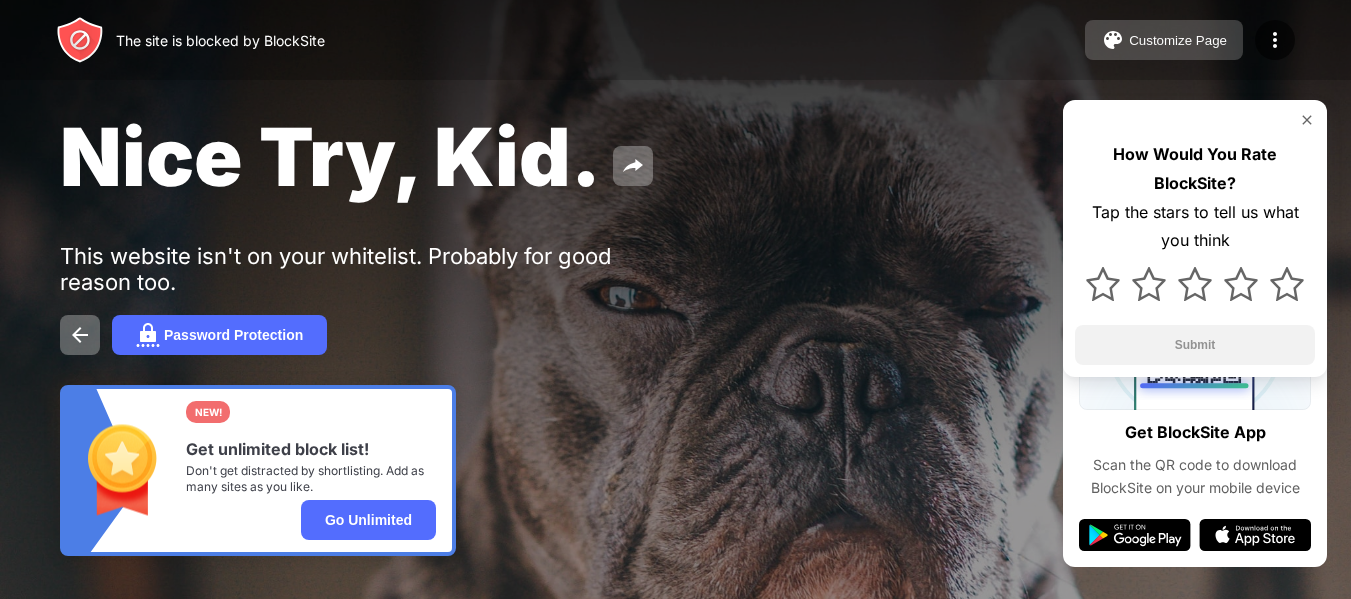 click on "Customize Page" at bounding box center [1178, 40] 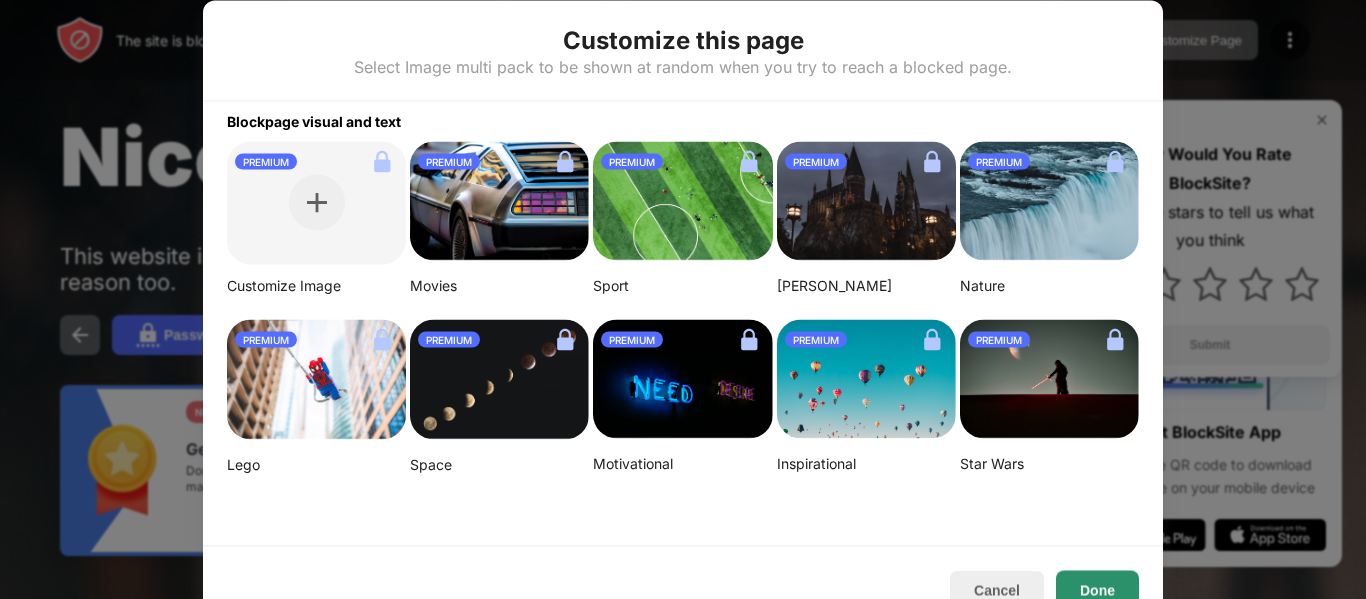 click on "Done" at bounding box center (1097, 590) 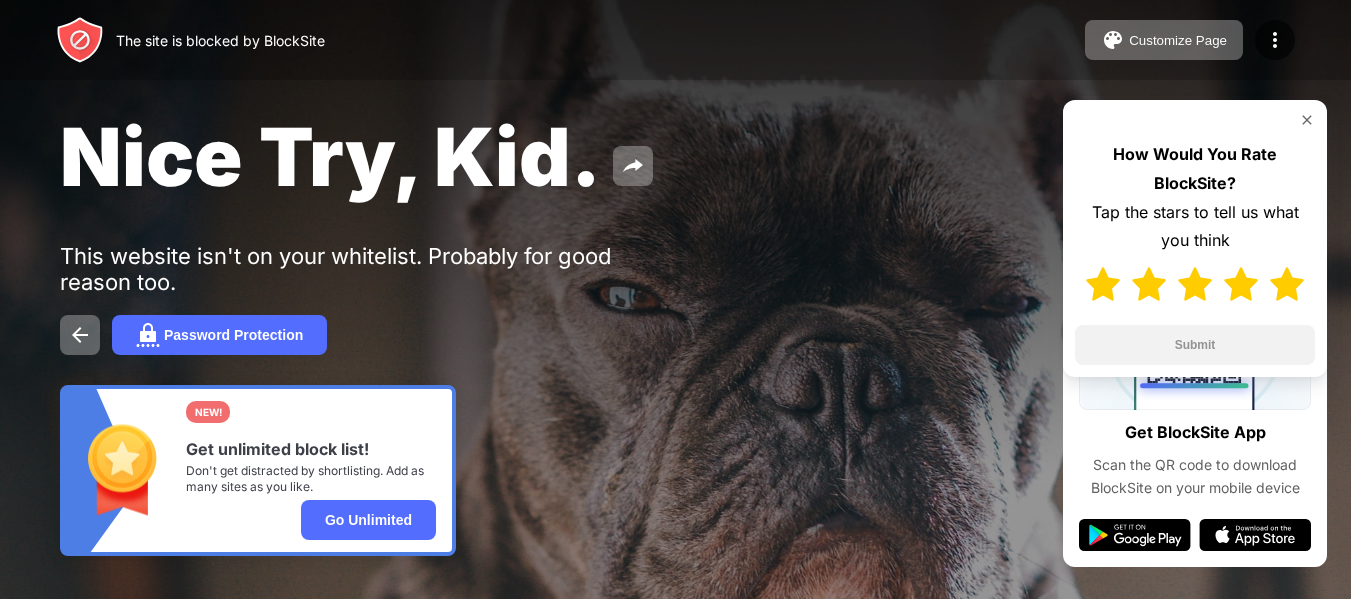 click at bounding box center [1287, 284] 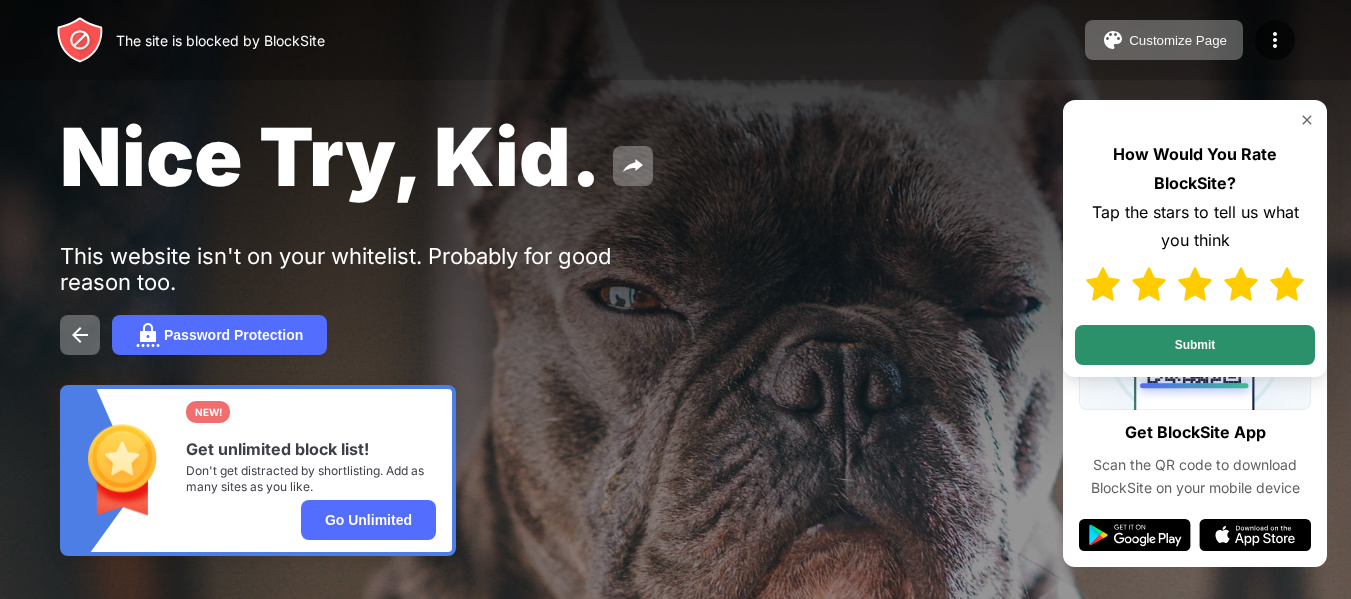 click on "Submit" at bounding box center (1195, 345) 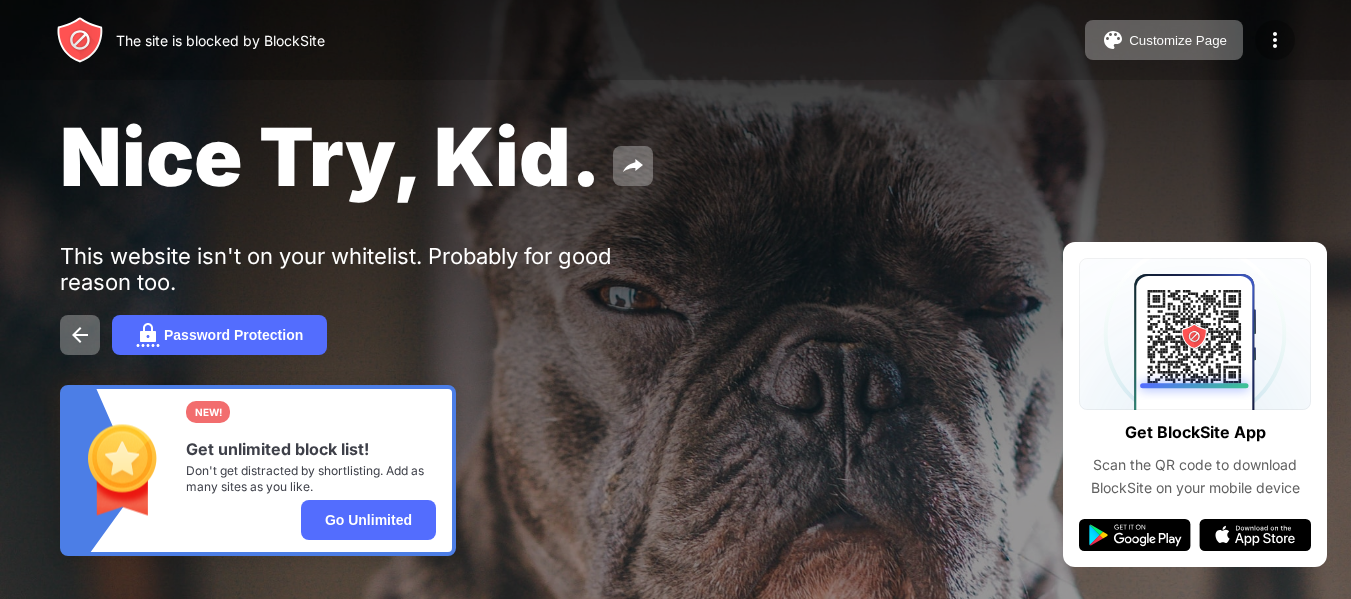 click at bounding box center [1275, 40] 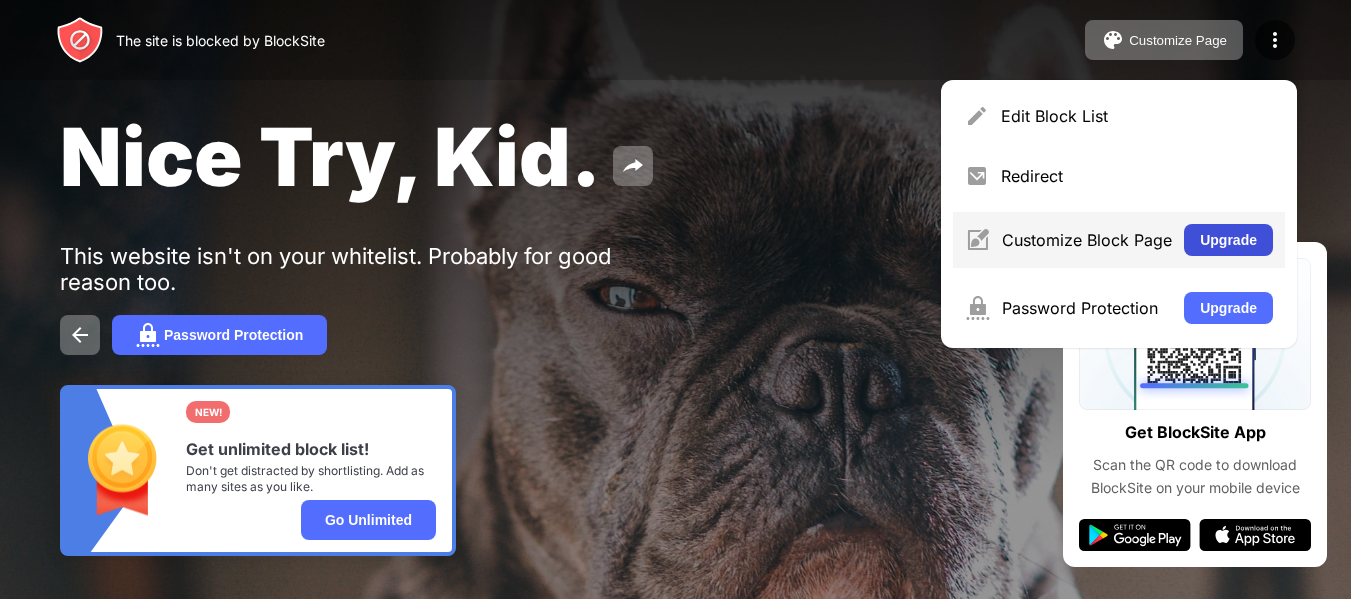 click on "Upgrade" at bounding box center [1228, 240] 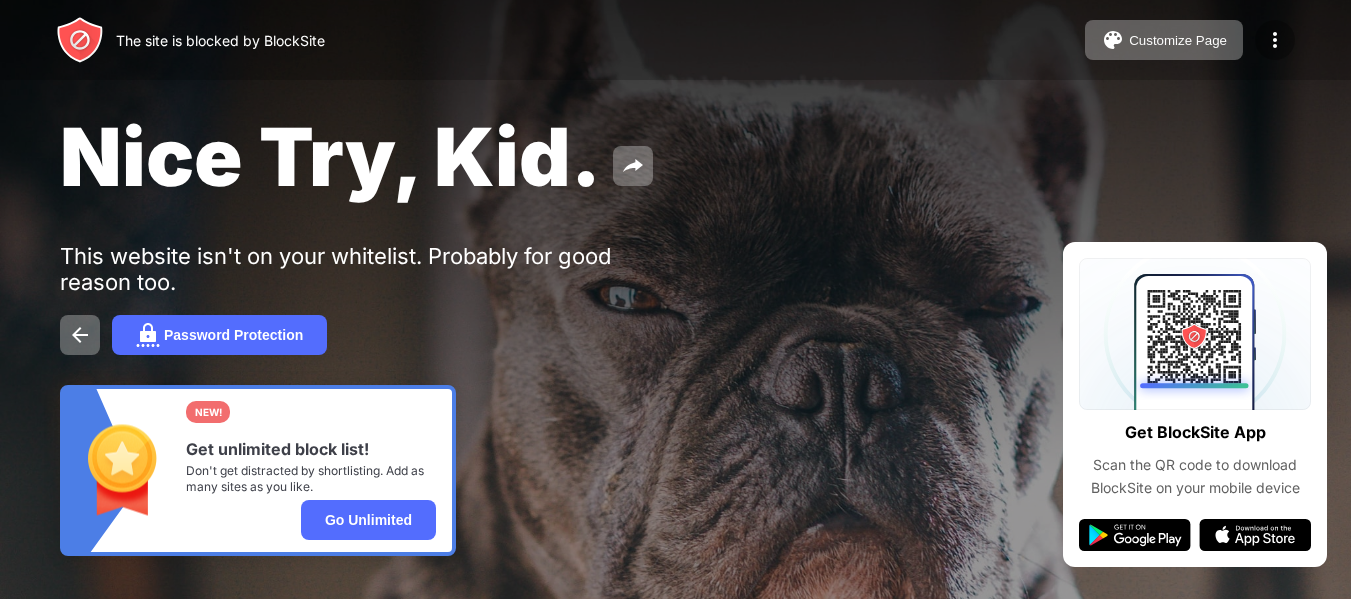 click at bounding box center (1275, 40) 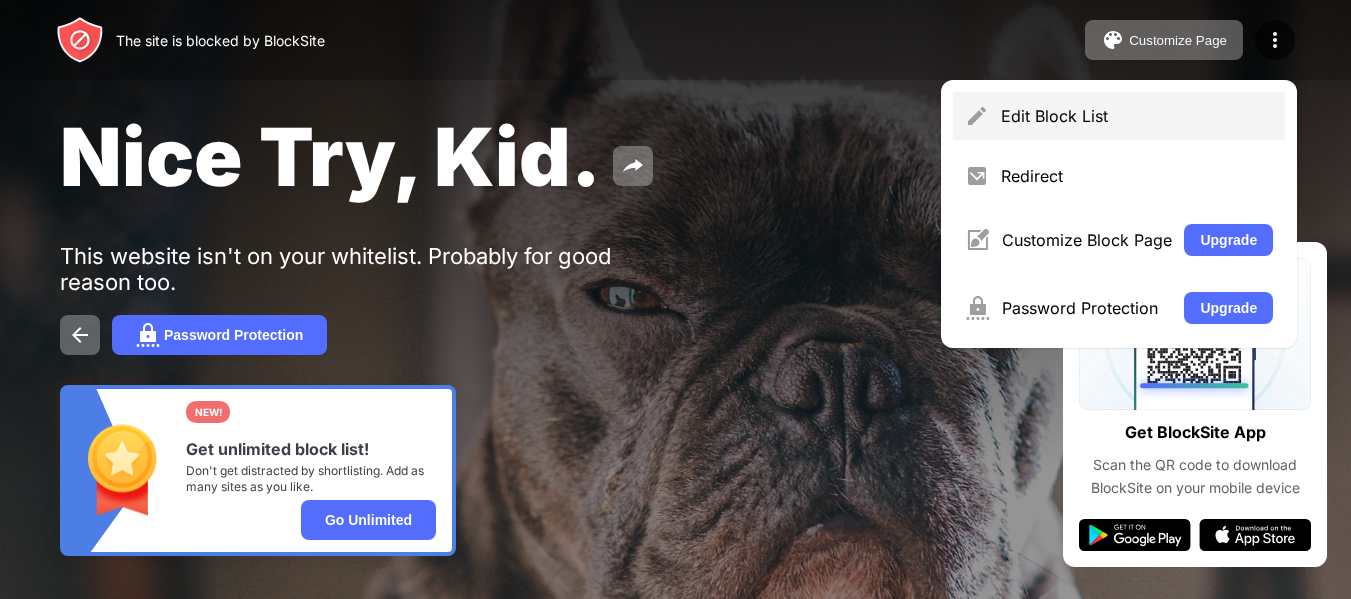 click on "Edit Block List" at bounding box center (1137, 116) 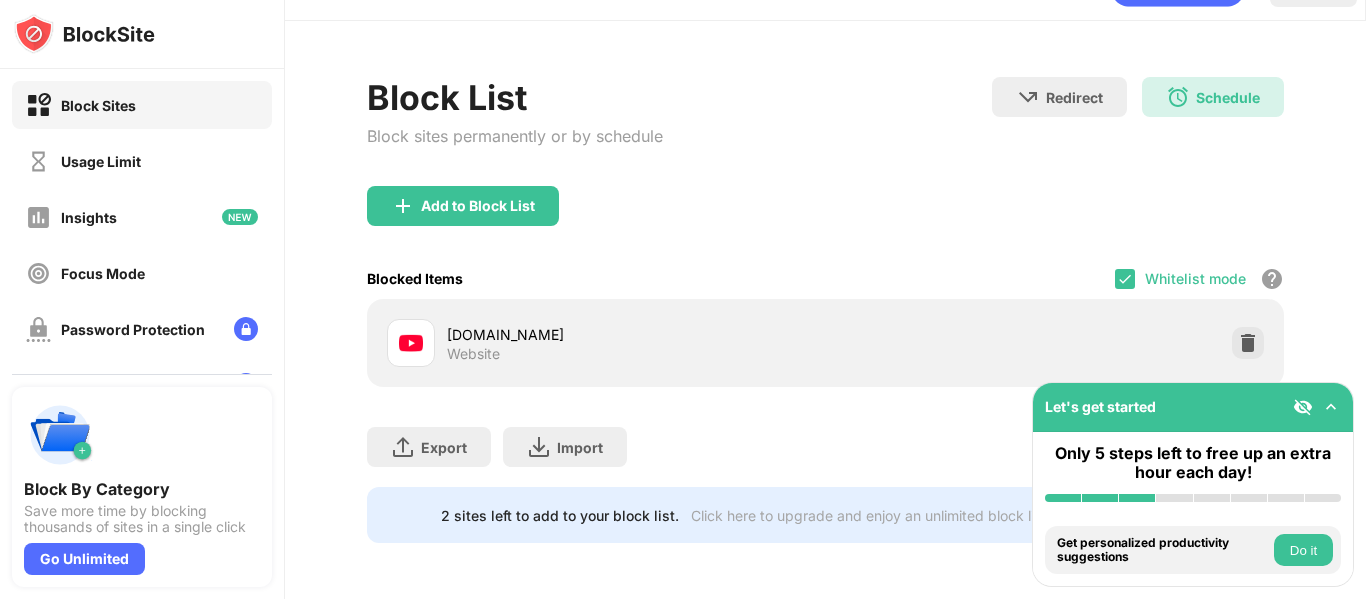 scroll, scrollTop: 63, scrollLeft: 0, axis: vertical 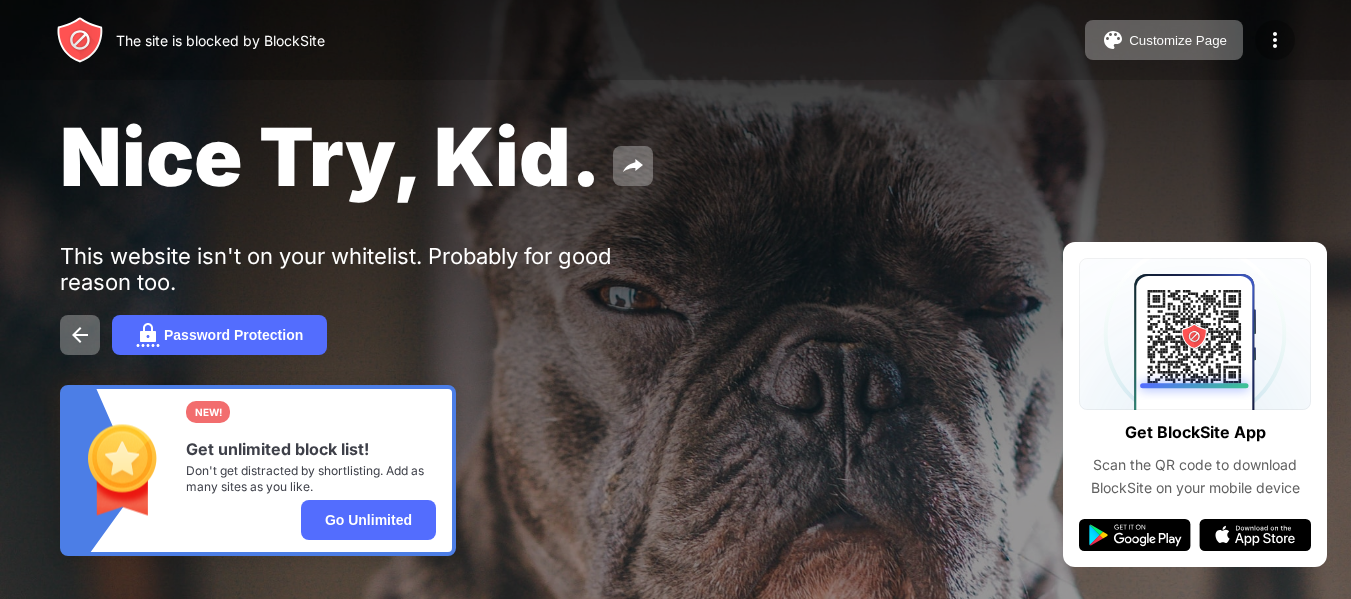 click at bounding box center (1275, 40) 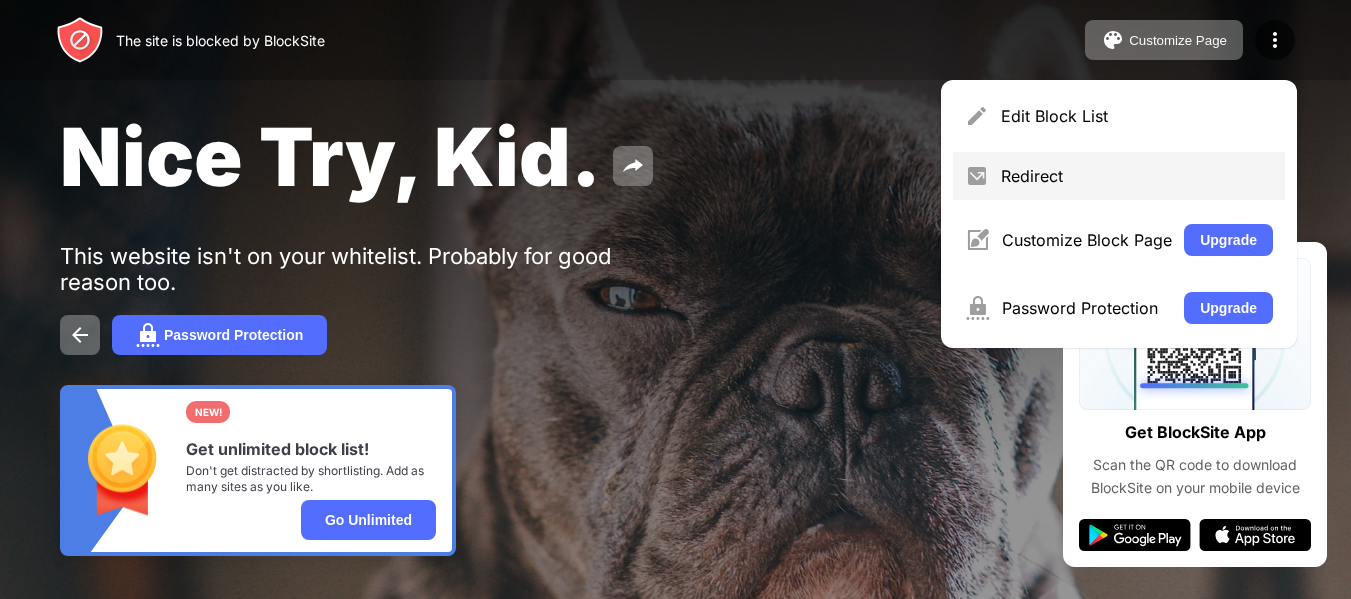 click on "Redirect" at bounding box center (1119, 176) 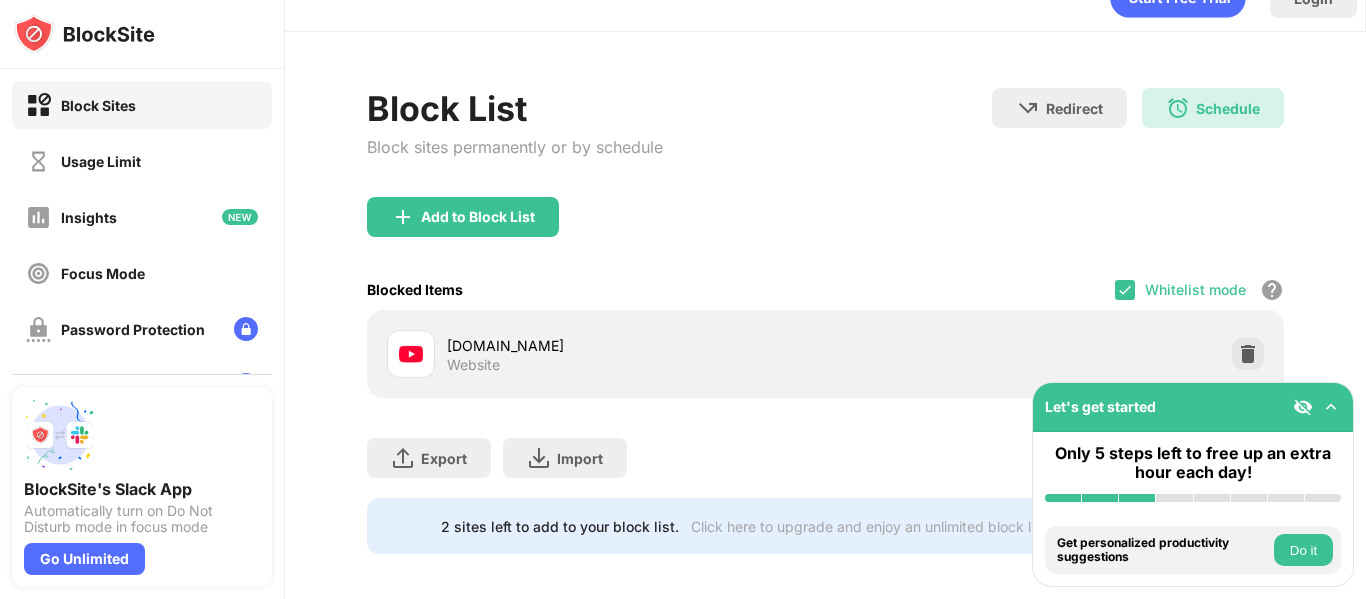 scroll, scrollTop: 38, scrollLeft: 0, axis: vertical 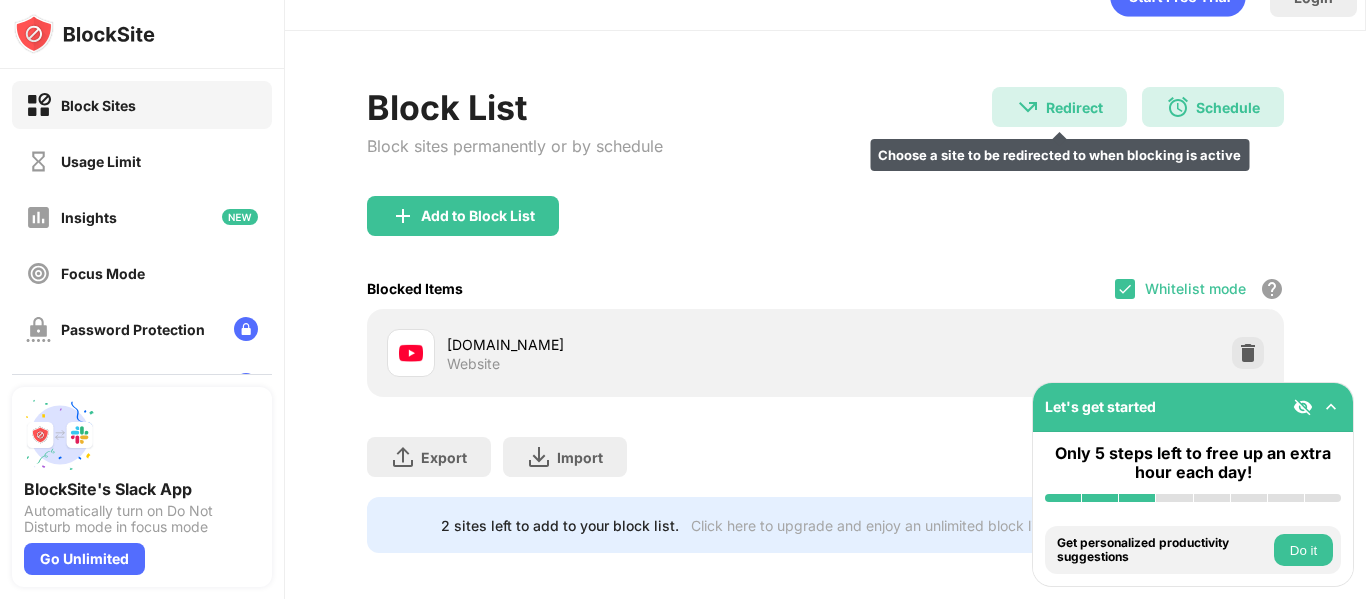 click on "Redirect" at bounding box center [1074, 107] 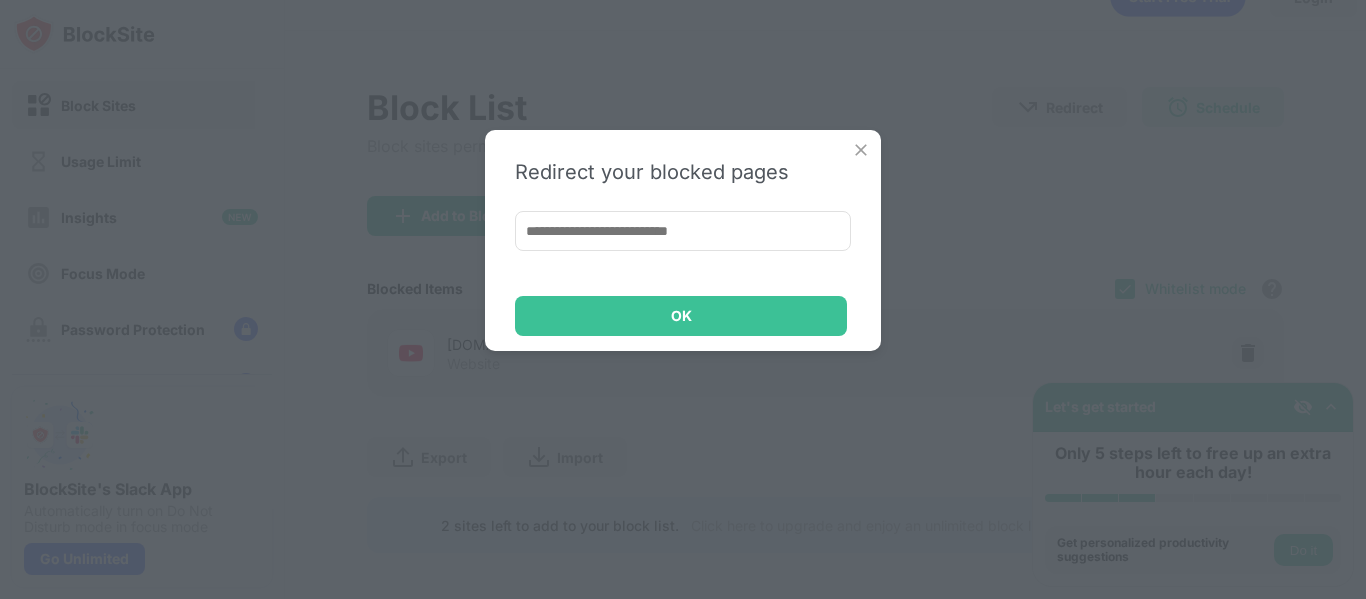 click at bounding box center [861, 150] 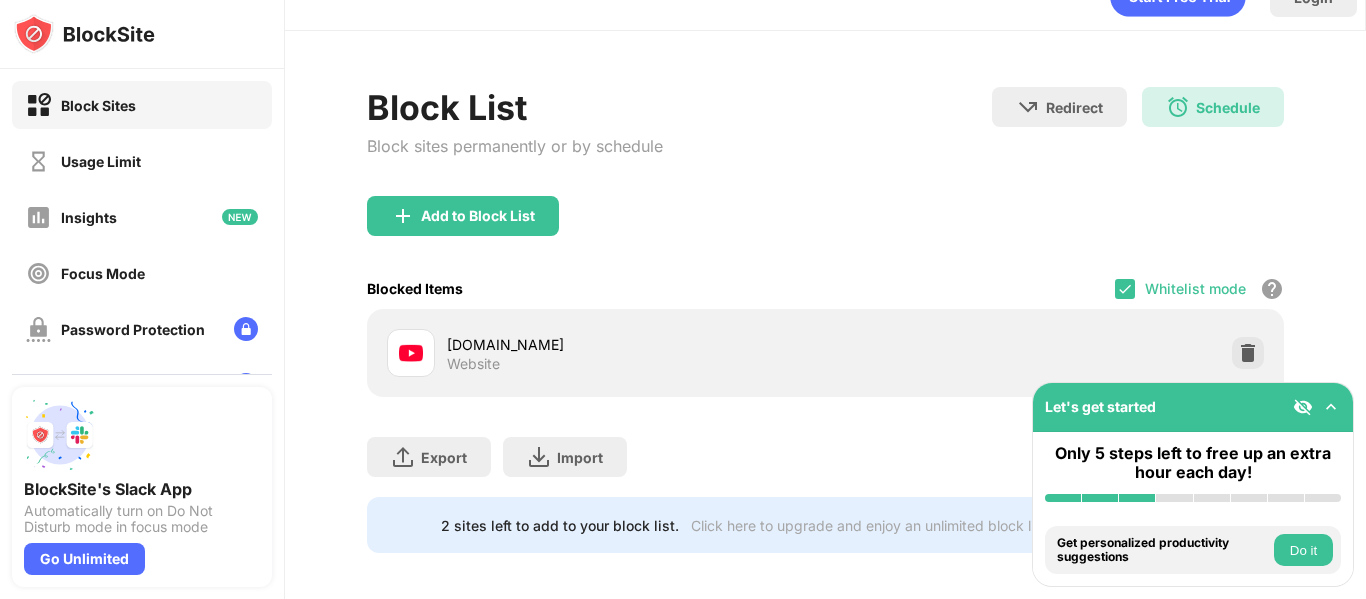 scroll, scrollTop: 63, scrollLeft: 0, axis: vertical 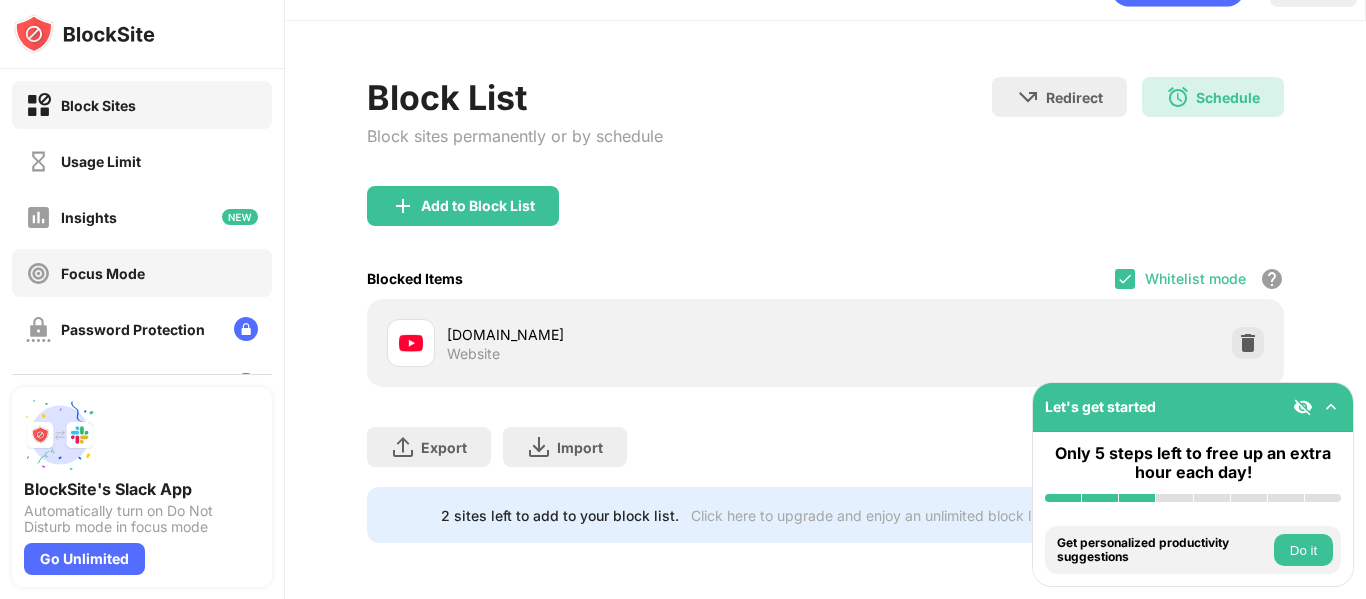 click on "Focus Mode" at bounding box center (142, 273) 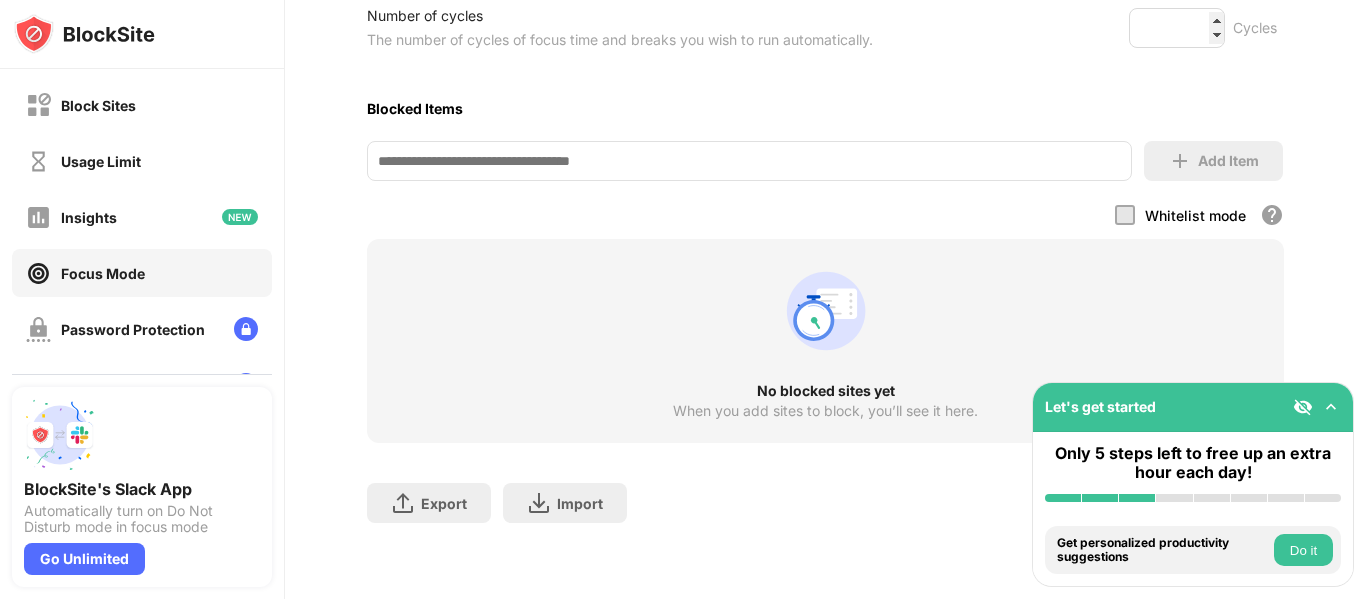 scroll, scrollTop: 514, scrollLeft: 0, axis: vertical 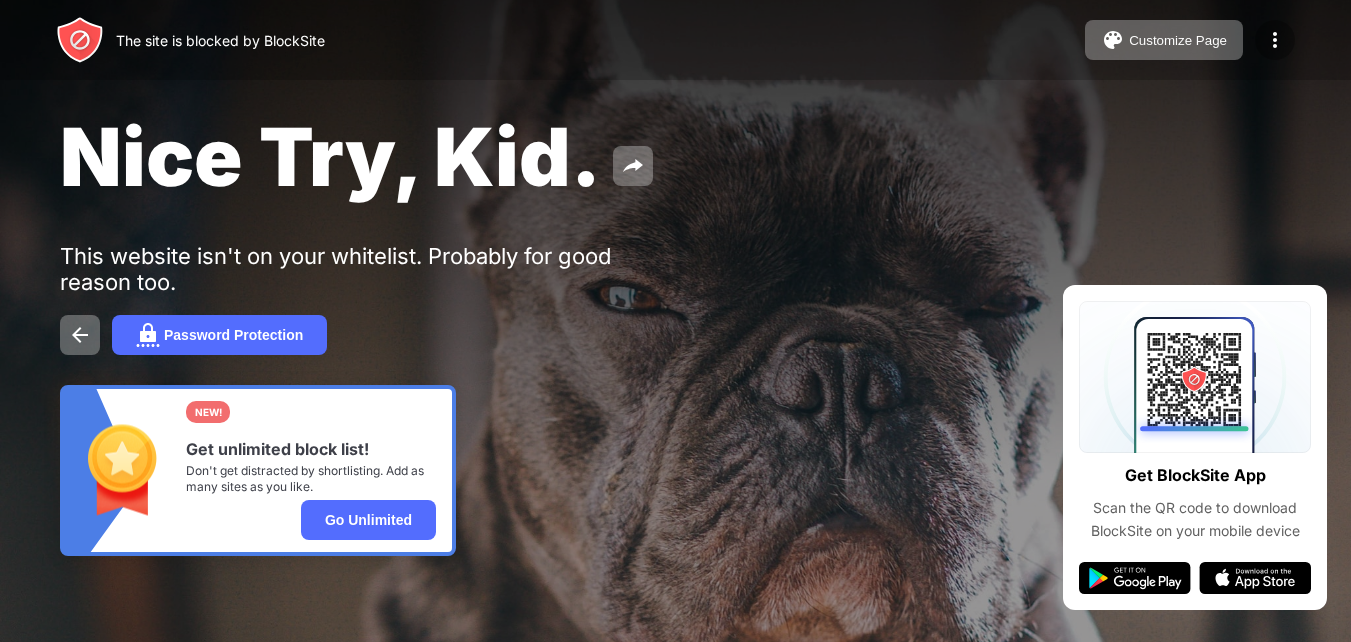click at bounding box center (1275, 40) 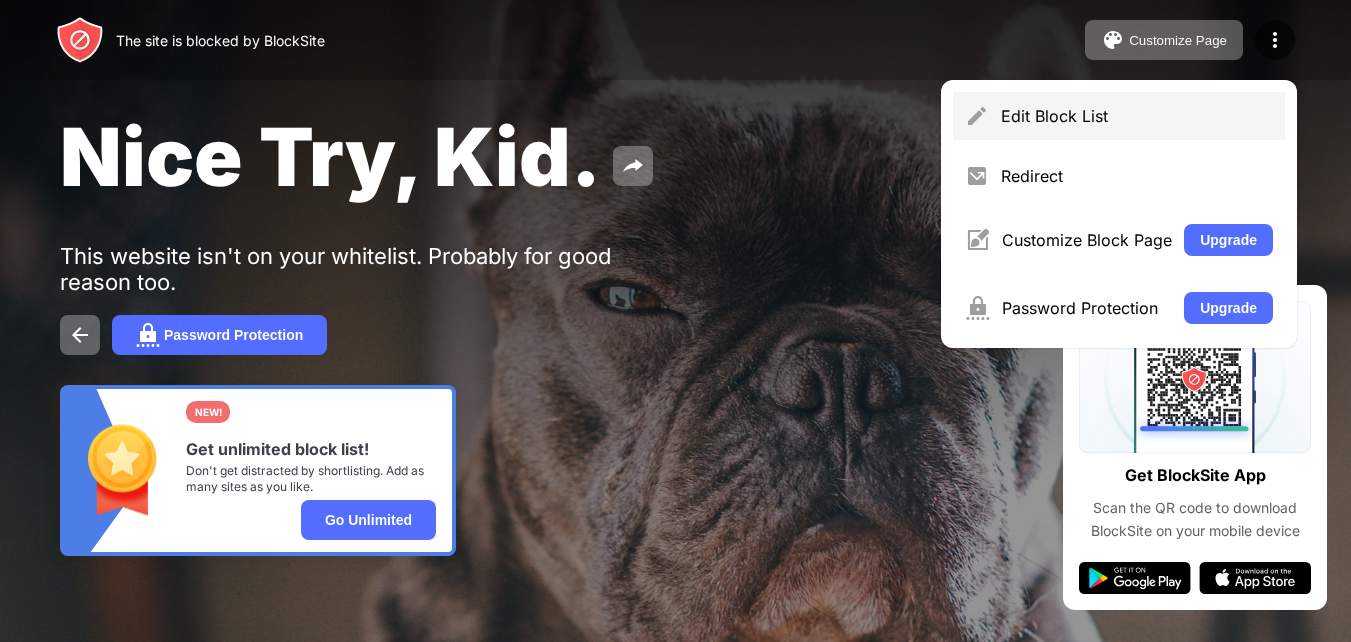 click on "Edit Block List" at bounding box center (1137, 116) 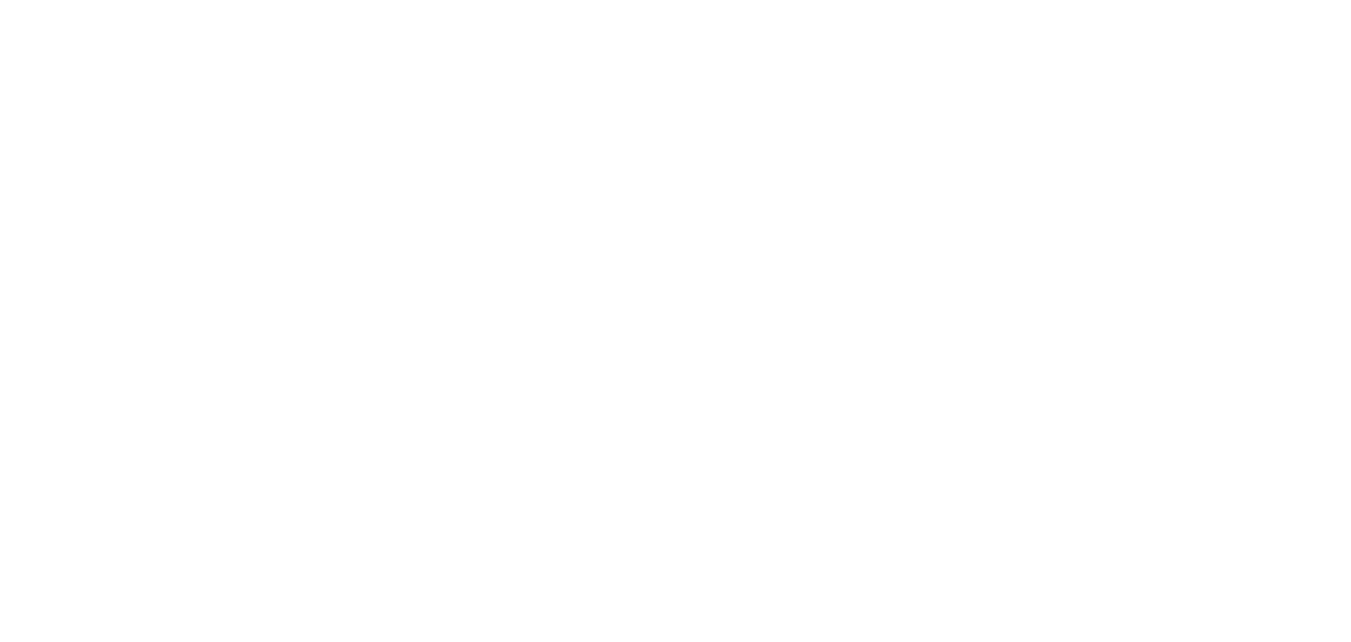 click at bounding box center (675, 0) 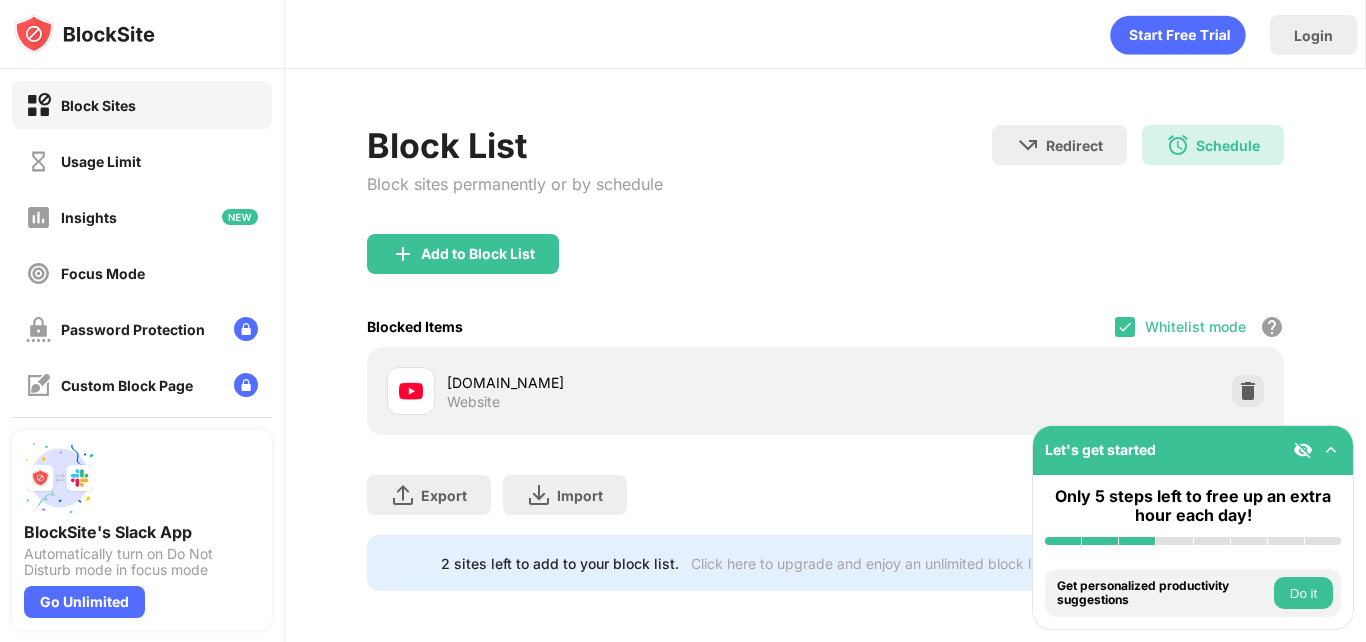 scroll, scrollTop: 20, scrollLeft: 0, axis: vertical 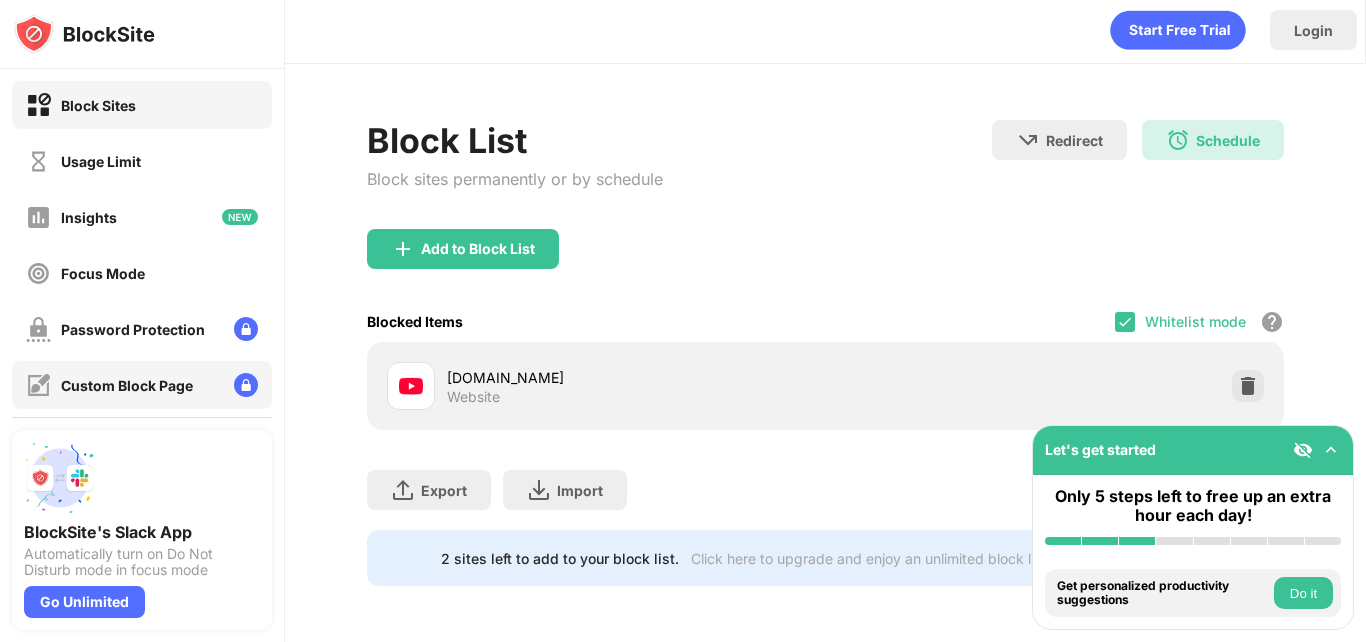 click on "Custom Block Page" at bounding box center [142, 385] 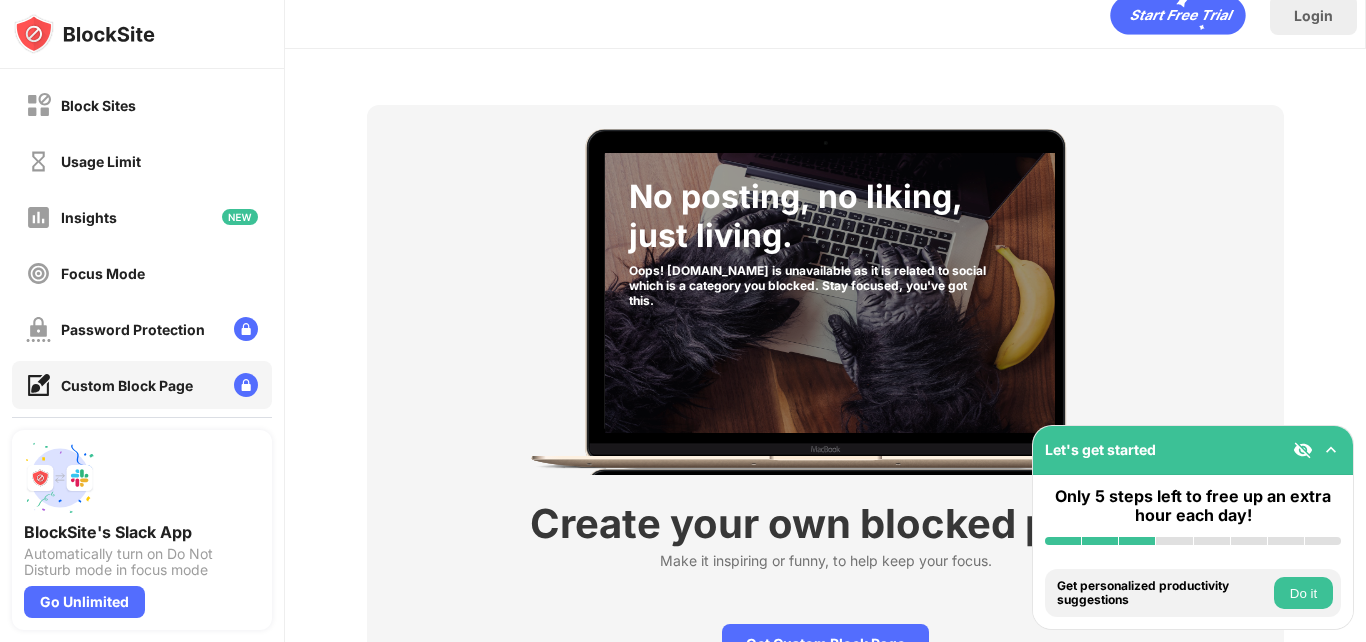 scroll, scrollTop: 149, scrollLeft: 0, axis: vertical 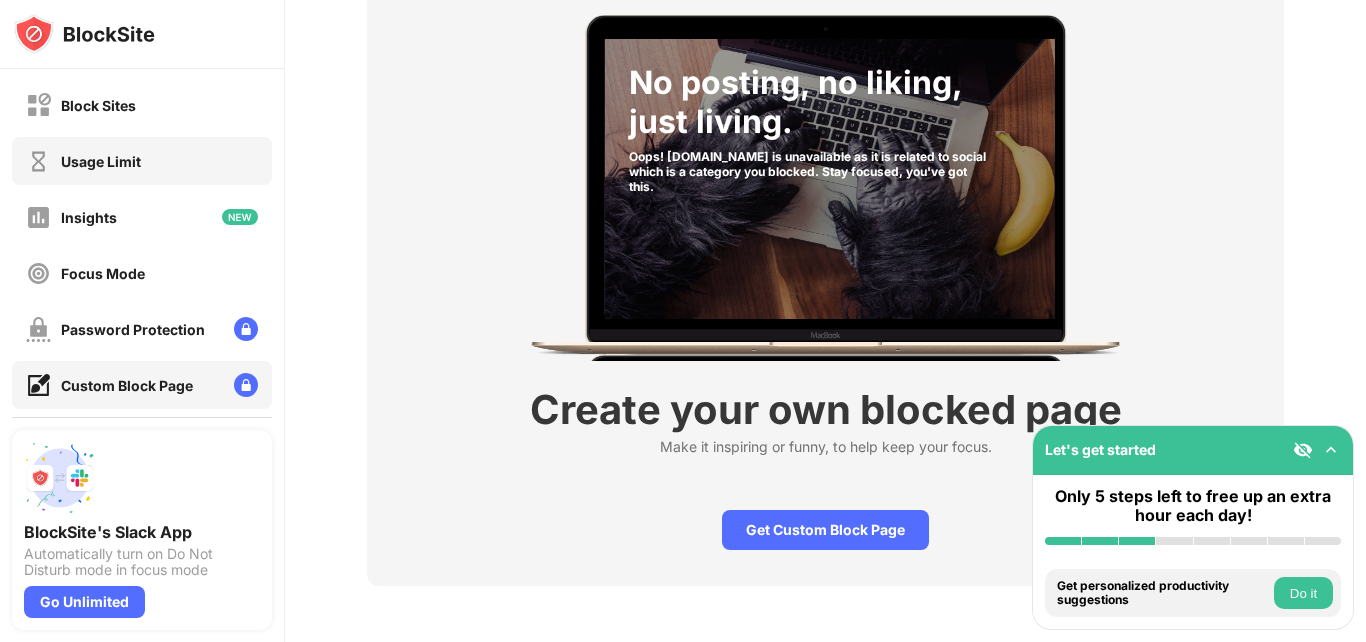 click on "Usage Limit" at bounding box center (142, 161) 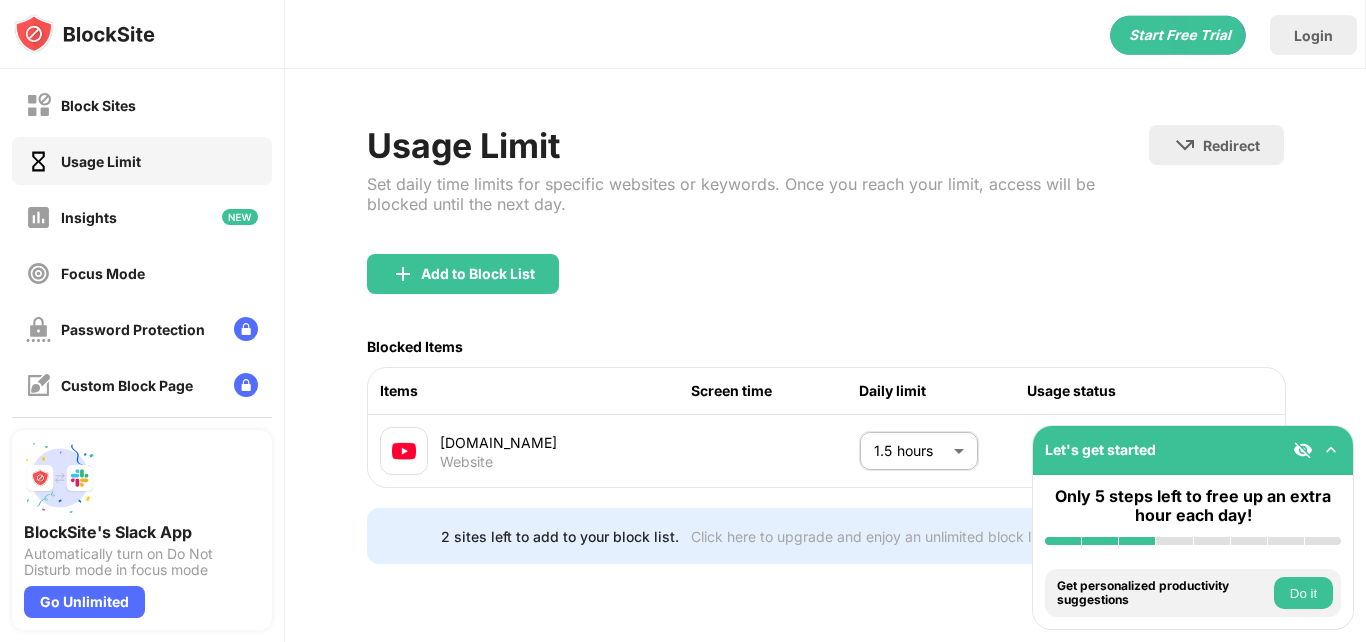 scroll, scrollTop: 1, scrollLeft: 0, axis: vertical 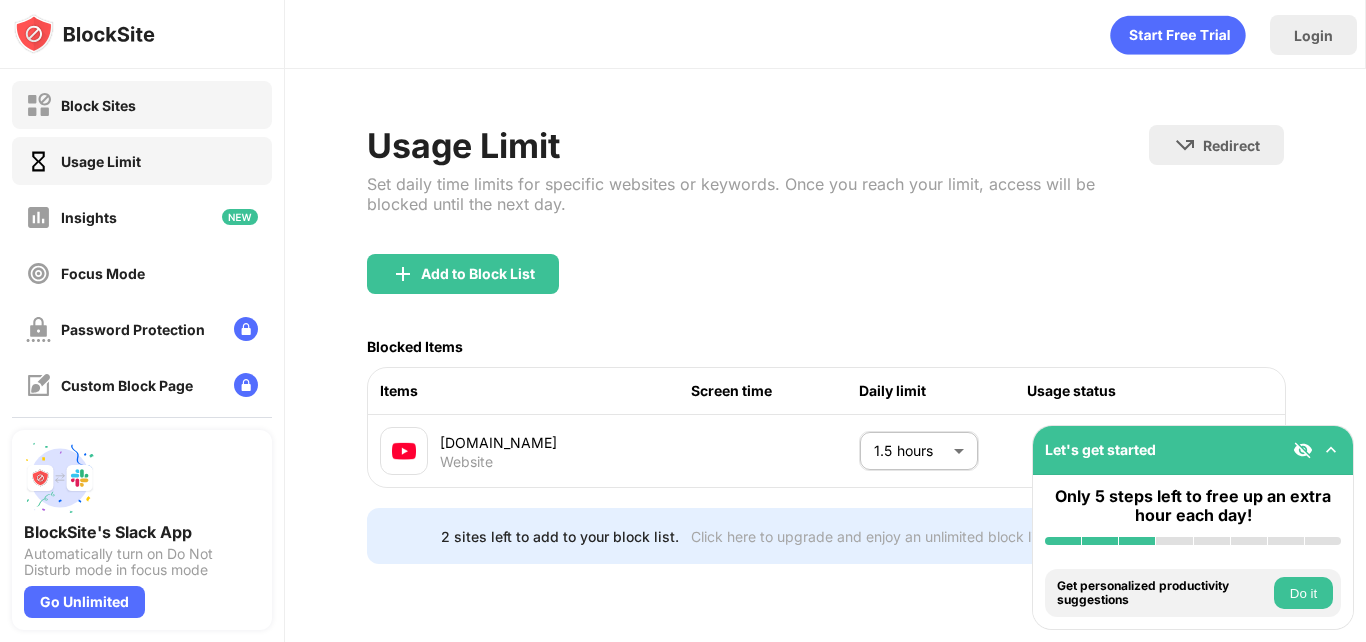 click on "Block Sites" at bounding box center (142, 105) 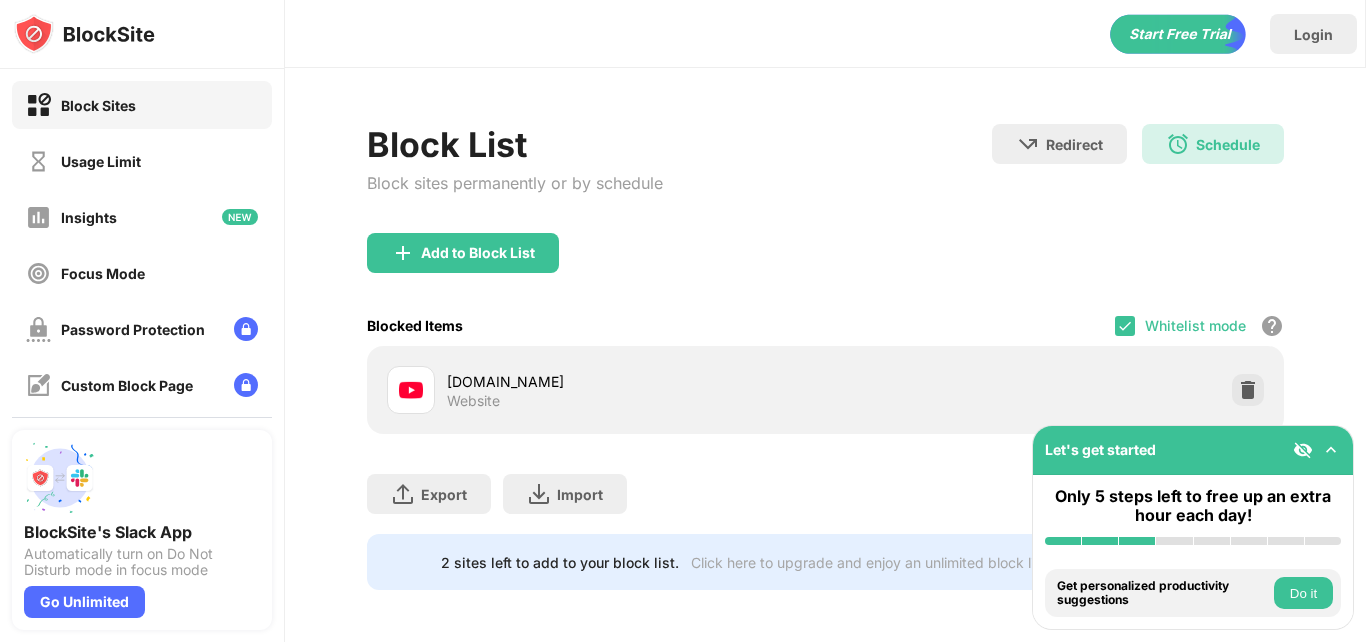 scroll, scrollTop: 20, scrollLeft: 0, axis: vertical 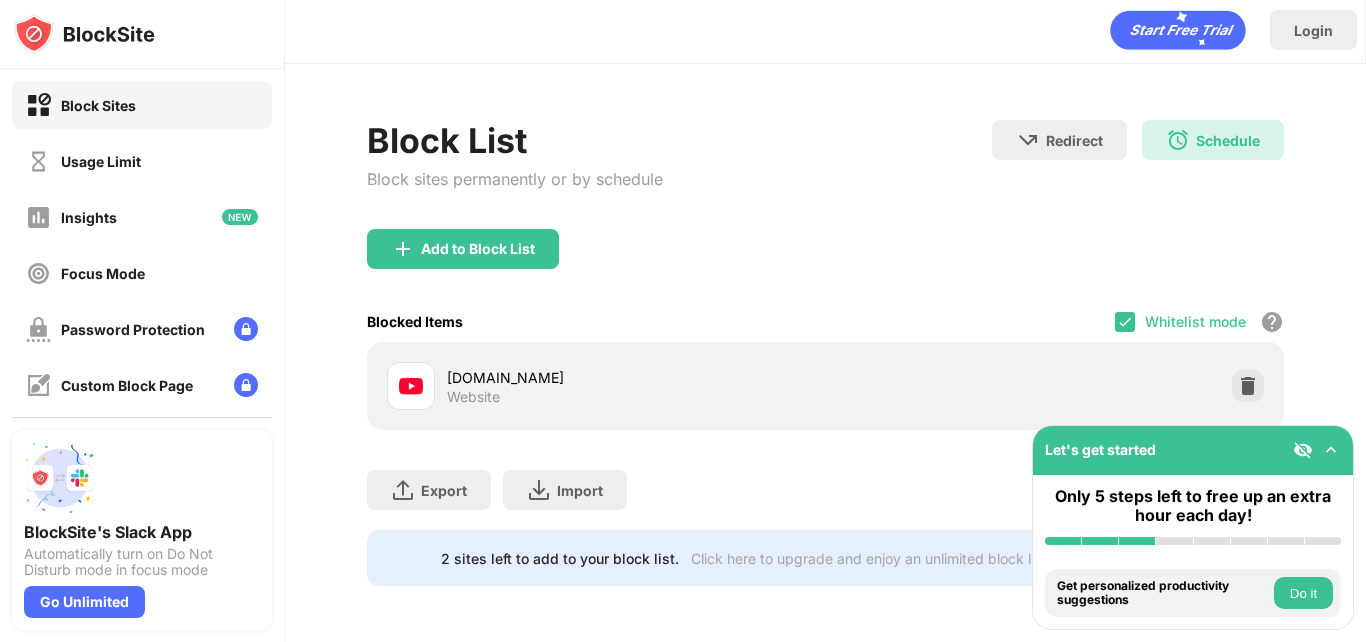 click on "Whitelist mode Block all websites except for those in your whitelist. Whitelist Mode only works with URLs and won't include categories or keywords." at bounding box center [1199, 321] 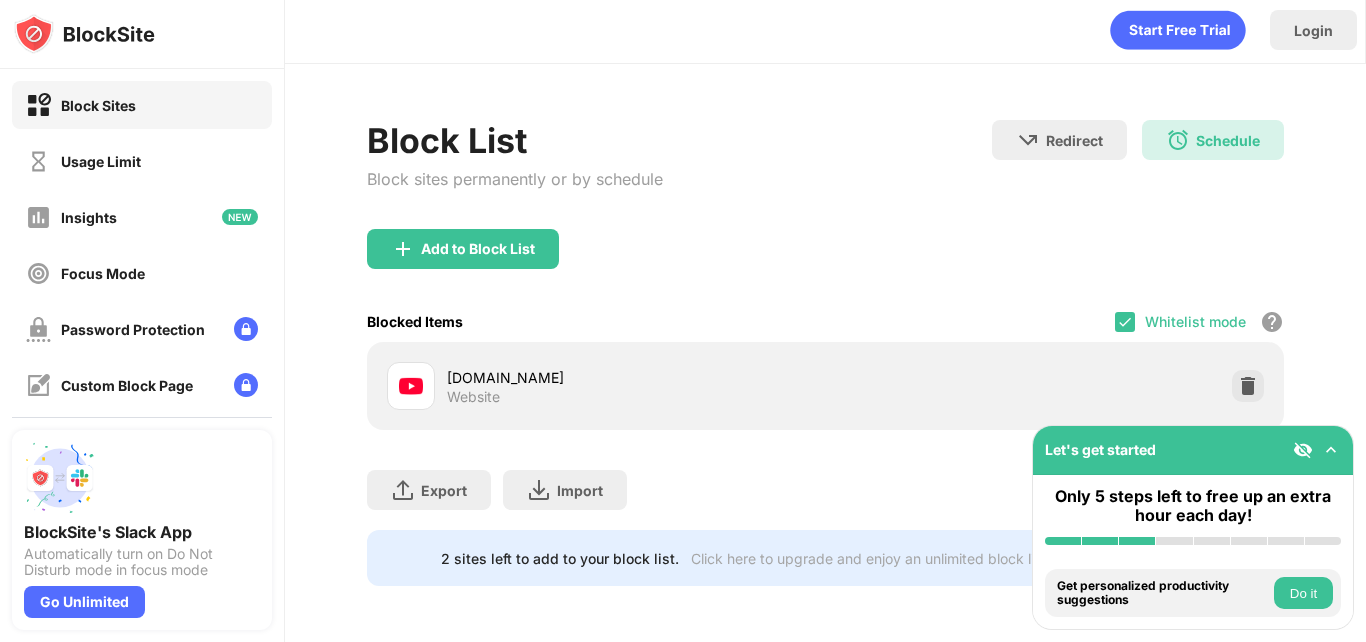 click 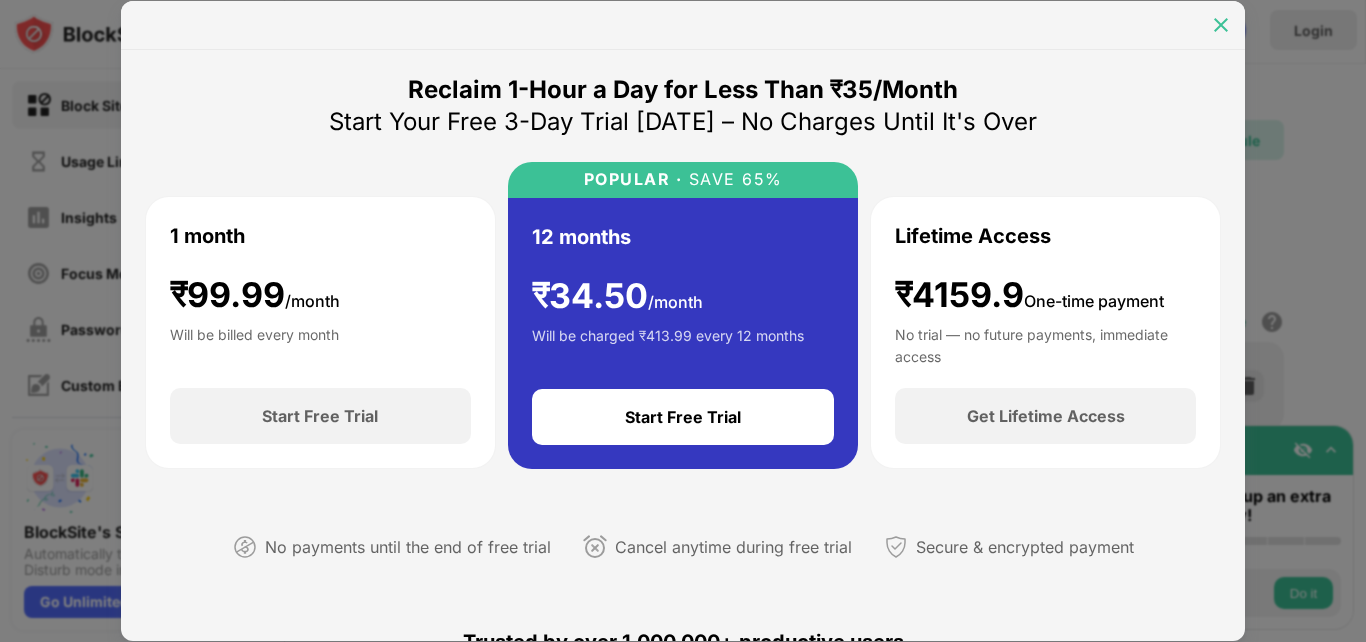 click at bounding box center [1221, 25] 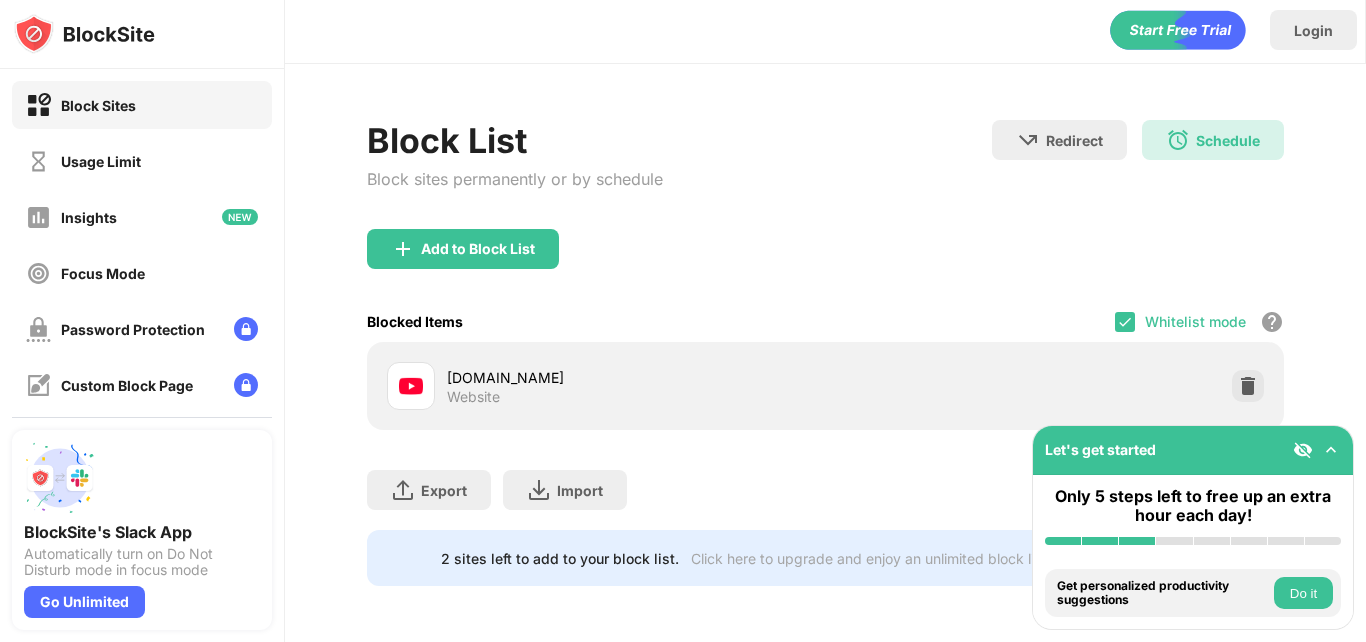 click at bounding box center [1174, 541] 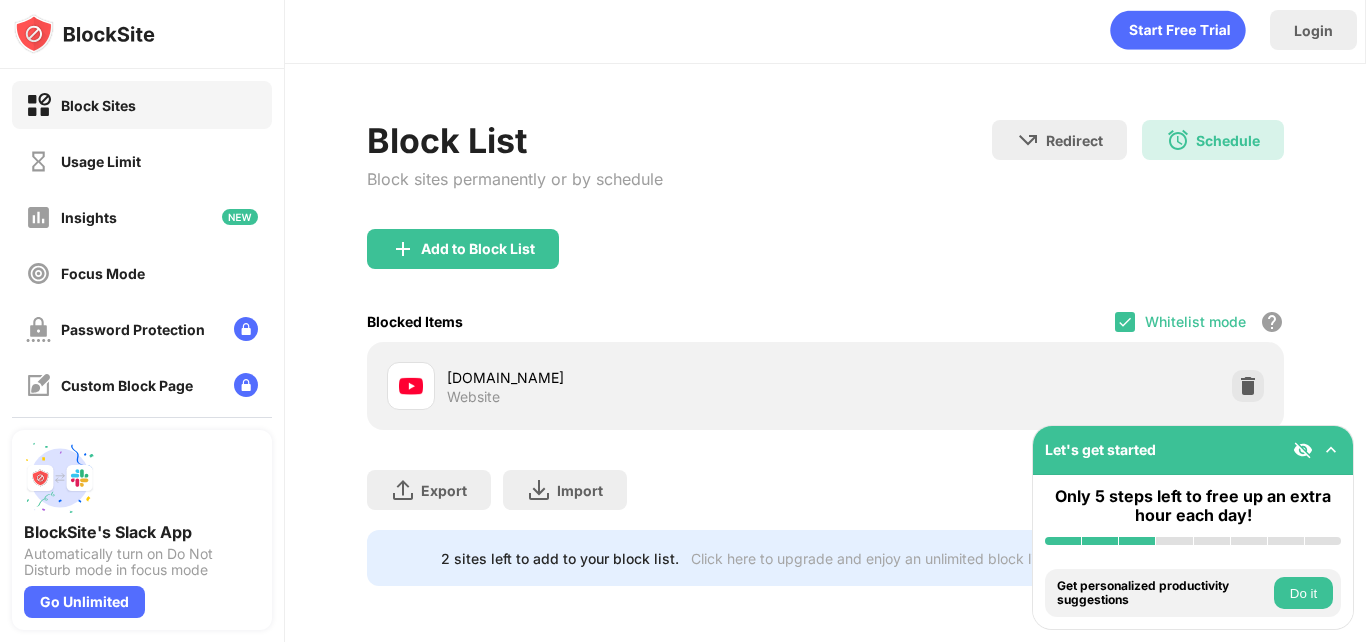 click at bounding box center [1212, 541] 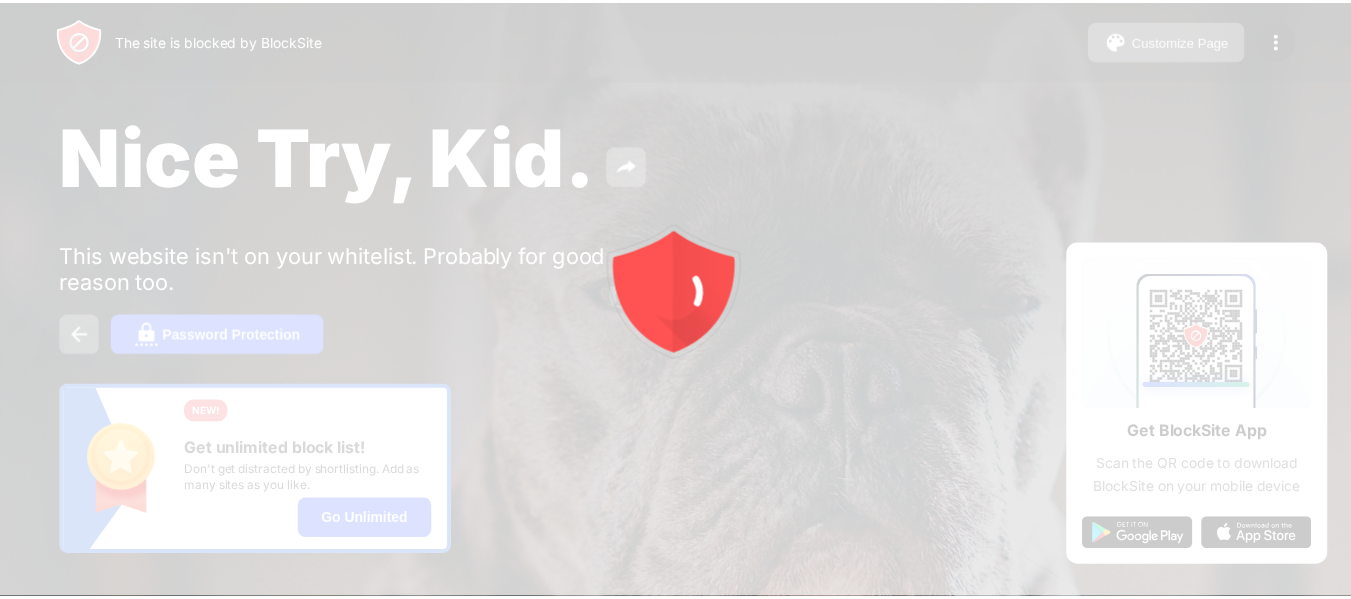 scroll, scrollTop: 0, scrollLeft: 0, axis: both 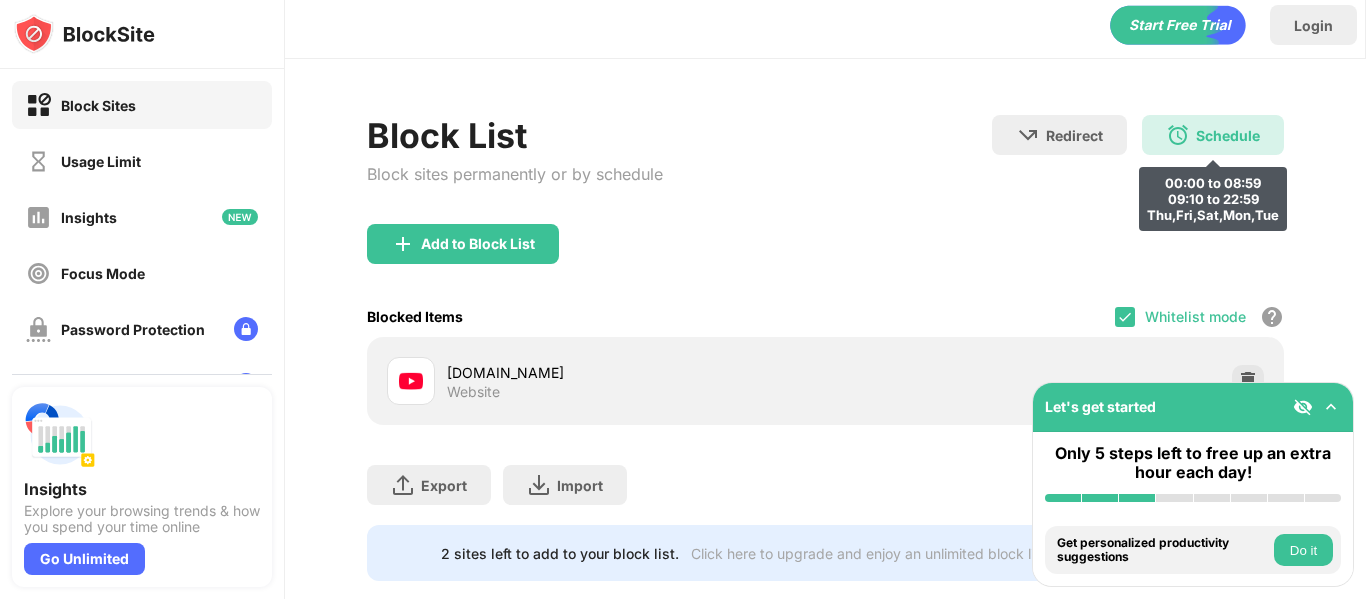 click on "Schedule" at bounding box center (1228, 135) 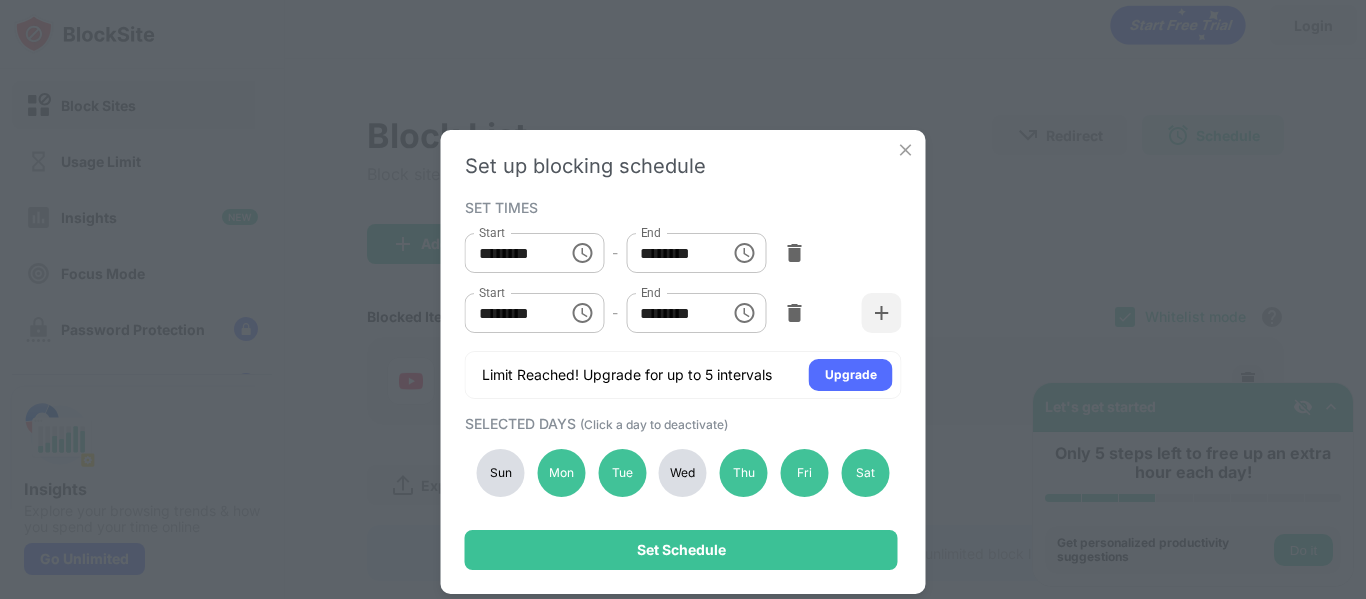 click on "Set up blocking schedule SET TIMES Start ******** Start - End ******** End Start ******** Start - End ******** End Limit Reached! Upgrade for up to 5 intervals Upgrade SELECTED DAYS   (Click a day to deactivate) Sun Mon Tue Wed Thu Fri Sat Set Schedule" at bounding box center [683, 299] 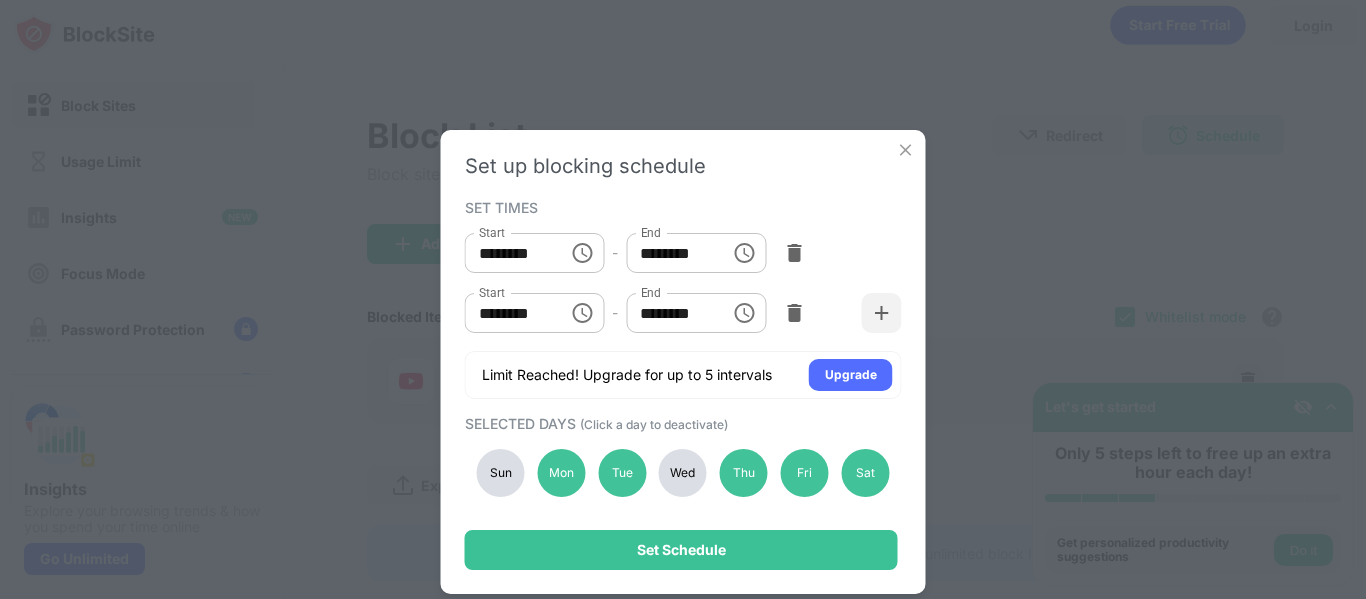 click at bounding box center [906, 150] 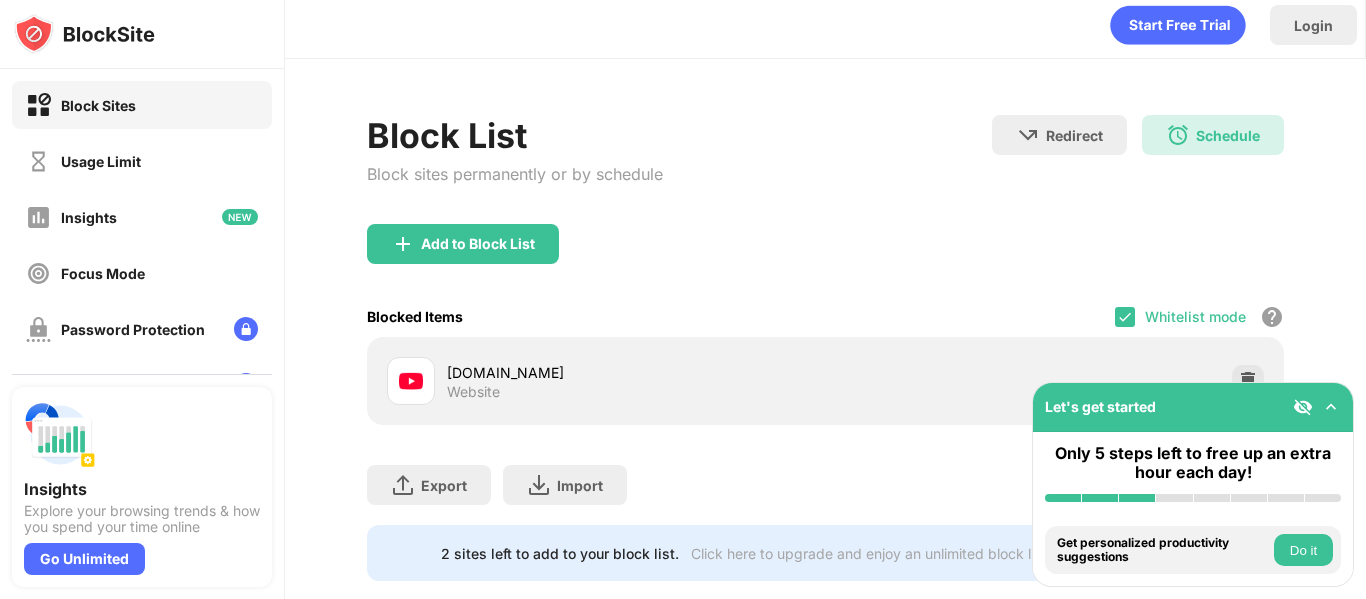 scroll, scrollTop: 63, scrollLeft: 0, axis: vertical 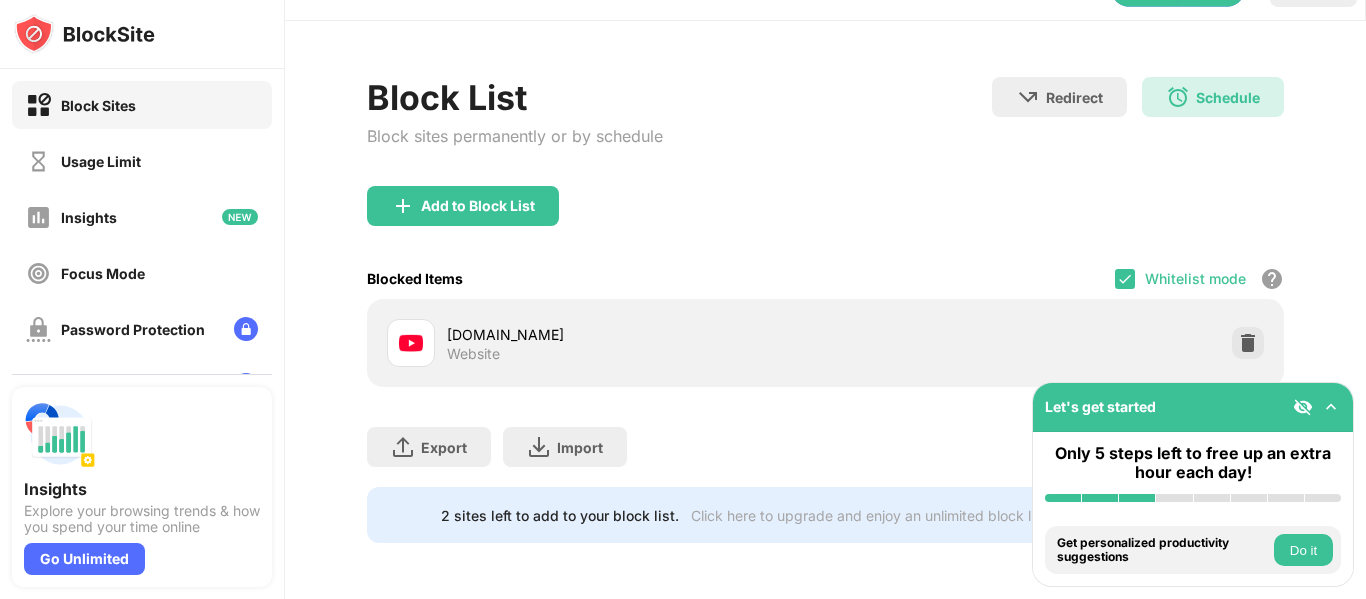 click at bounding box center (1331, 407) 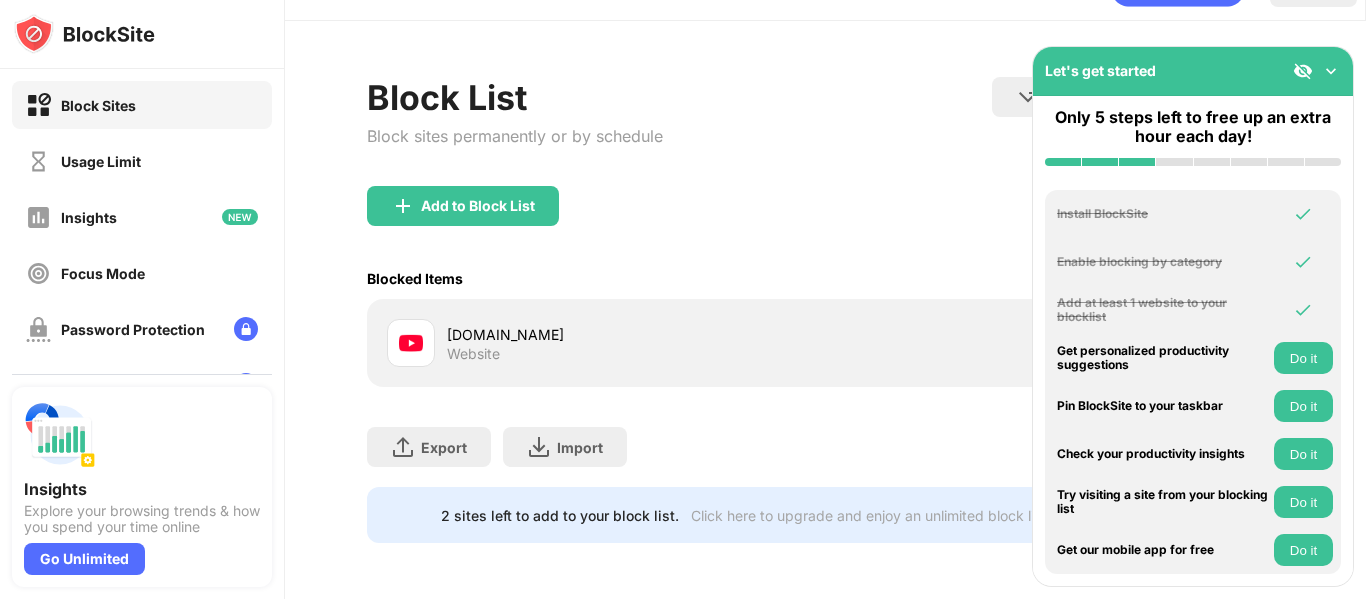 click at bounding box center [1331, 71] 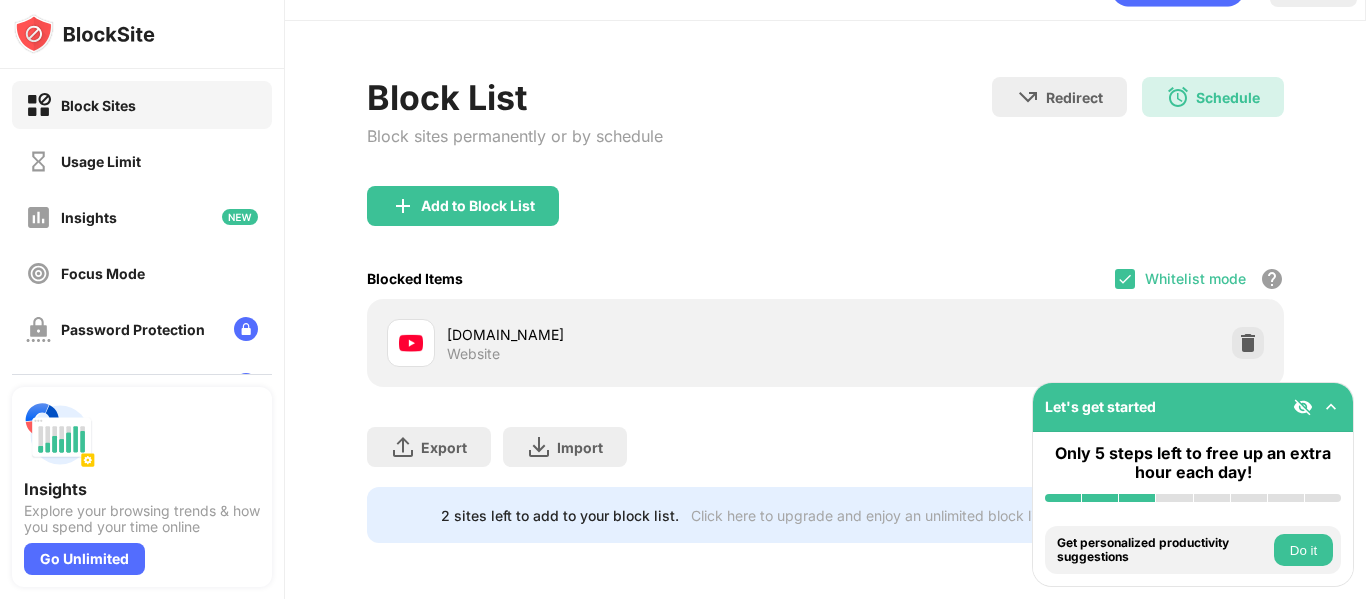click on "youtube.com Website" at bounding box center [636, 343] 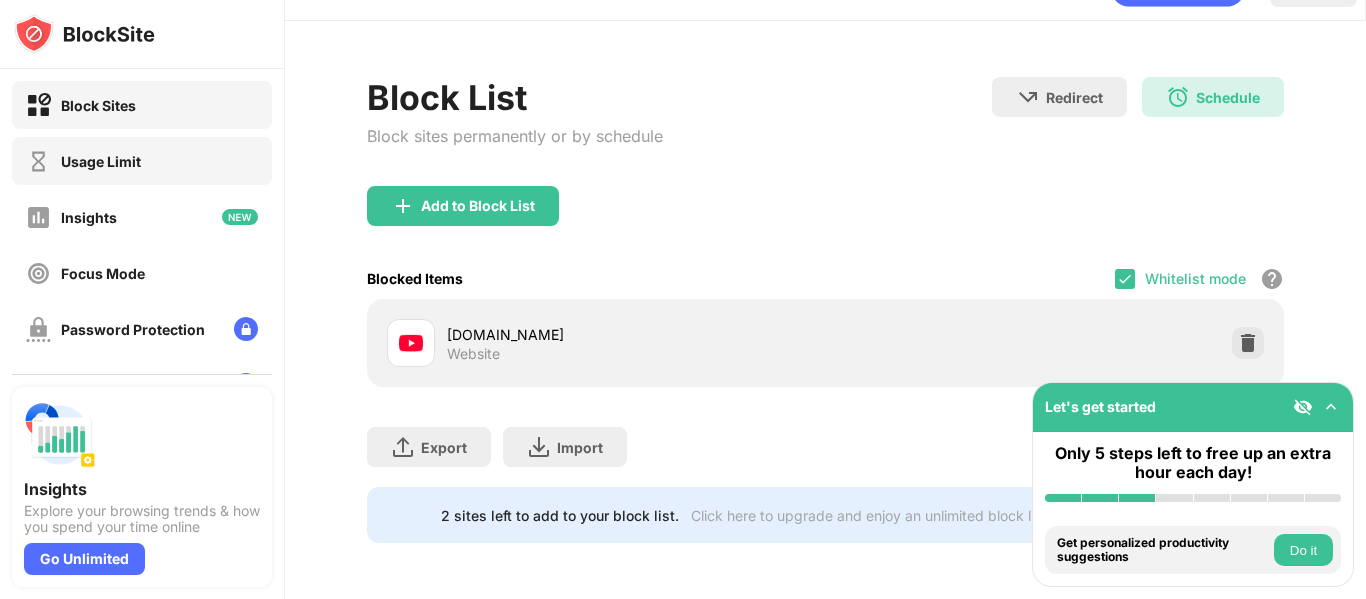 click on "Usage Limit" at bounding box center (142, 161) 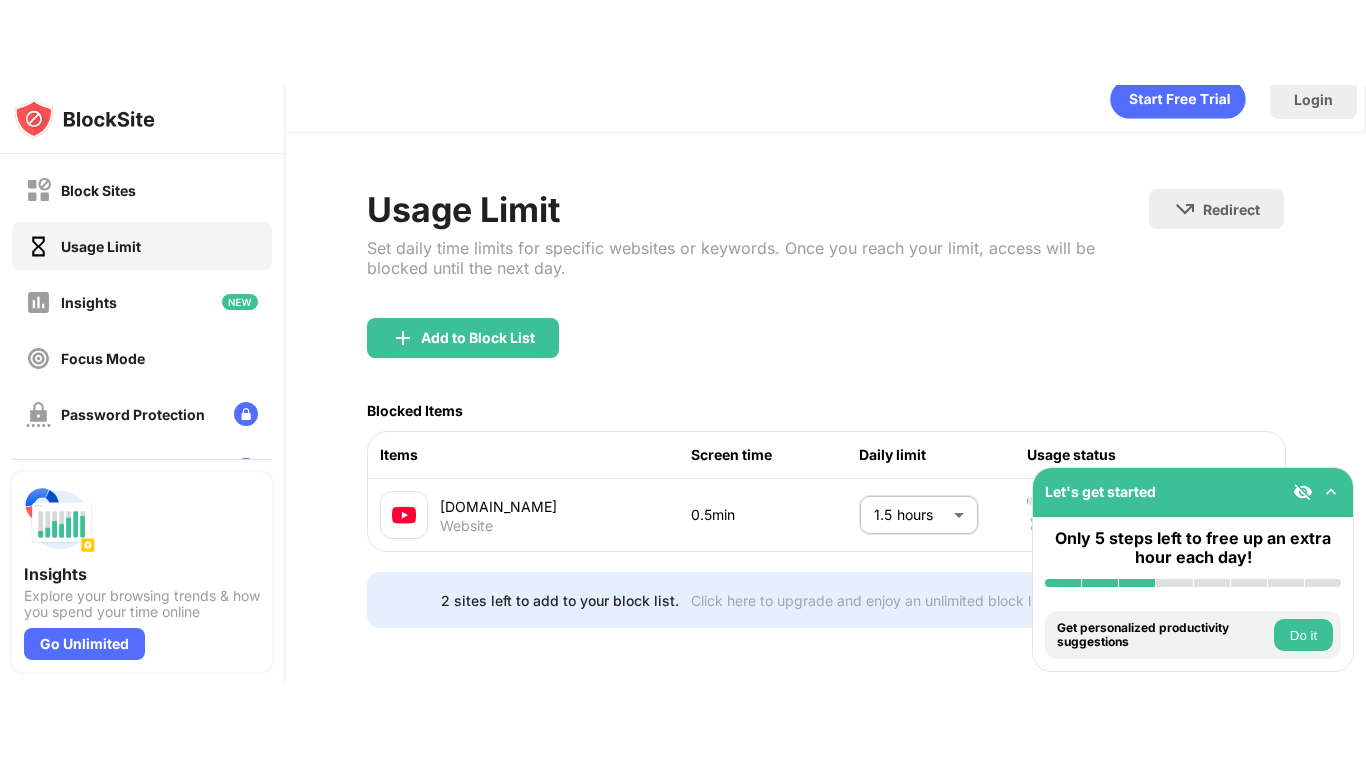 scroll, scrollTop: 44, scrollLeft: 0, axis: vertical 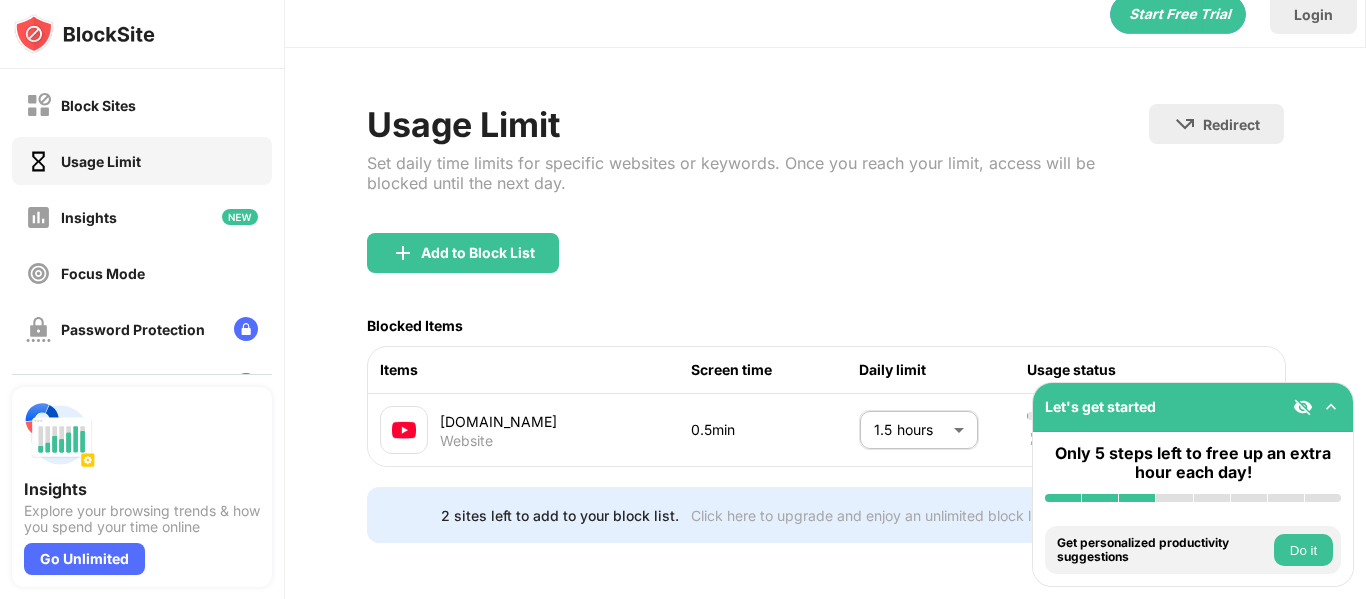 click on "Usage status" at bounding box center (1111, 370) 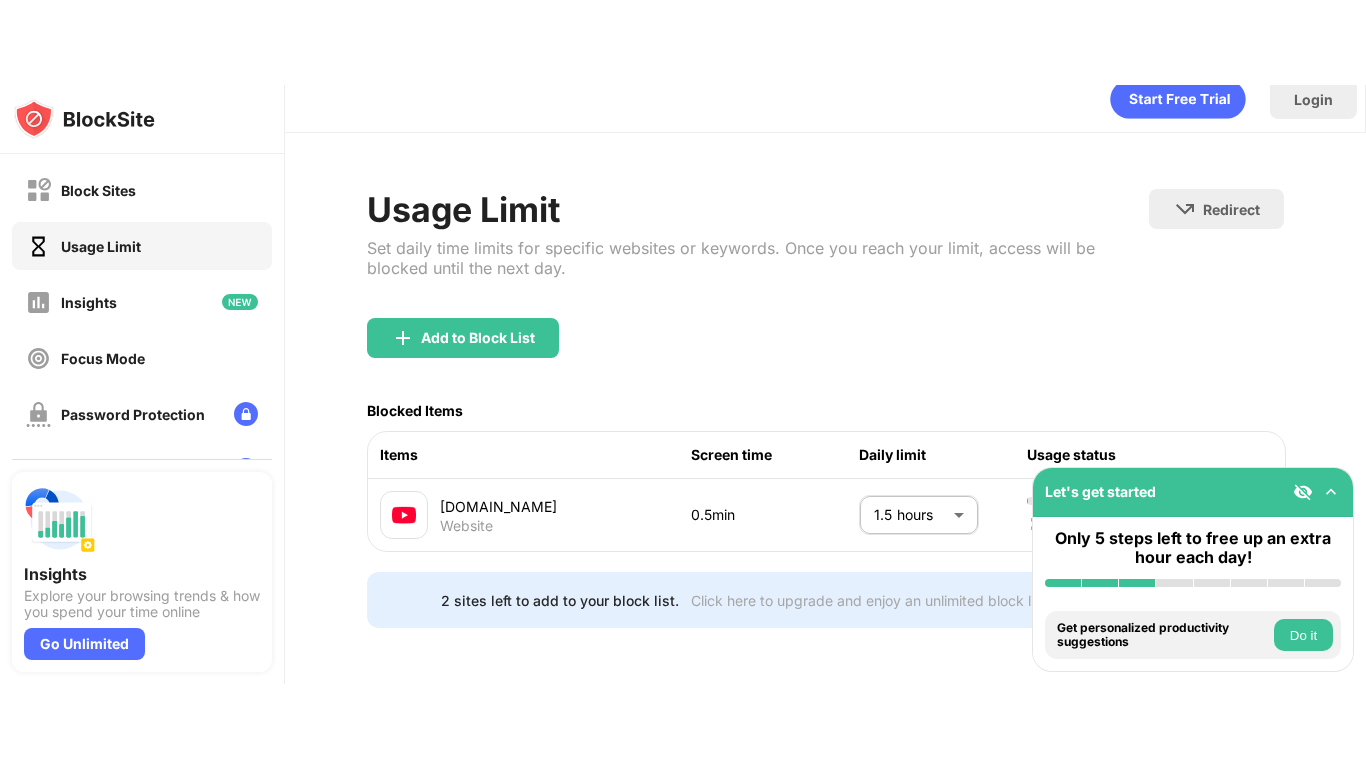 scroll, scrollTop: 0, scrollLeft: 0, axis: both 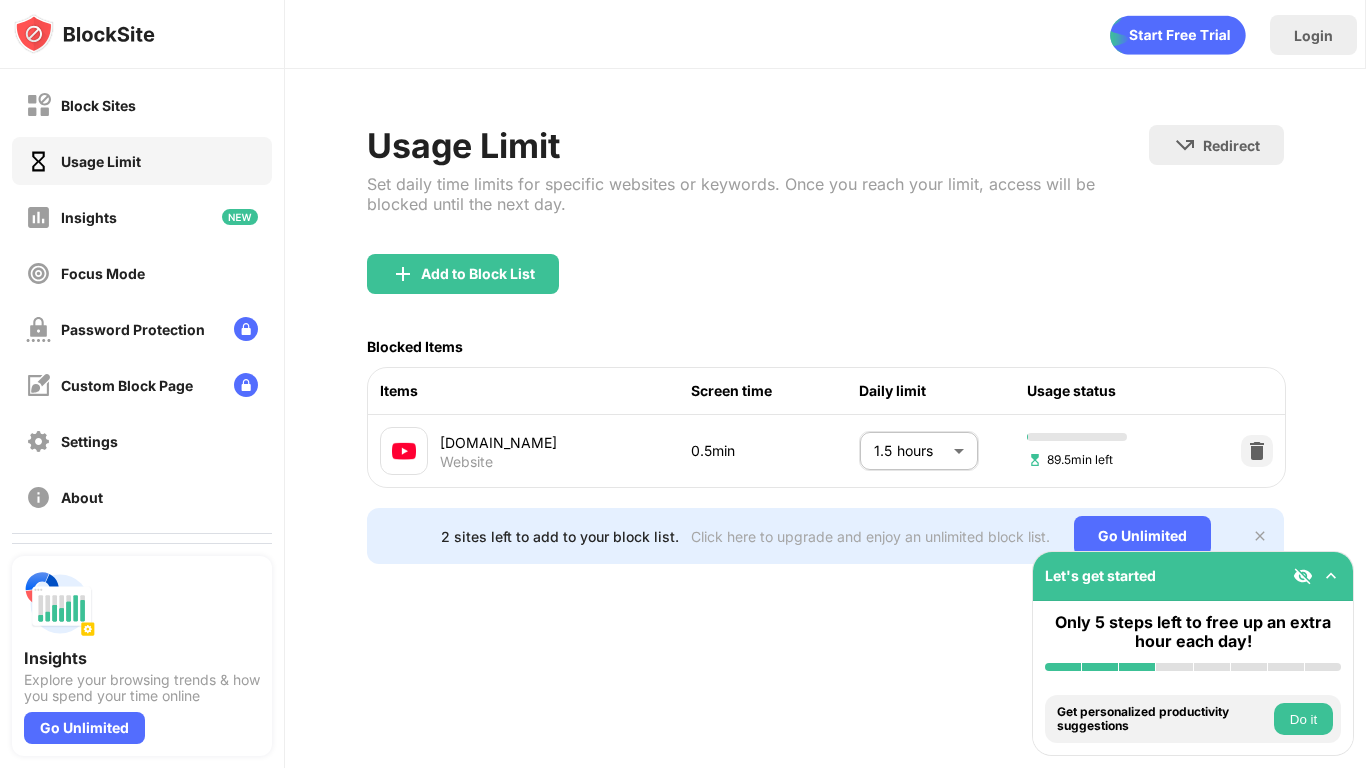 click at bounding box center [1260, 536] 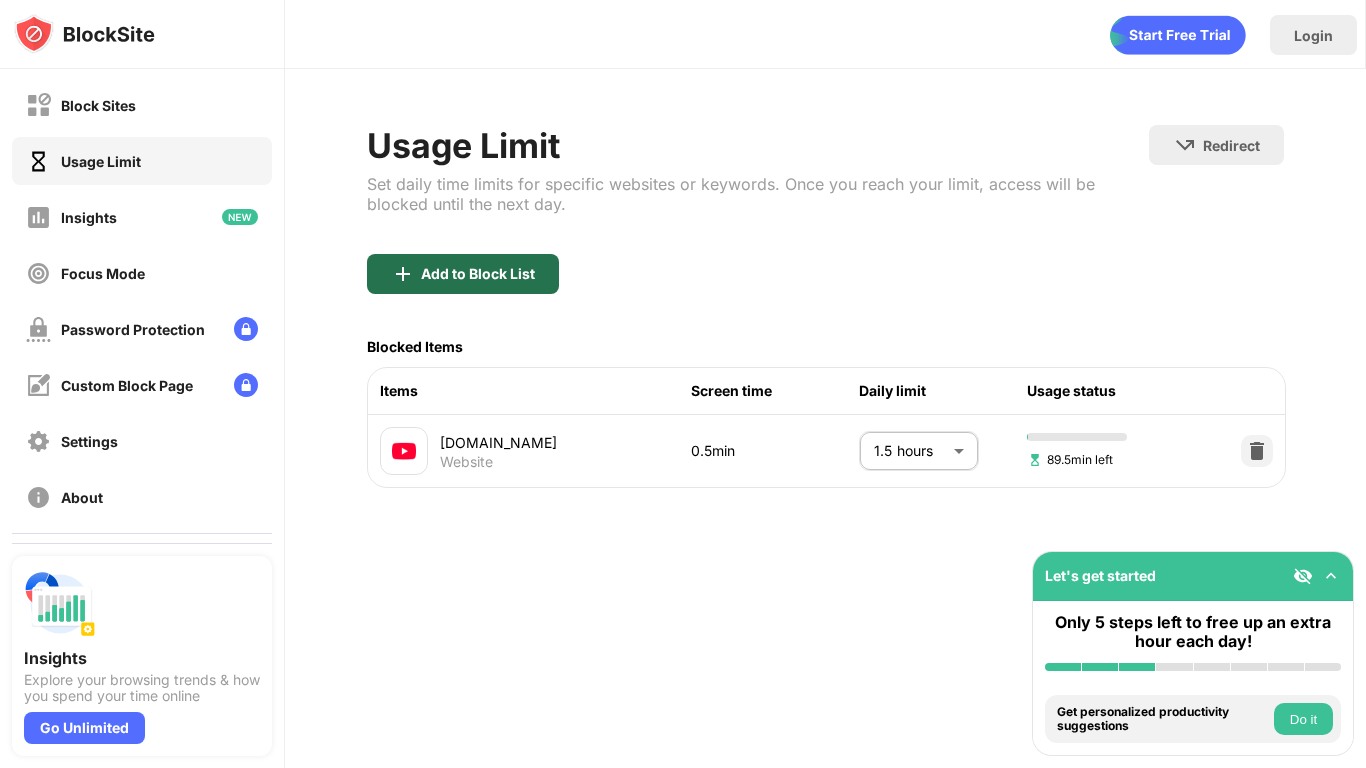 click on "Add to Block List" at bounding box center [463, 274] 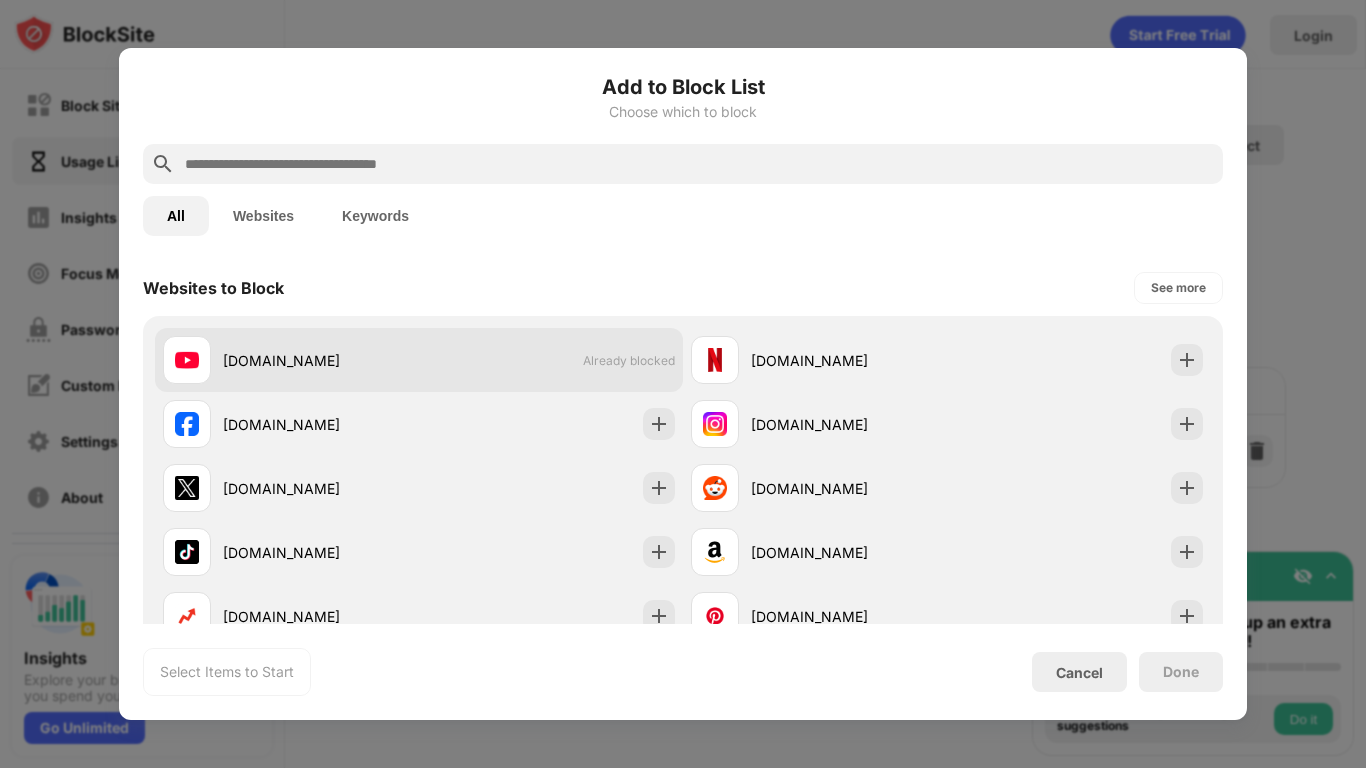 click on "Already blocked" at bounding box center [629, 360] 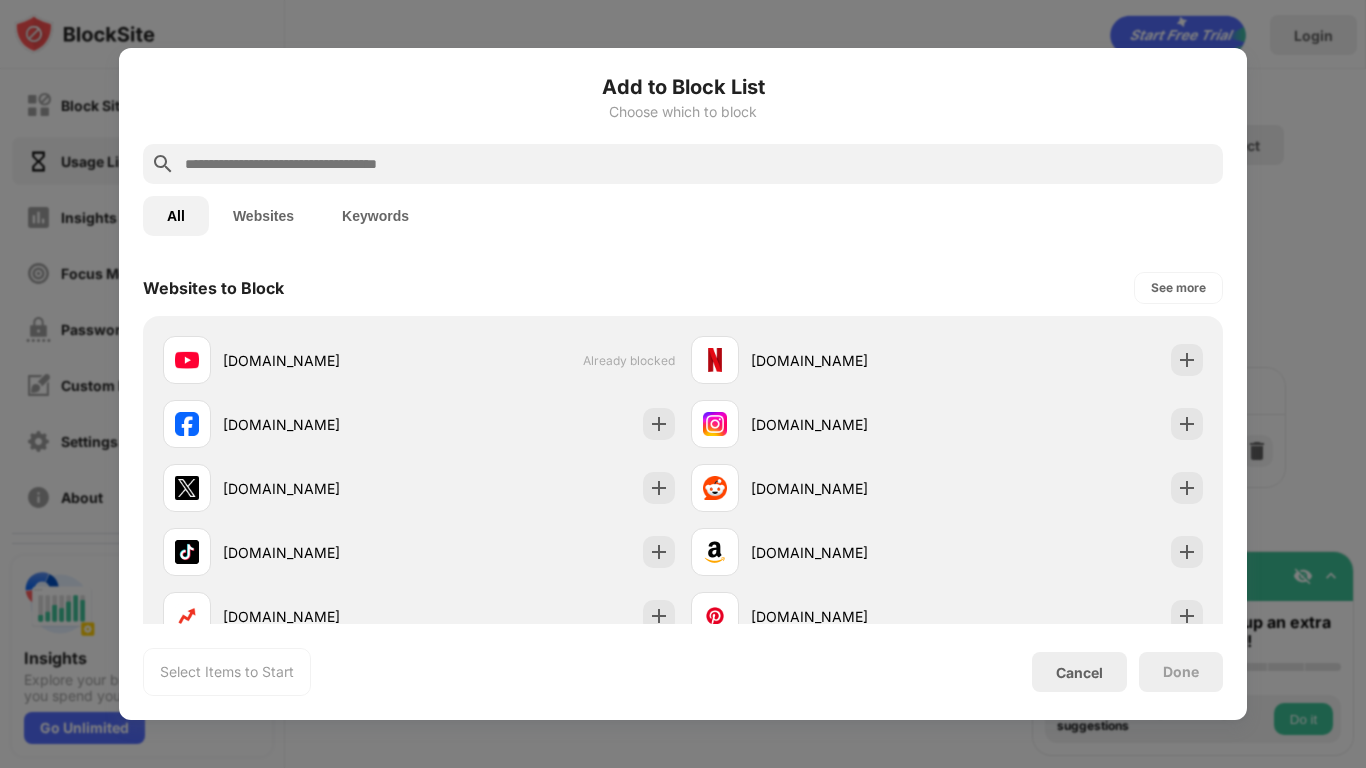 click on "Websites" at bounding box center [263, 216] 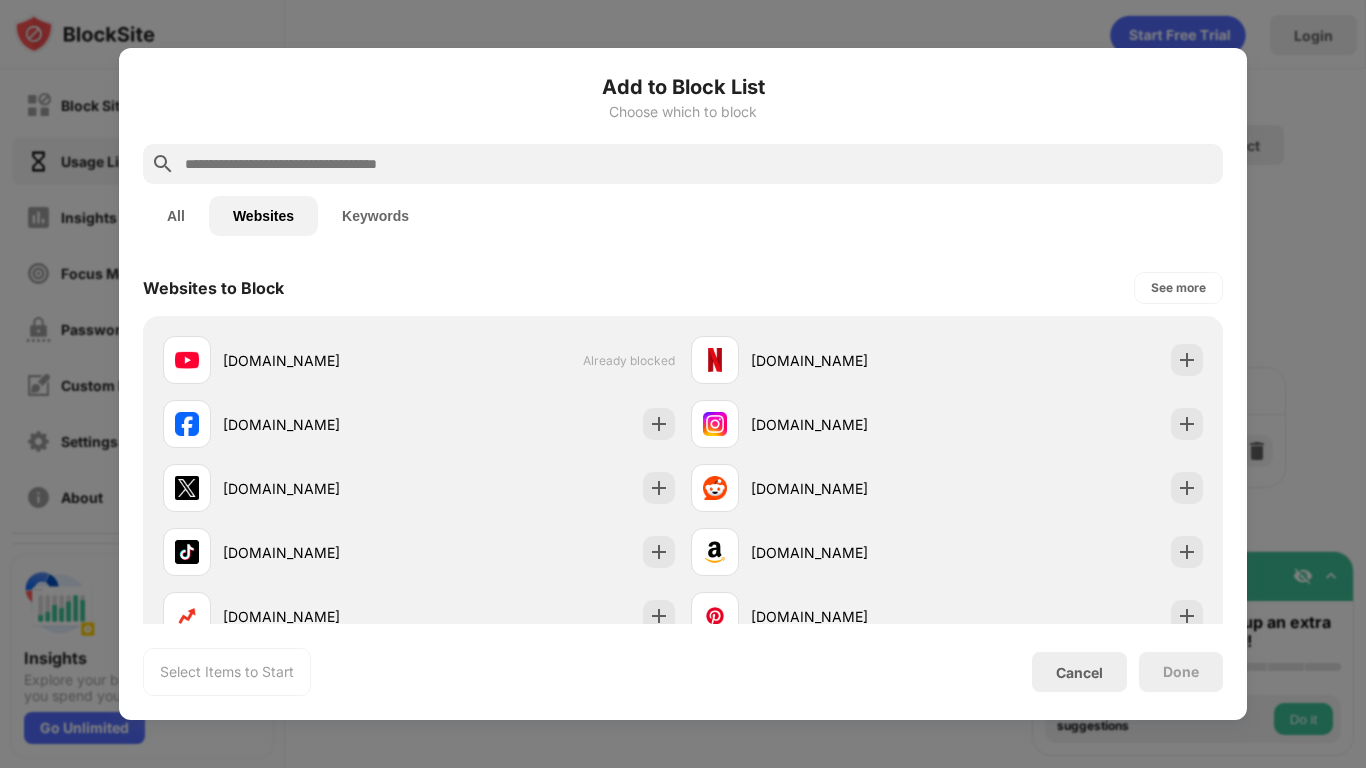 click on "Websites" at bounding box center [263, 216] 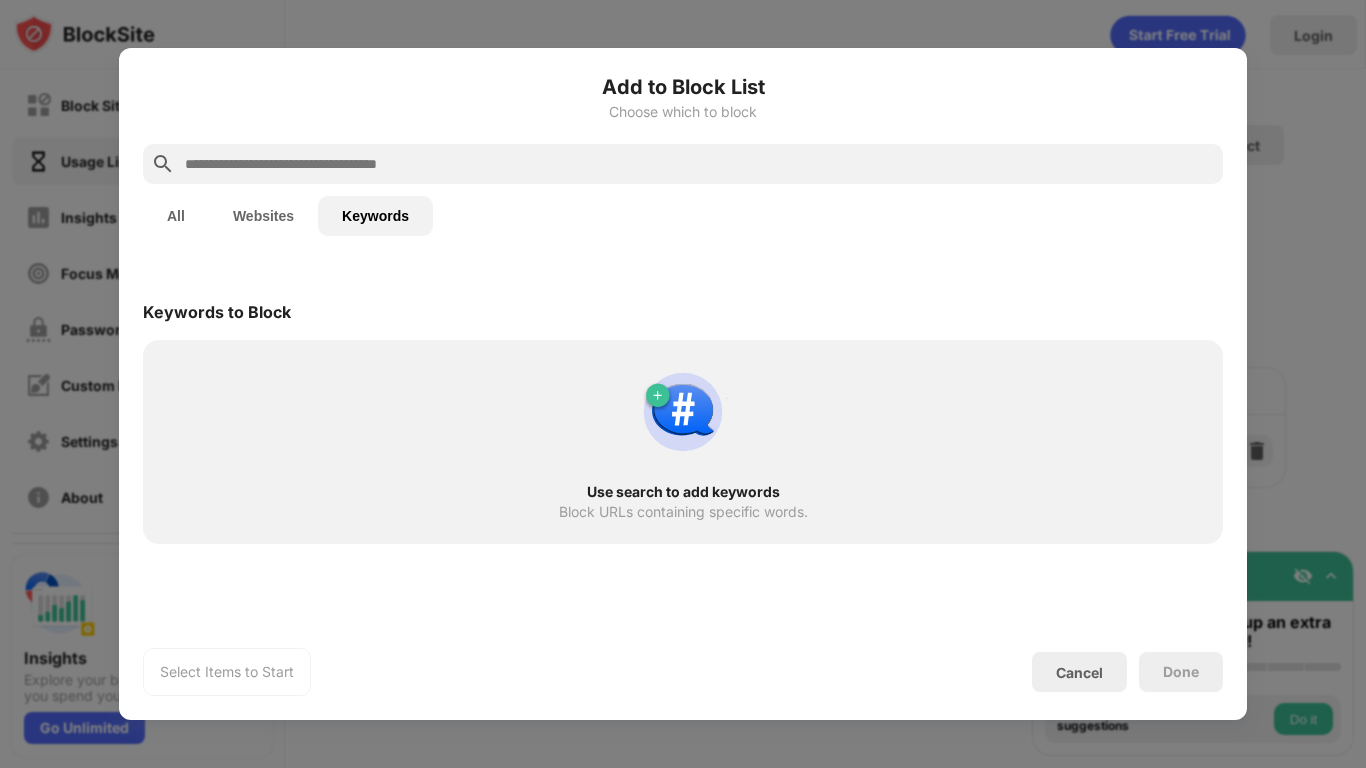 click on "Websites" at bounding box center (263, 216) 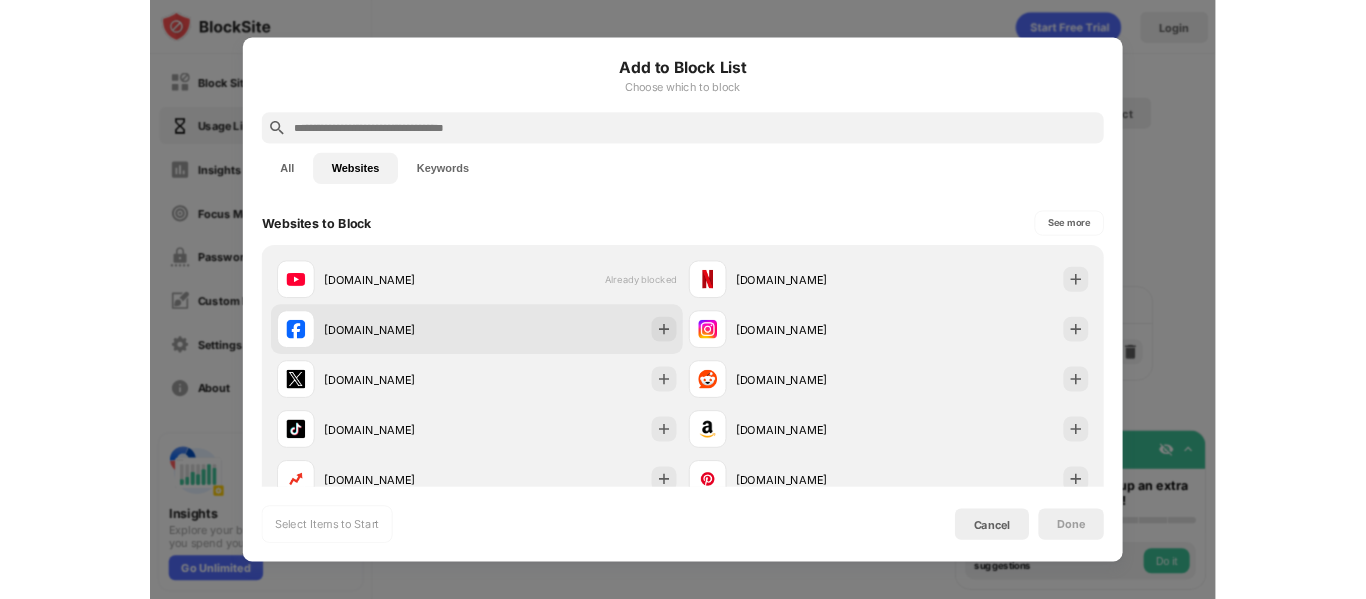 scroll, scrollTop: 0, scrollLeft: 0, axis: both 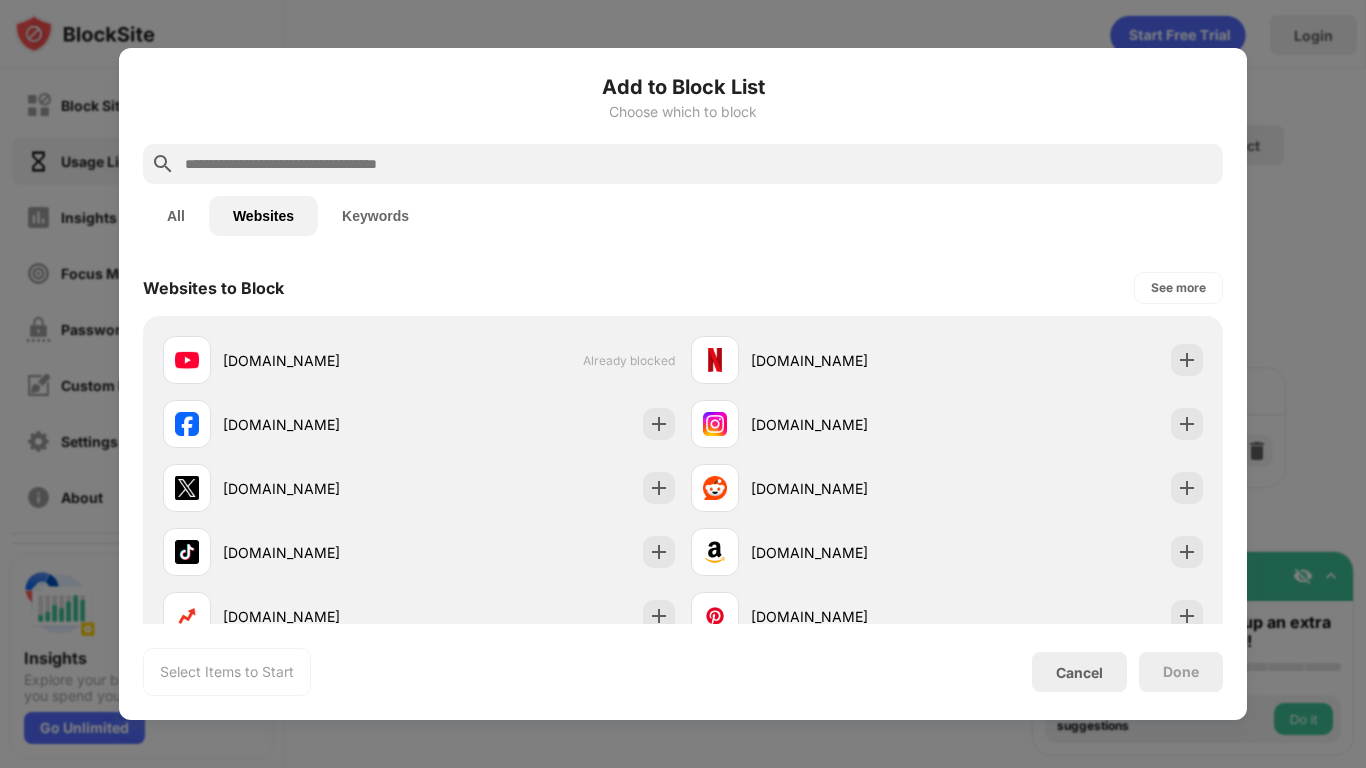 click on "All" at bounding box center (176, 216) 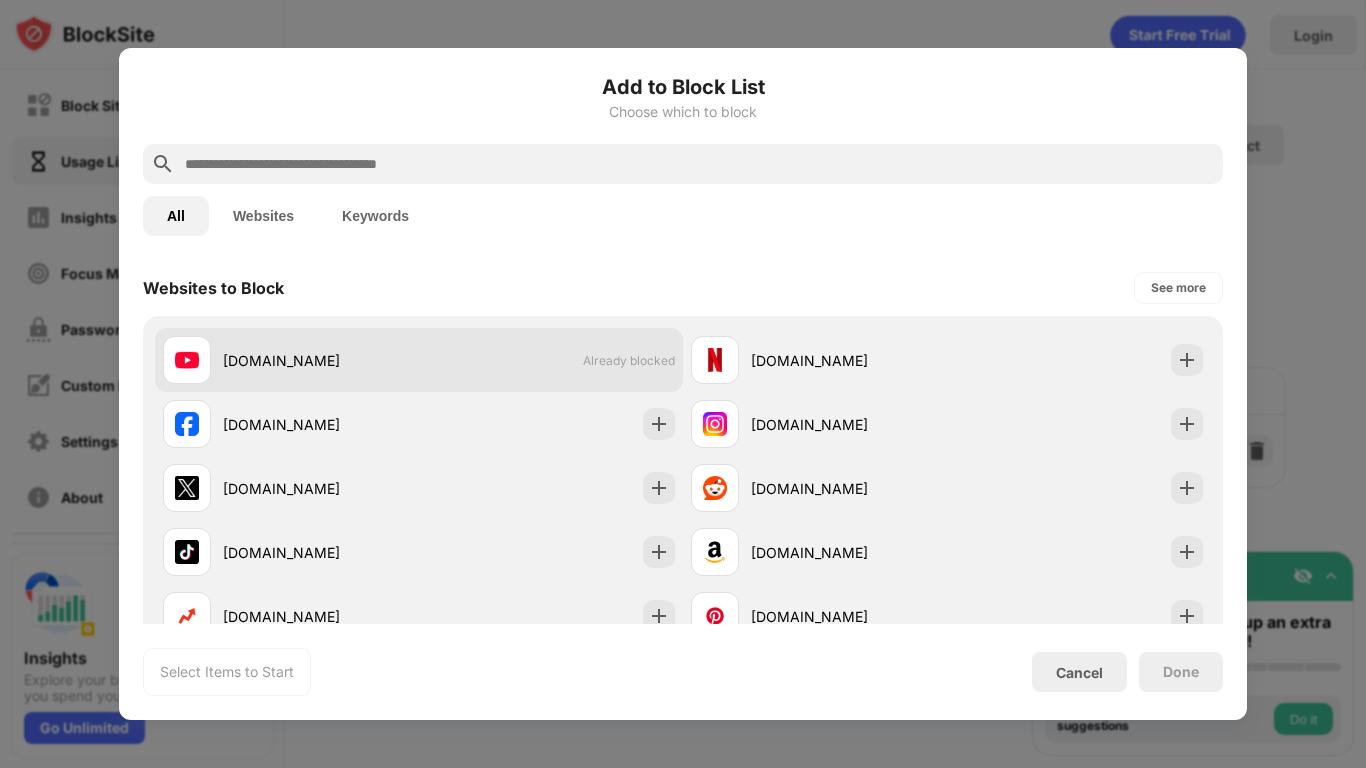 click on "youtube.com Already blocked" at bounding box center (419, 360) 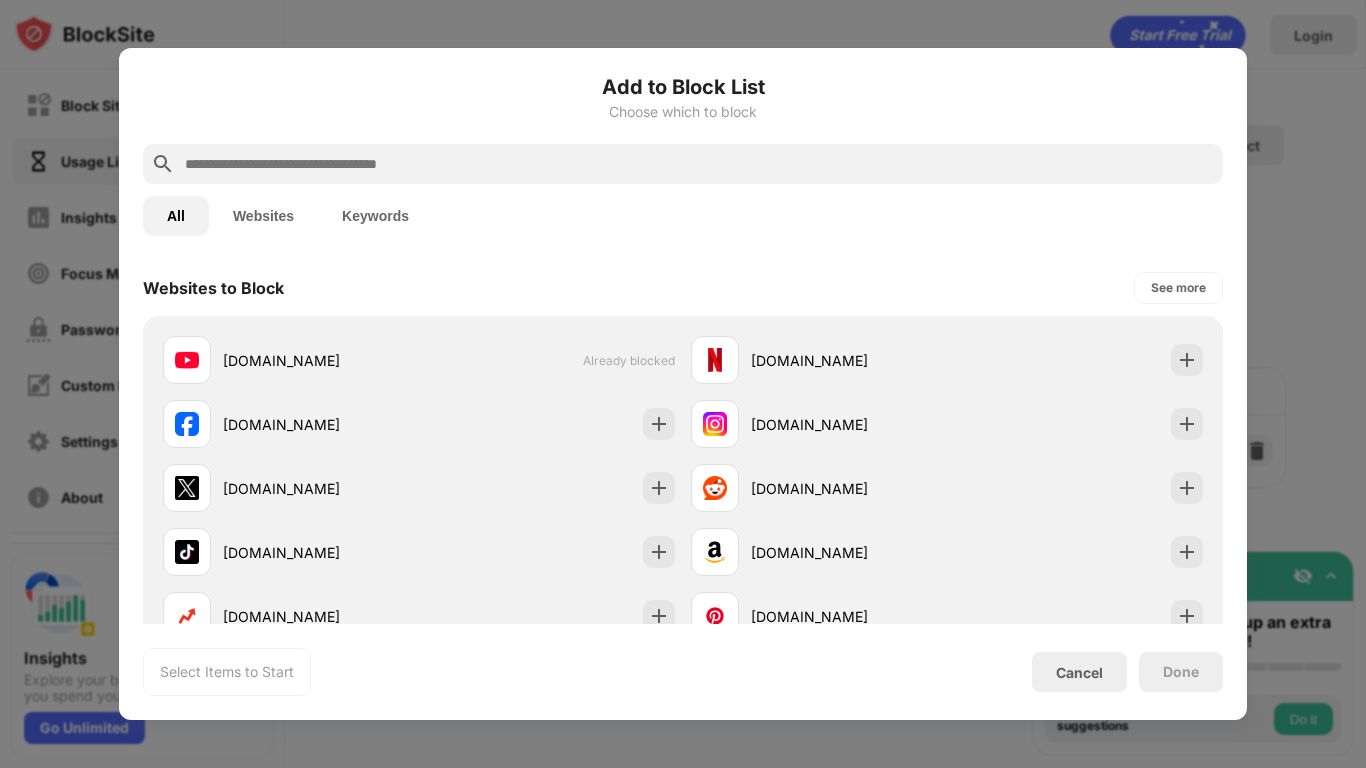 click on "Add to Block List Choose which to block All Websites Keywords Websites to Block See more youtube.com Already blocked netflix.com facebook.com instagram.com x.com reddit.com tiktok.com amazon.com buzzfeed.com pinterest.com Your Top Visited Websites Personalized Blocking Suggestions Let us see which sites you visit so we can personalize your block suggestions Show me the sites I visit the most Keywords to Block Use search to add keywords Block URLs containing specific words. Select Items to Start Cancel Done" at bounding box center [683, 384] 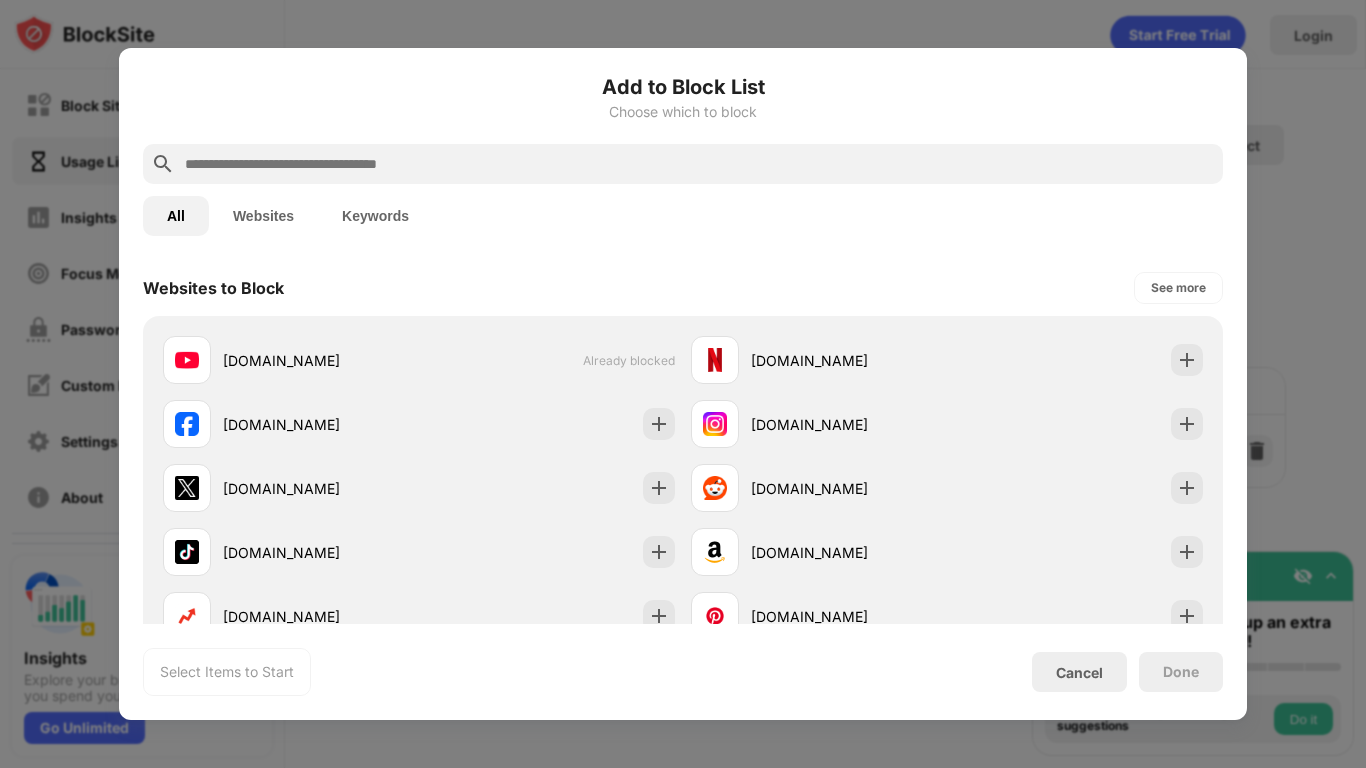 click at bounding box center [683, 384] 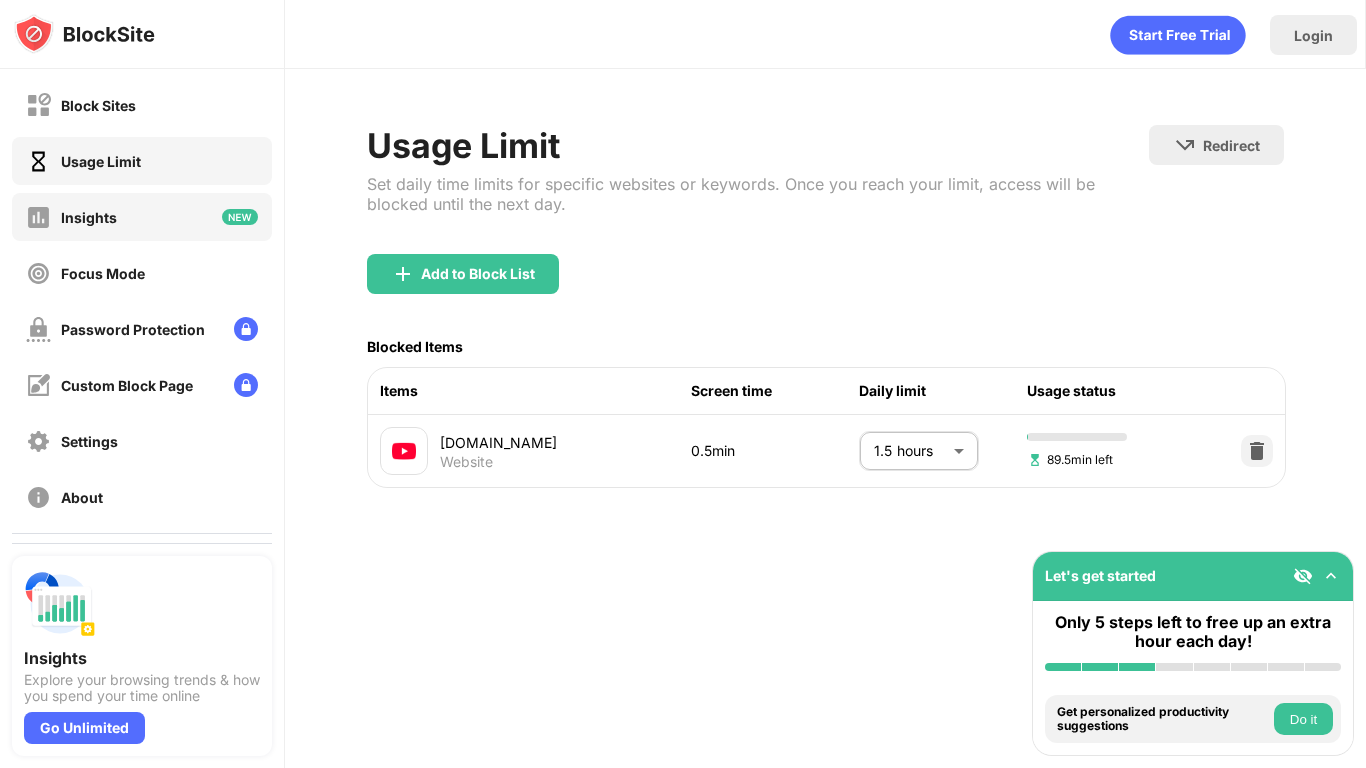 click on "Insights" at bounding box center [142, 217] 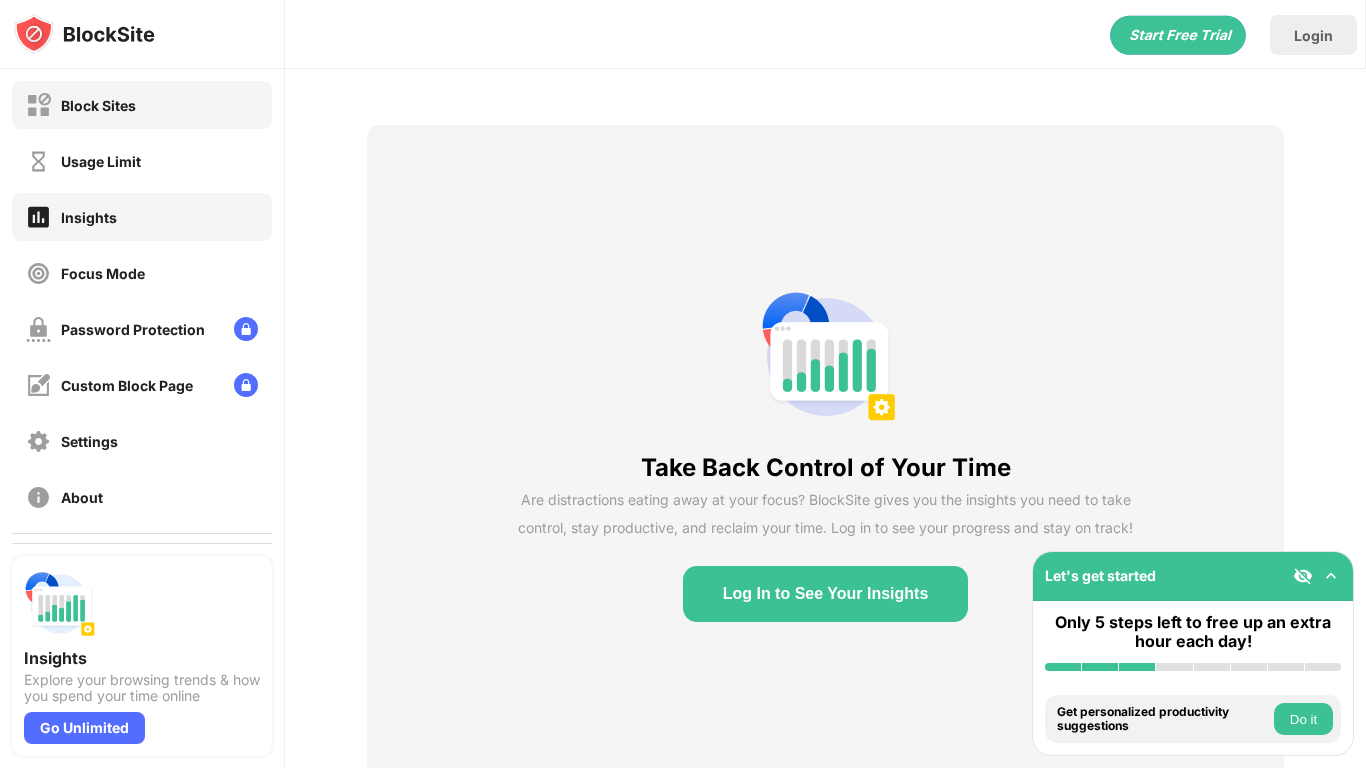 click on "Block Sites" at bounding box center (142, 105) 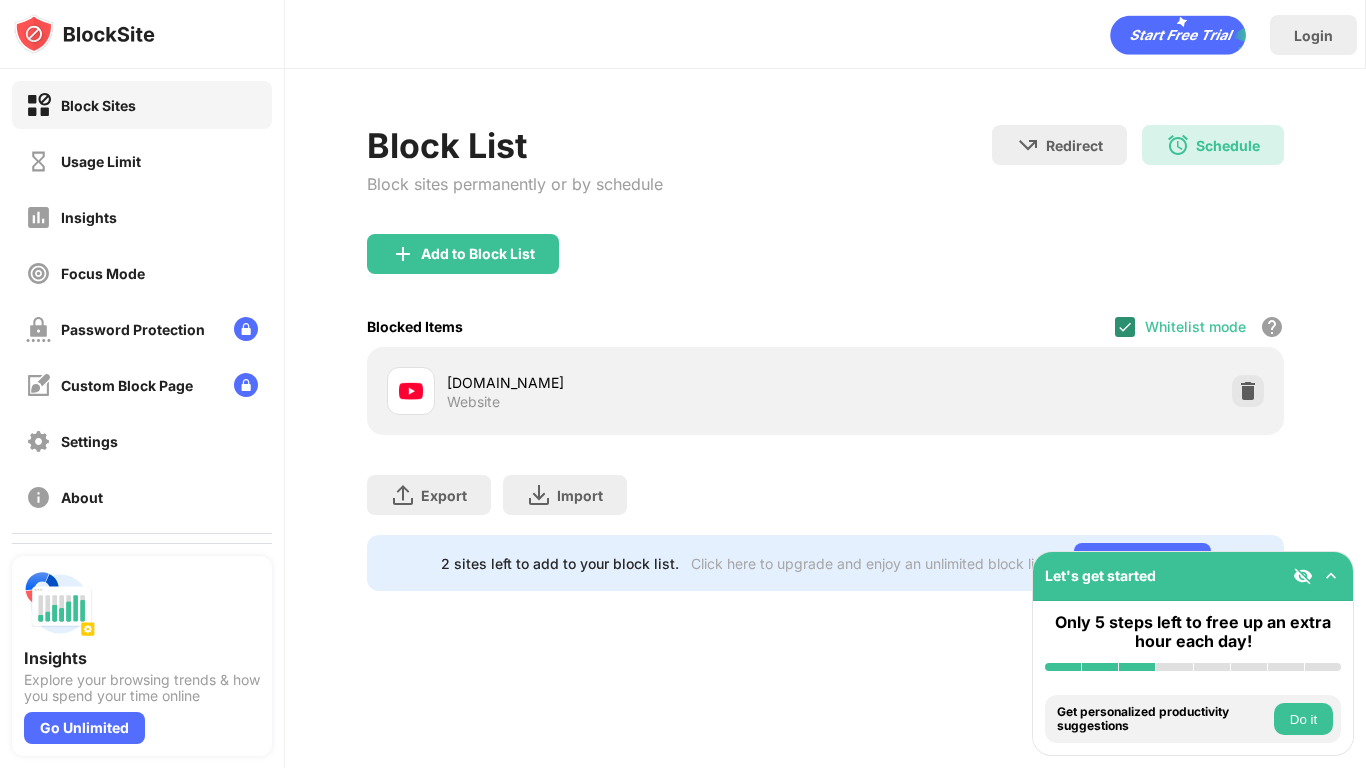 click at bounding box center (1125, 327) 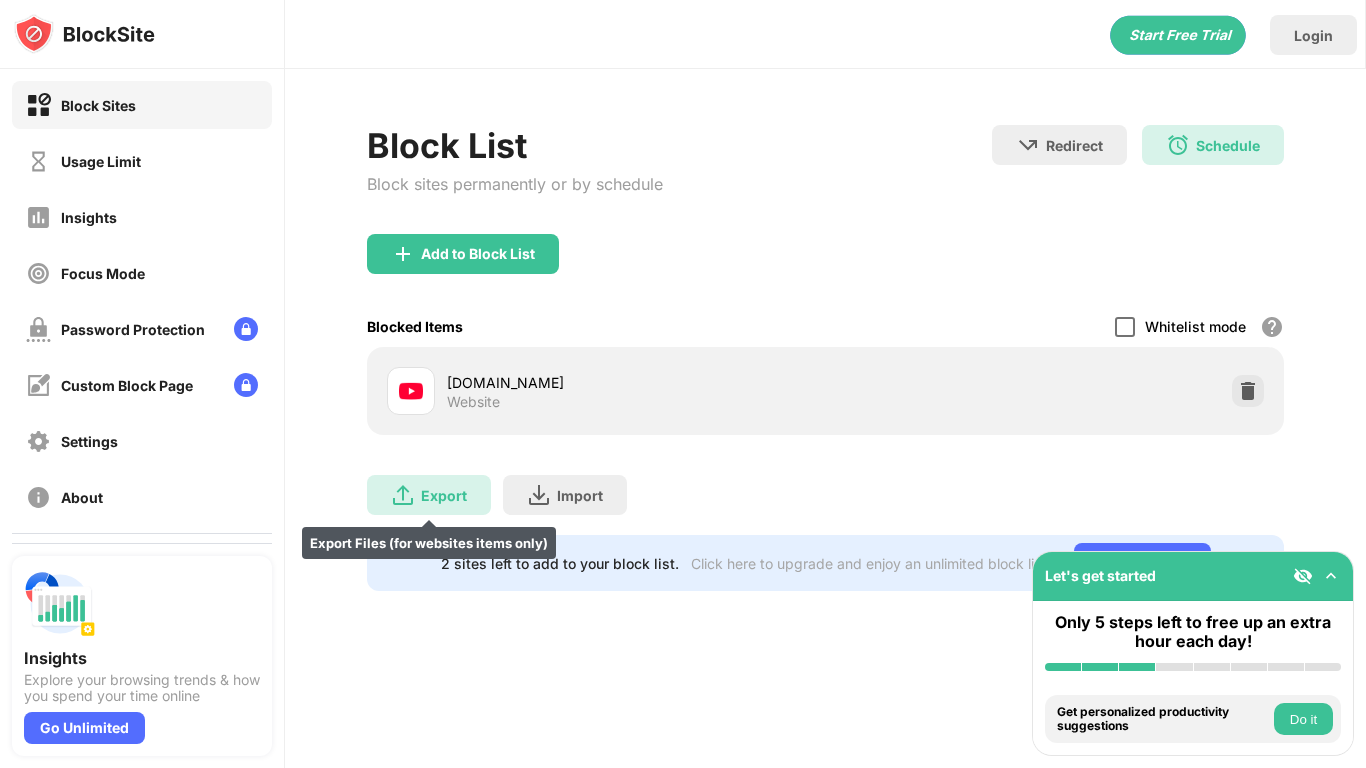 click on "Export" at bounding box center (444, 495) 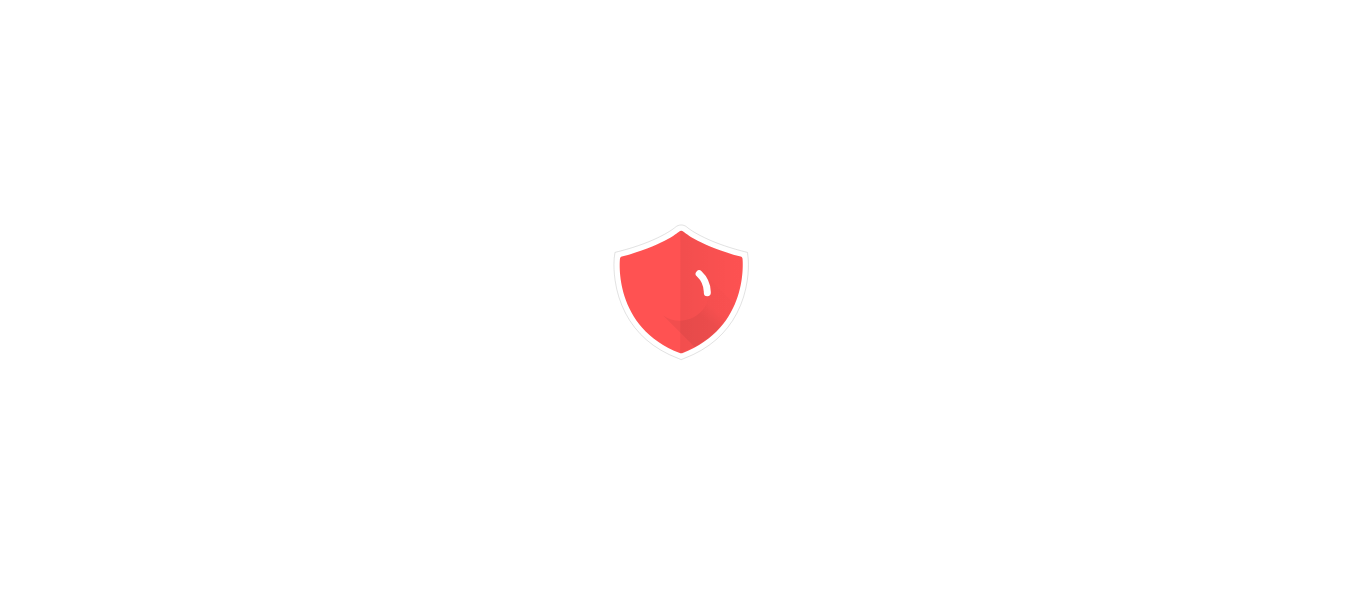 scroll, scrollTop: 0, scrollLeft: 0, axis: both 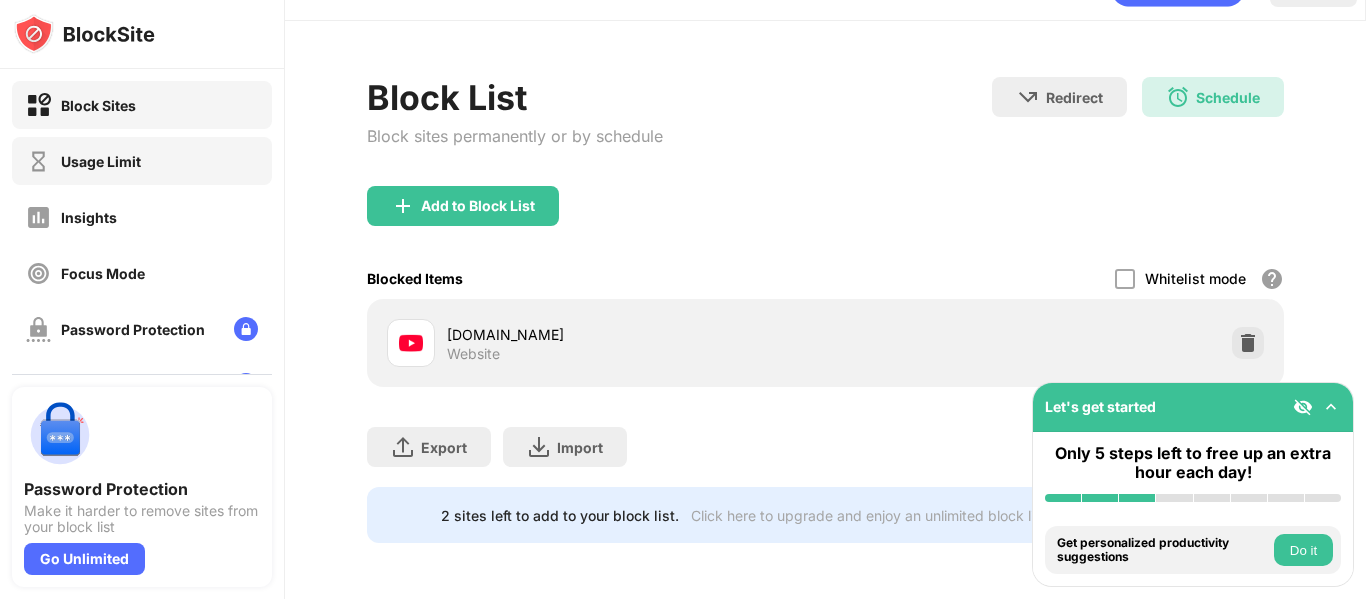 click on "Usage Limit" at bounding box center (142, 161) 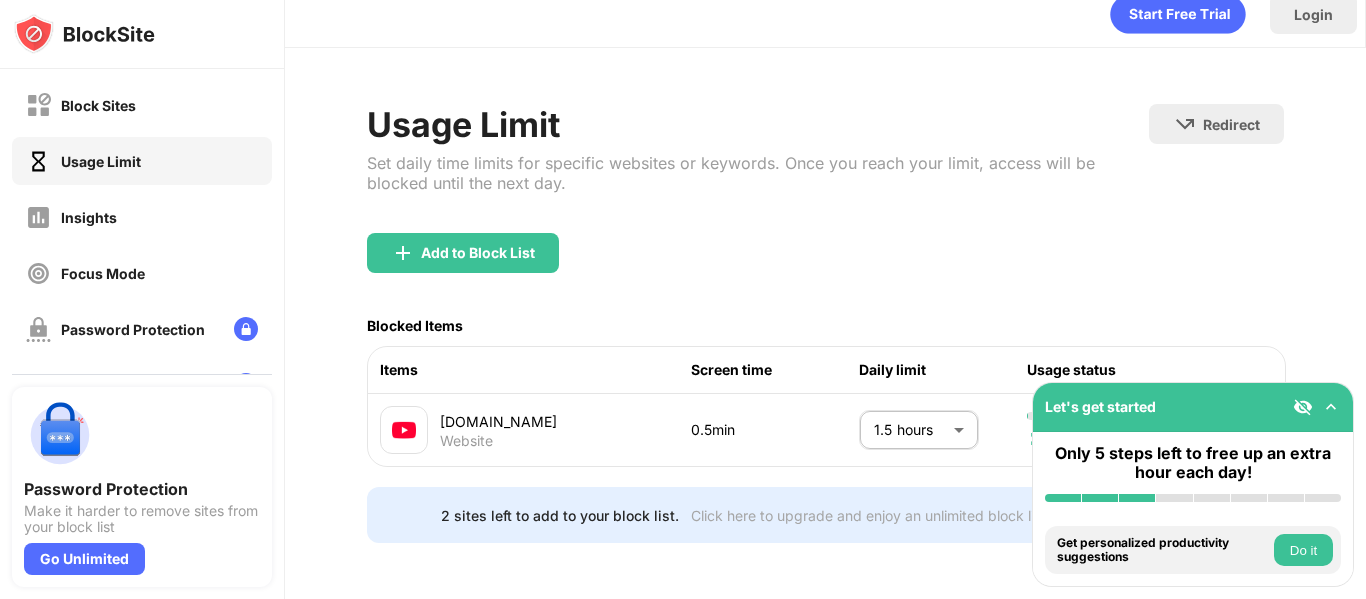 scroll, scrollTop: 44, scrollLeft: 0, axis: vertical 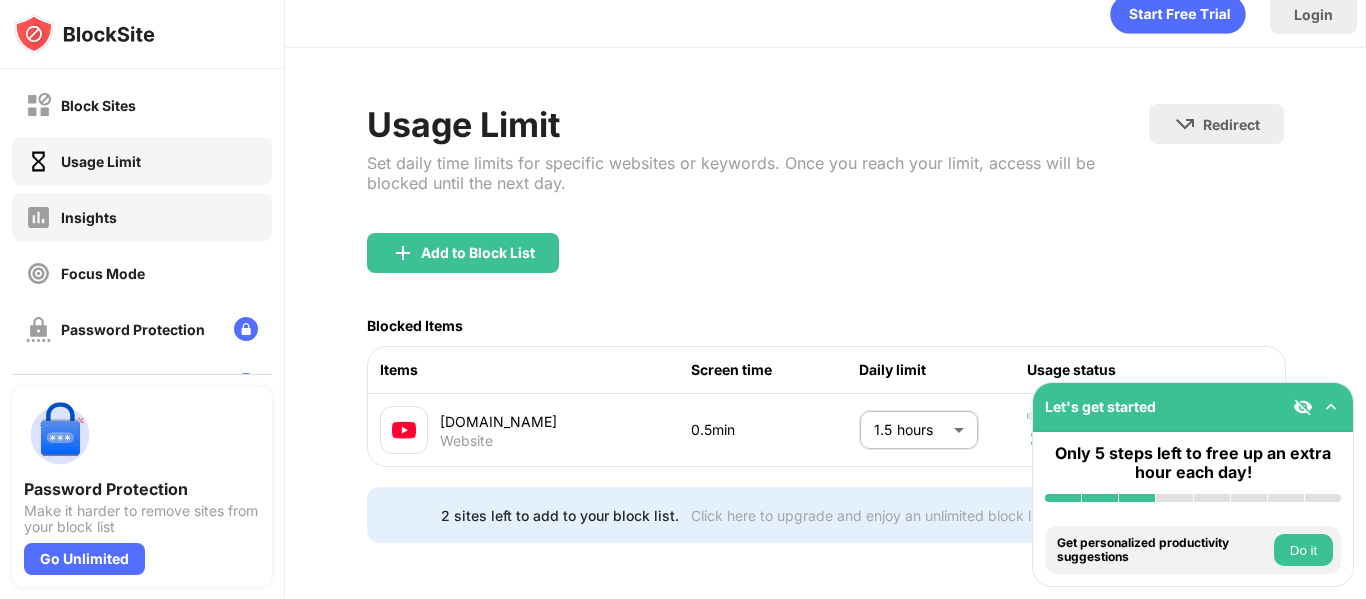 click on "Insights" at bounding box center (142, 217) 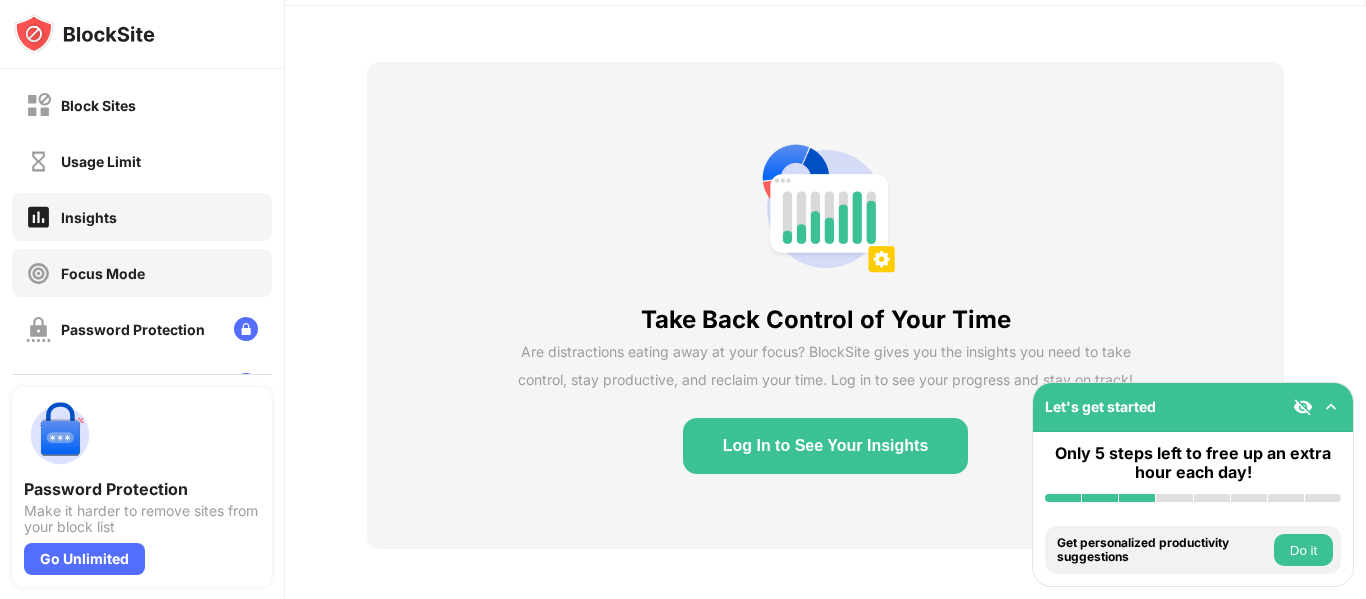 drag, startPoint x: 169, startPoint y: 221, endPoint x: 153, endPoint y: 262, distance: 44.011364 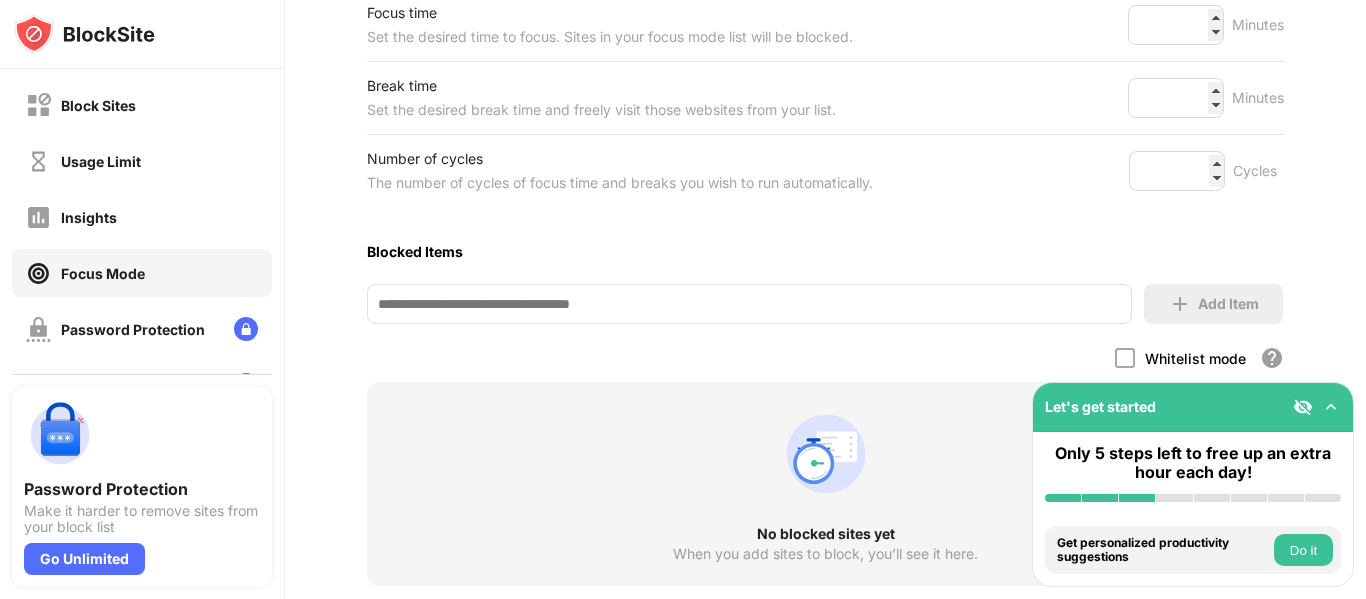 scroll, scrollTop: 357, scrollLeft: 0, axis: vertical 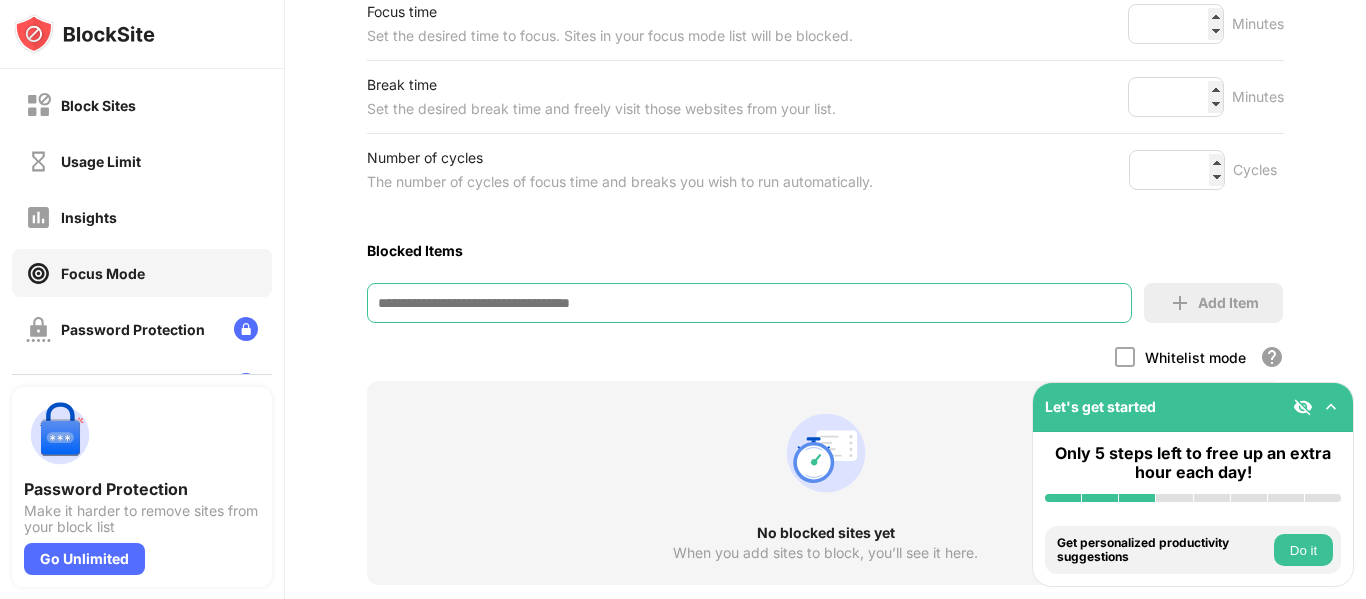 click at bounding box center [749, 303] 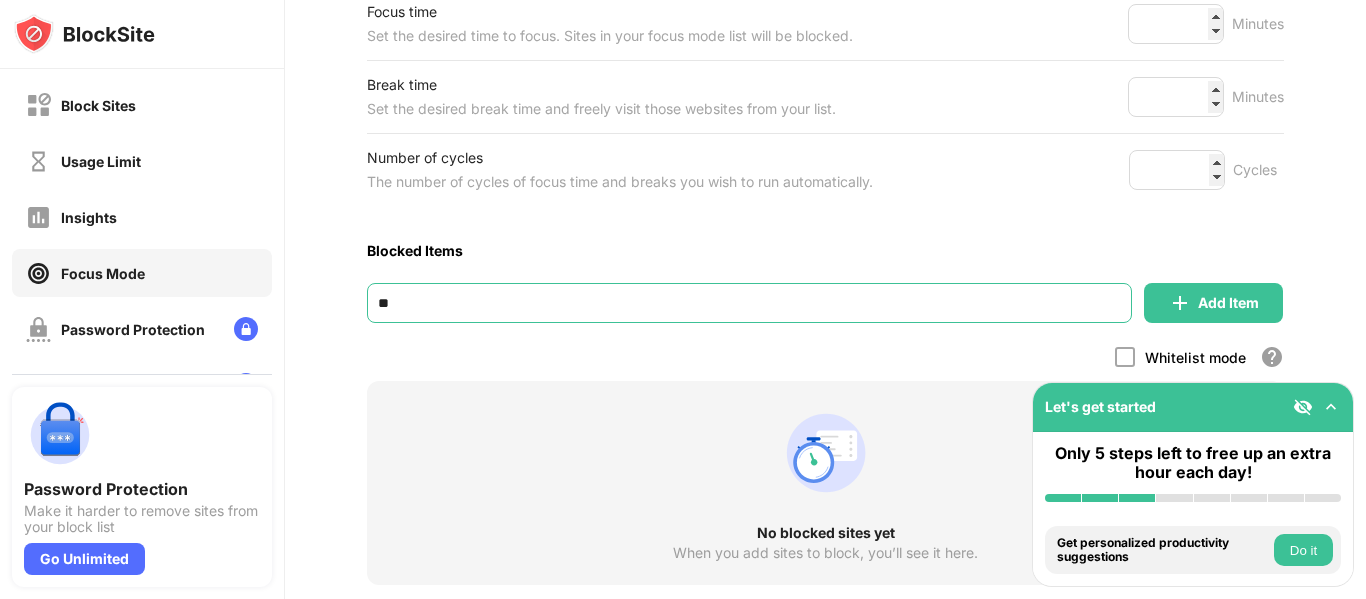 type on "*" 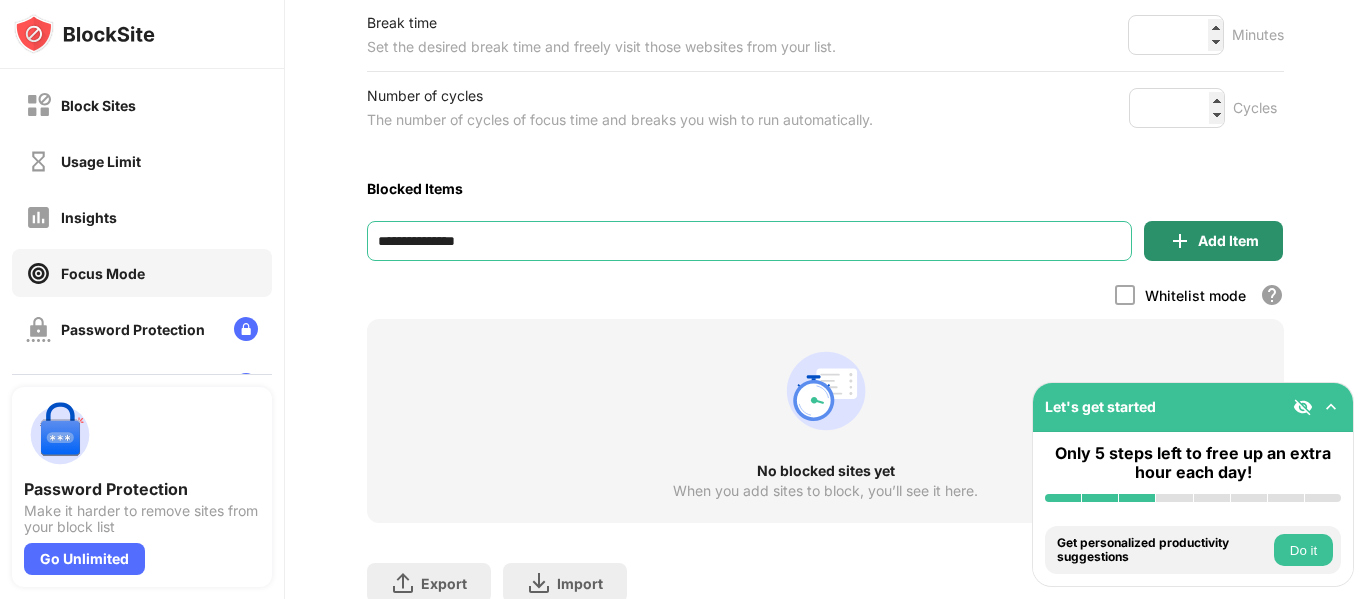 type on "**********" 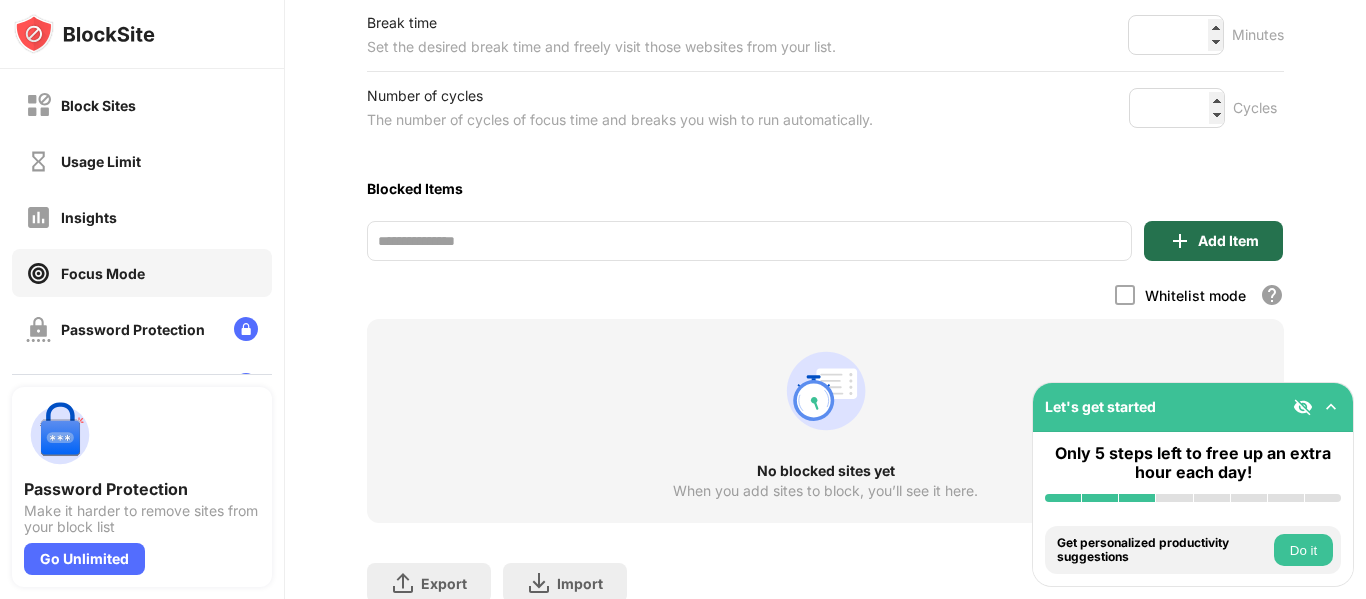 click on "Add Item" at bounding box center [1228, 241] 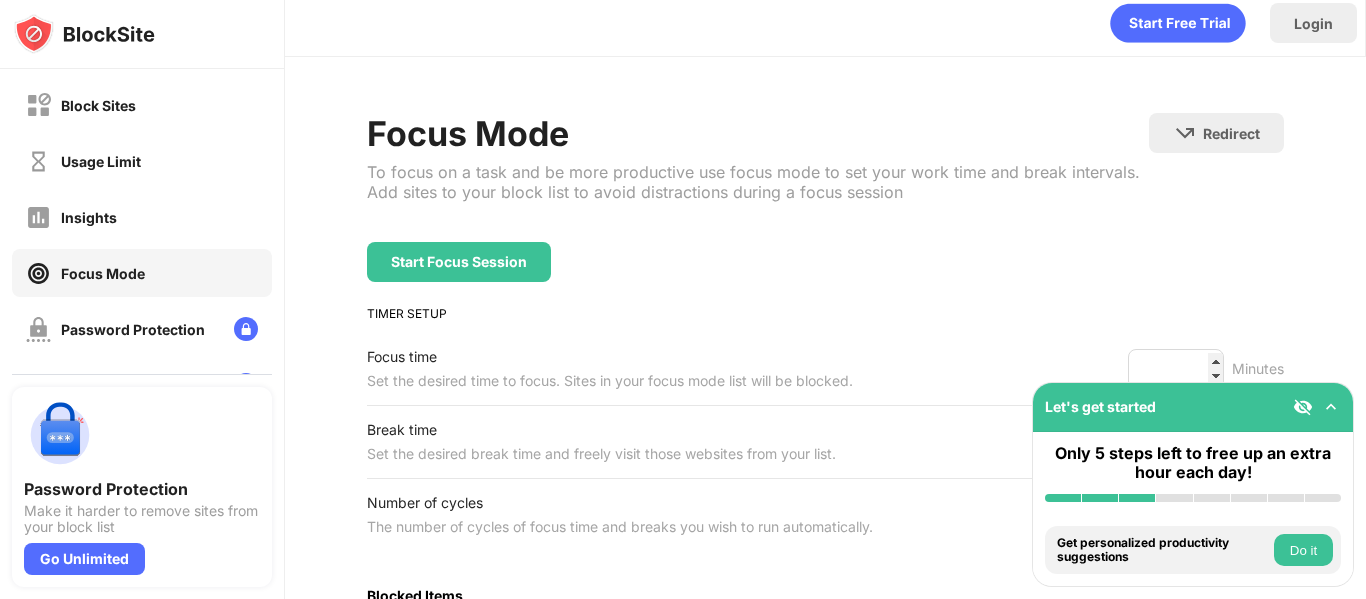 scroll, scrollTop: 0, scrollLeft: 0, axis: both 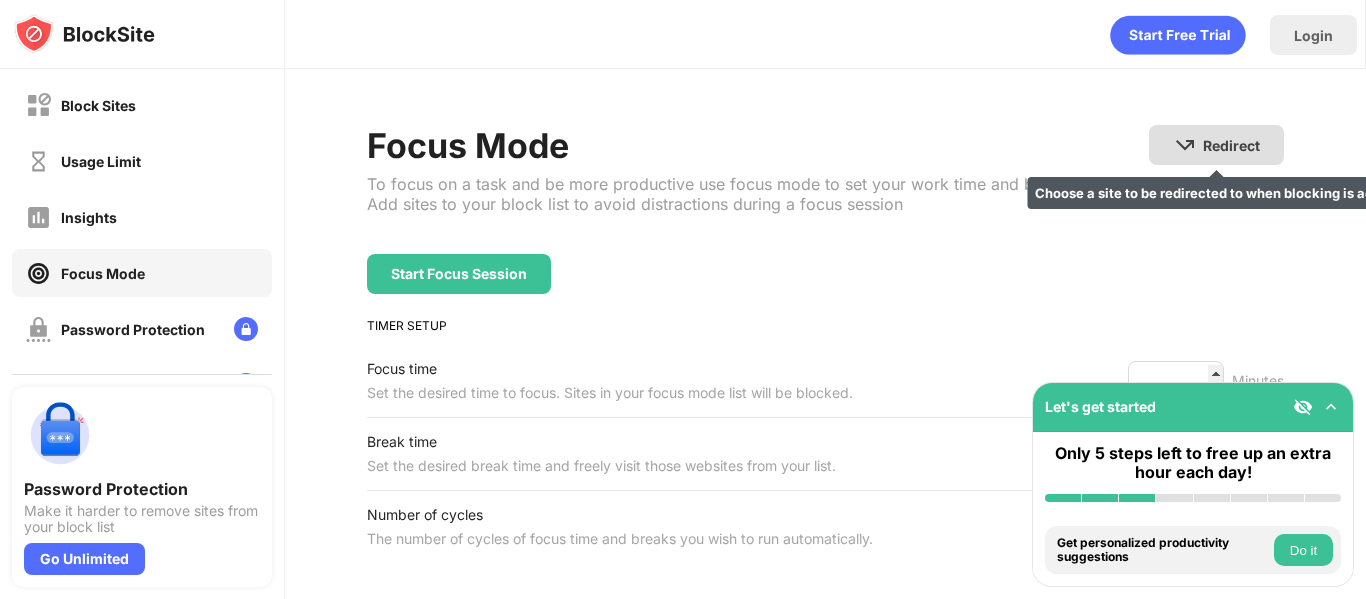 click on "Redirect" at bounding box center [1231, 145] 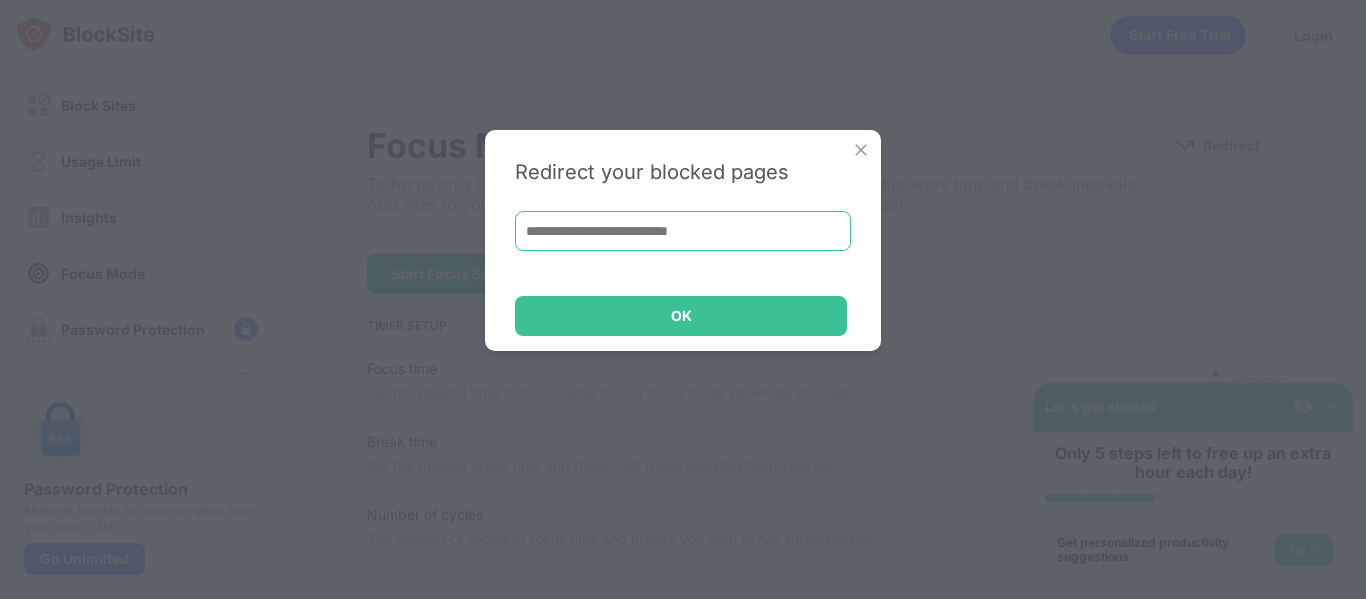 click at bounding box center [683, 231] 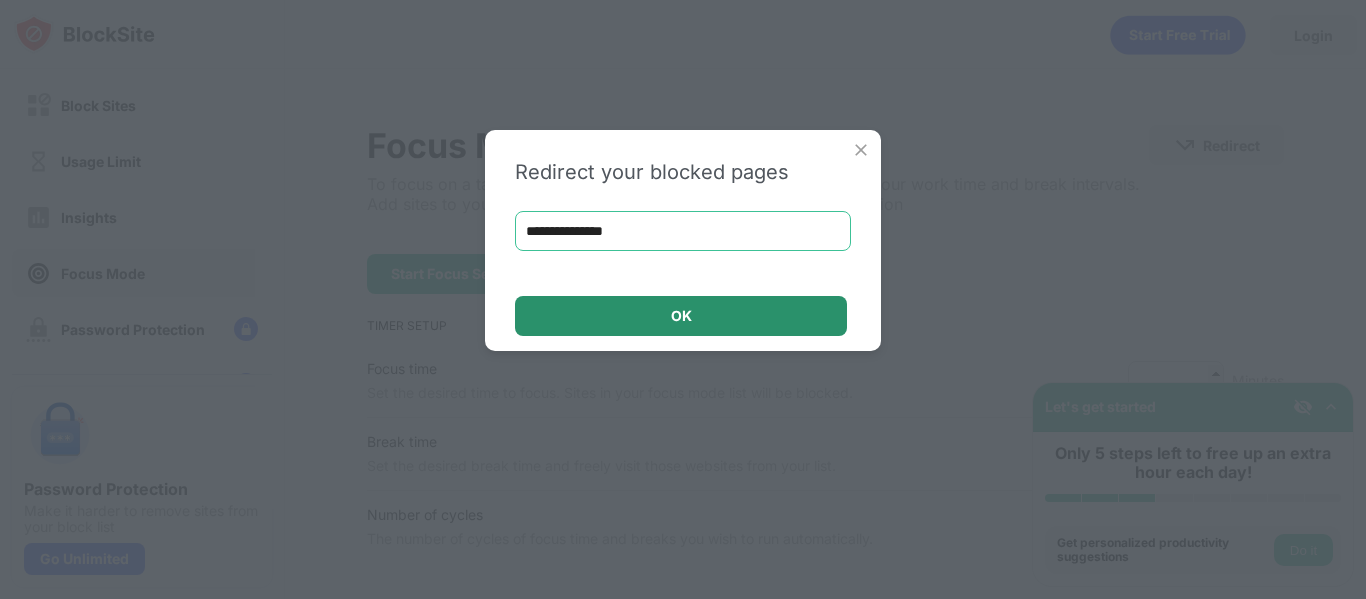 type on "**********" 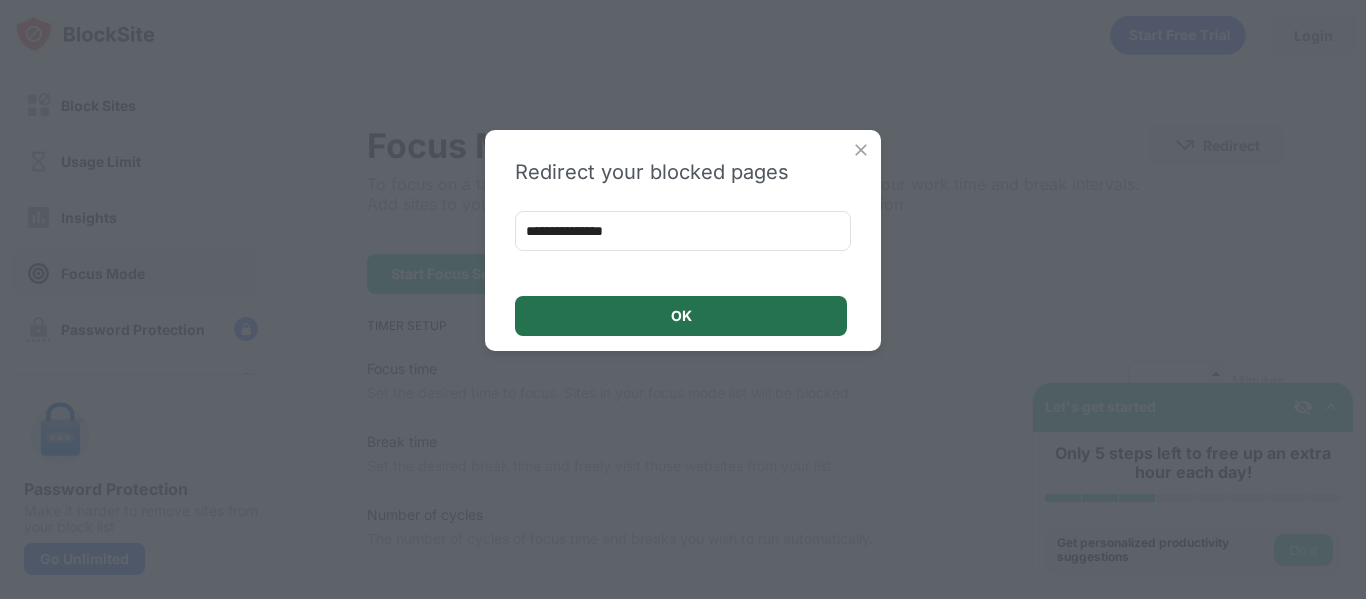 click on "OK" at bounding box center [681, 316] 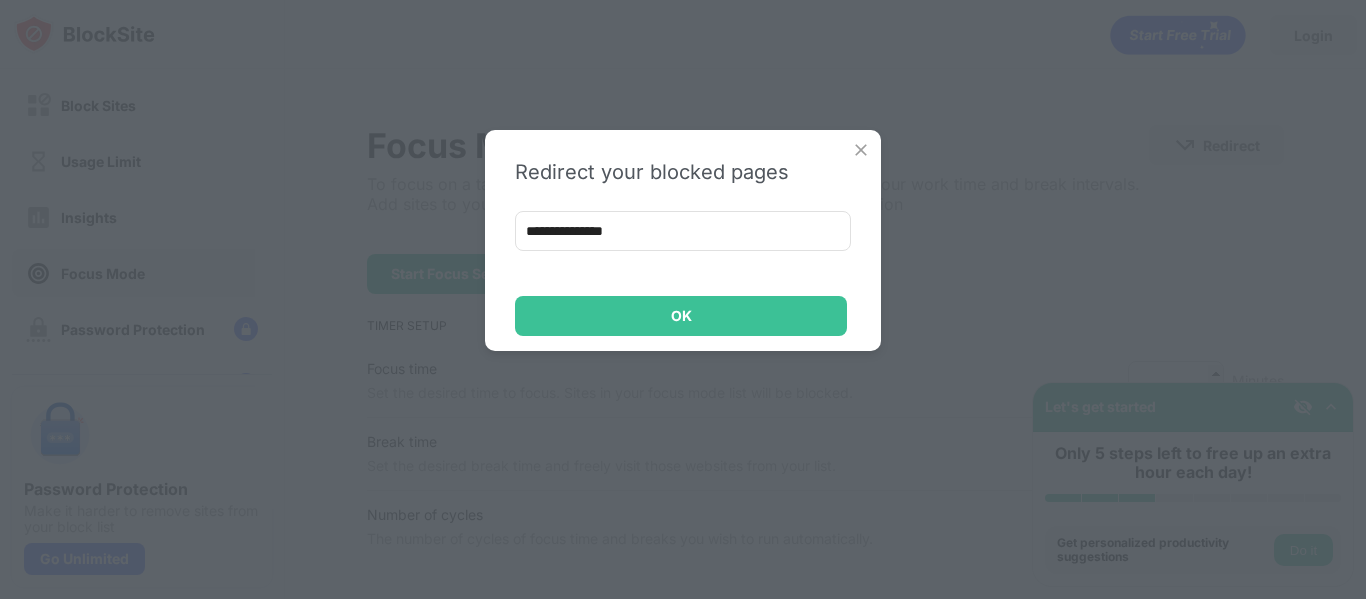 click at bounding box center (861, 150) 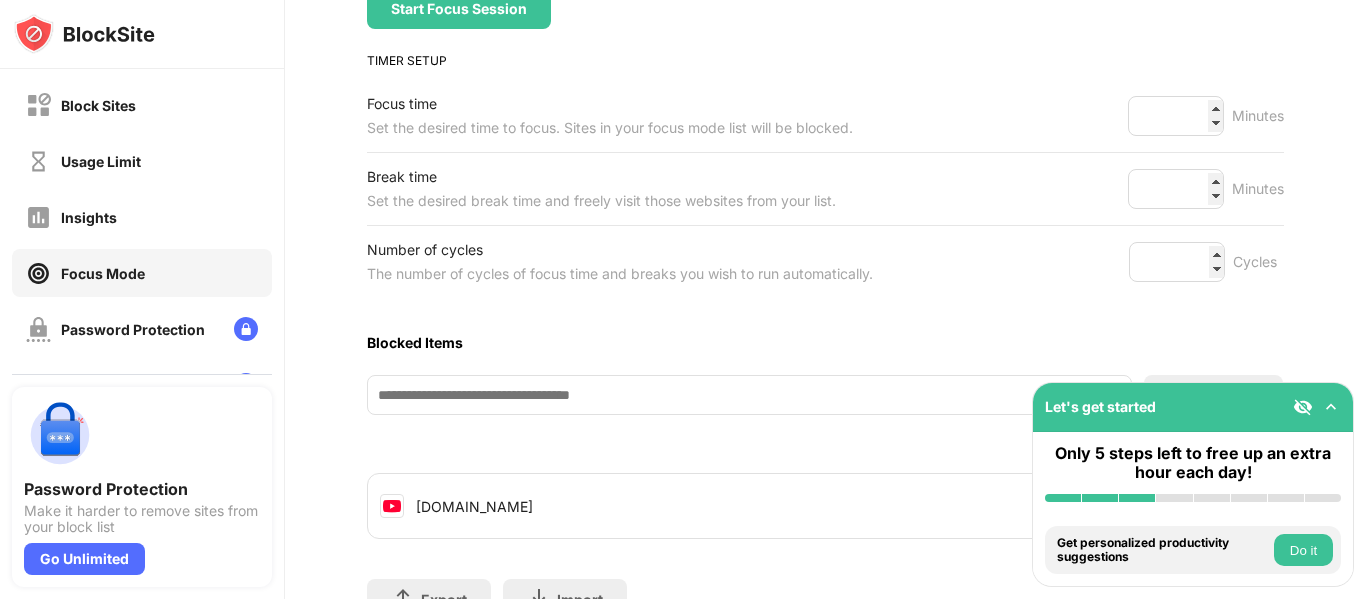 scroll, scrollTop: 0, scrollLeft: 0, axis: both 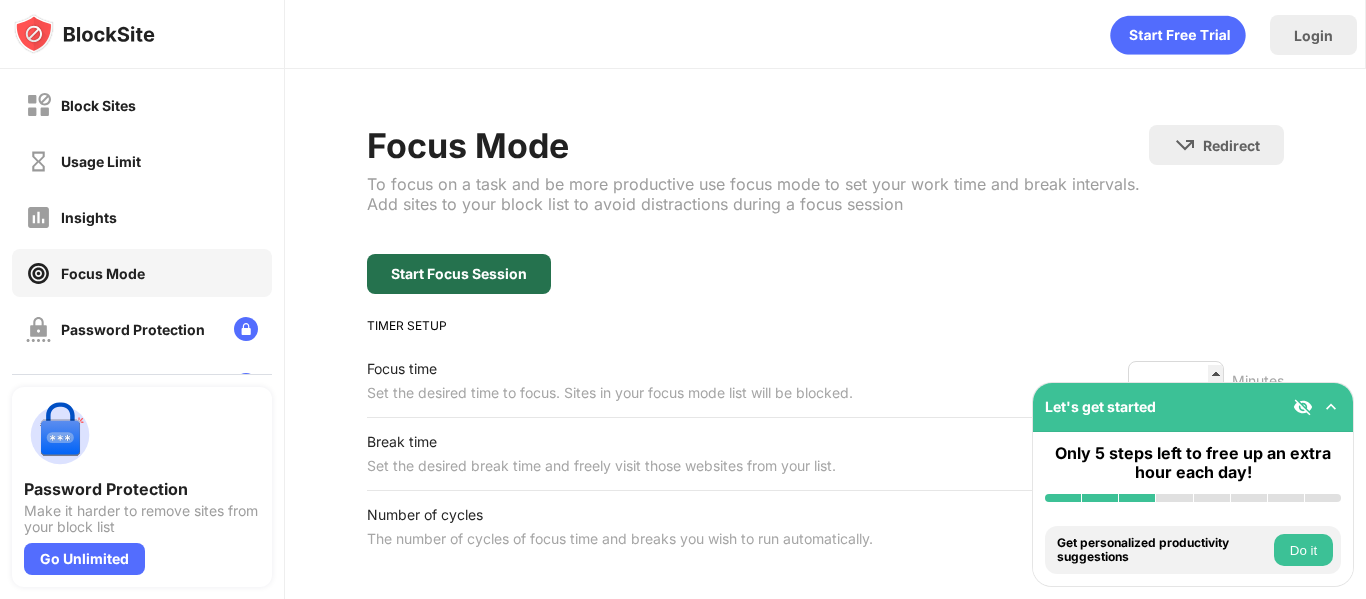 click on "Start Focus Session" at bounding box center [459, 274] 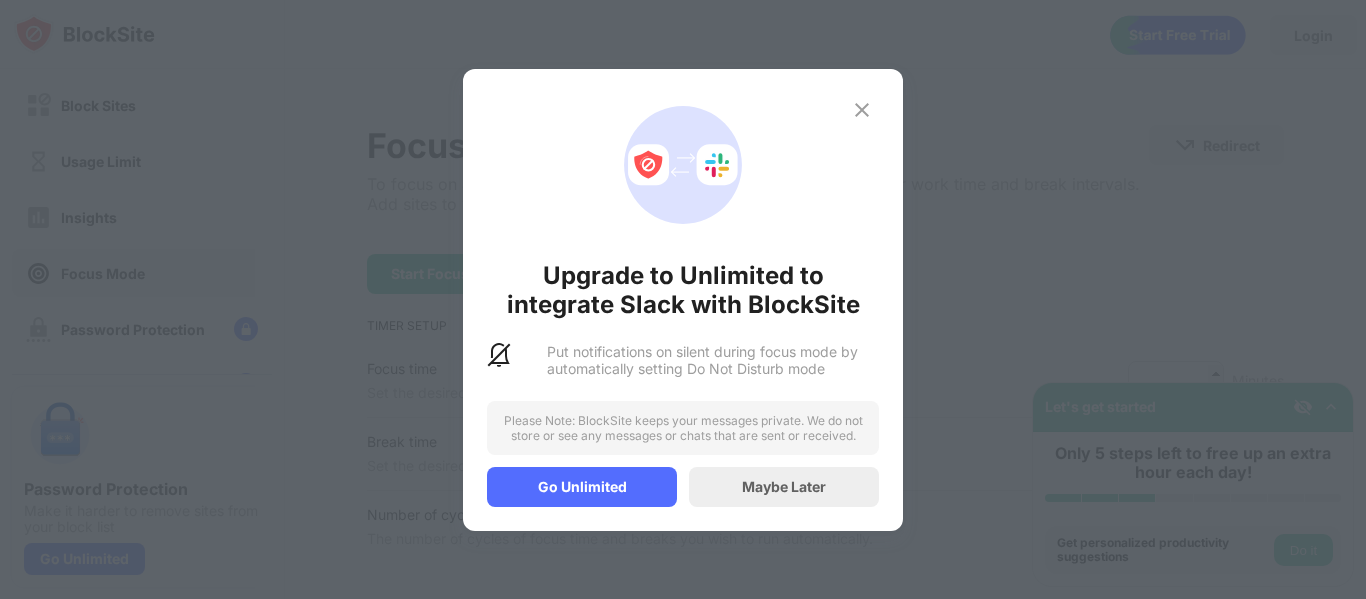 click at bounding box center [862, 110] 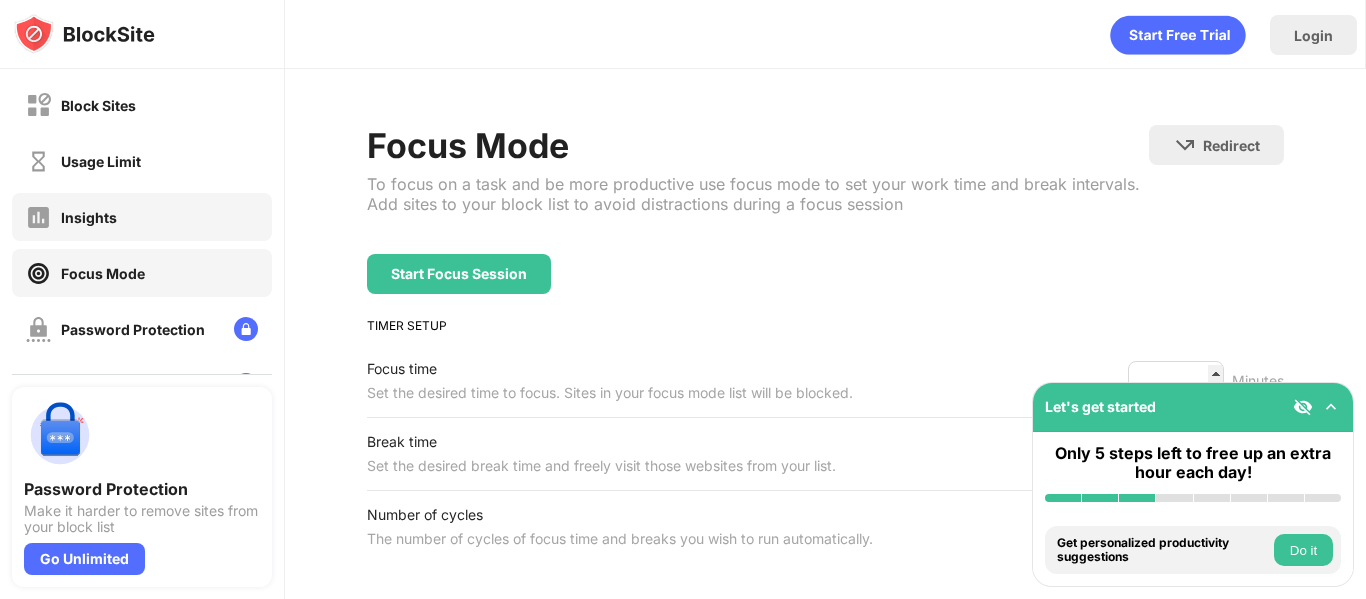 click on "Insights" at bounding box center [71, 217] 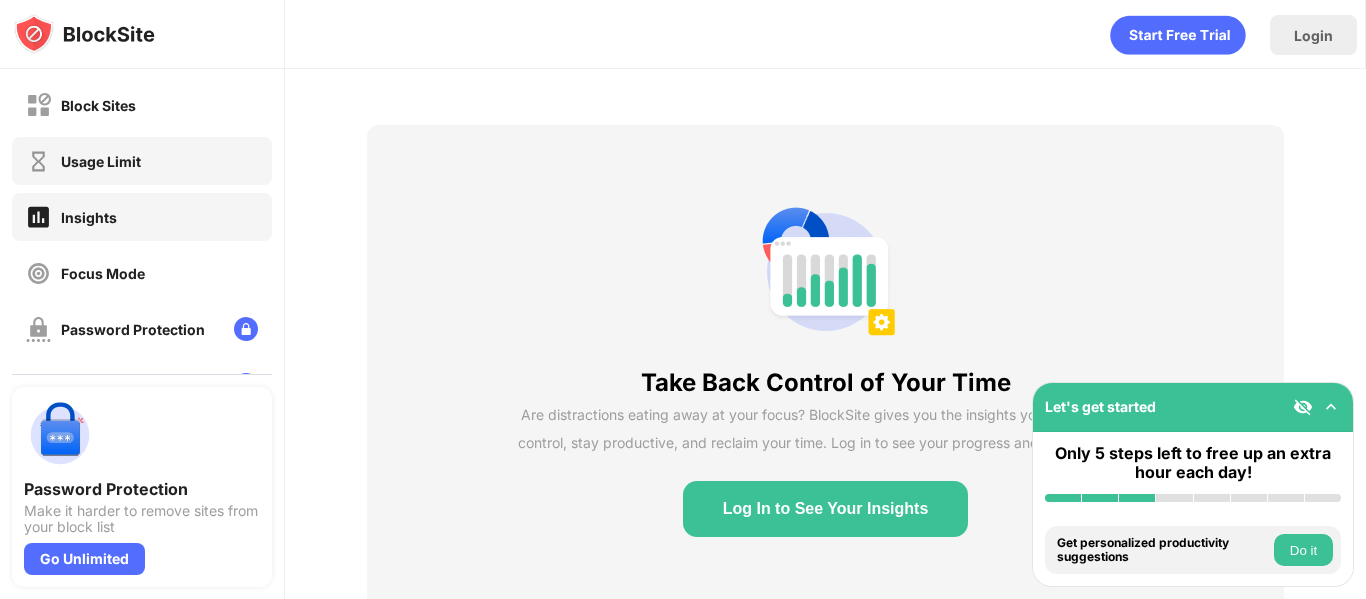 click on "Usage Limit" at bounding box center (142, 161) 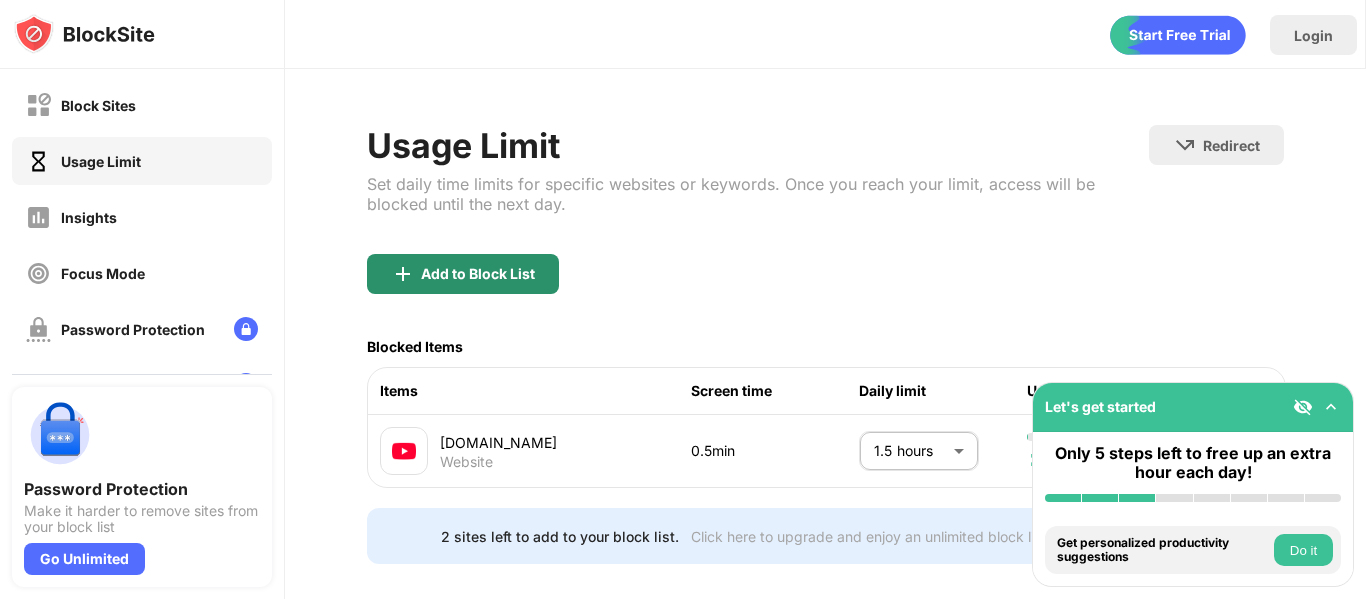 scroll, scrollTop: 44, scrollLeft: 0, axis: vertical 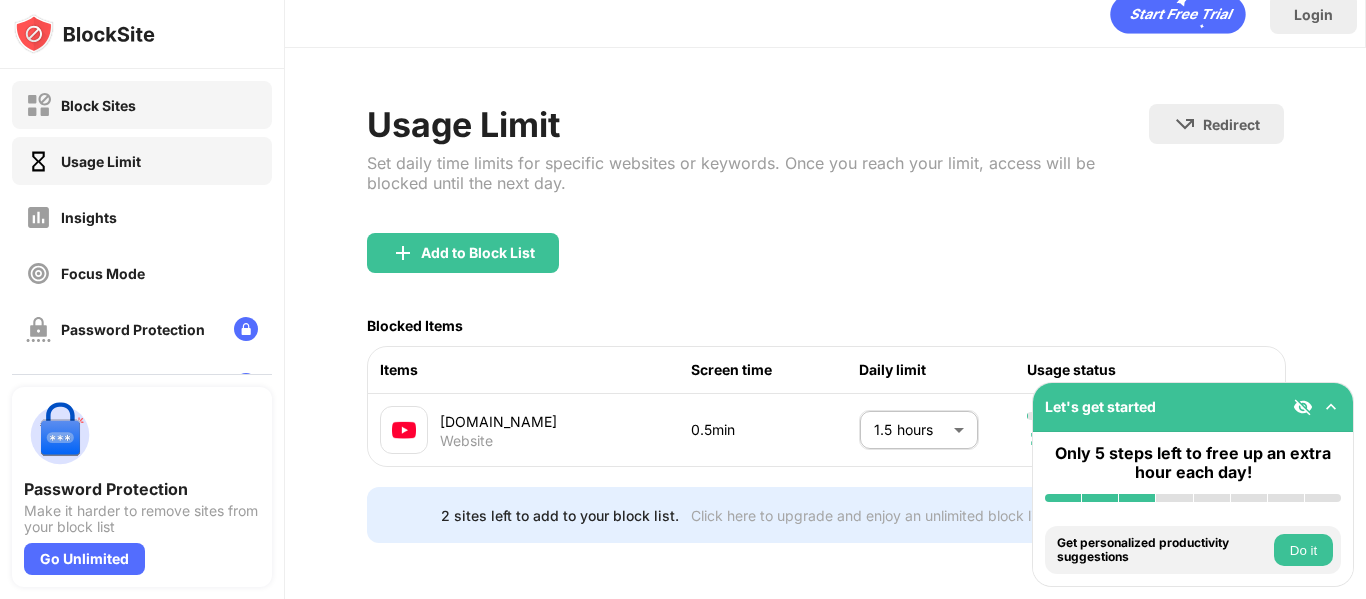 click on "Block Sites" at bounding box center [142, 105] 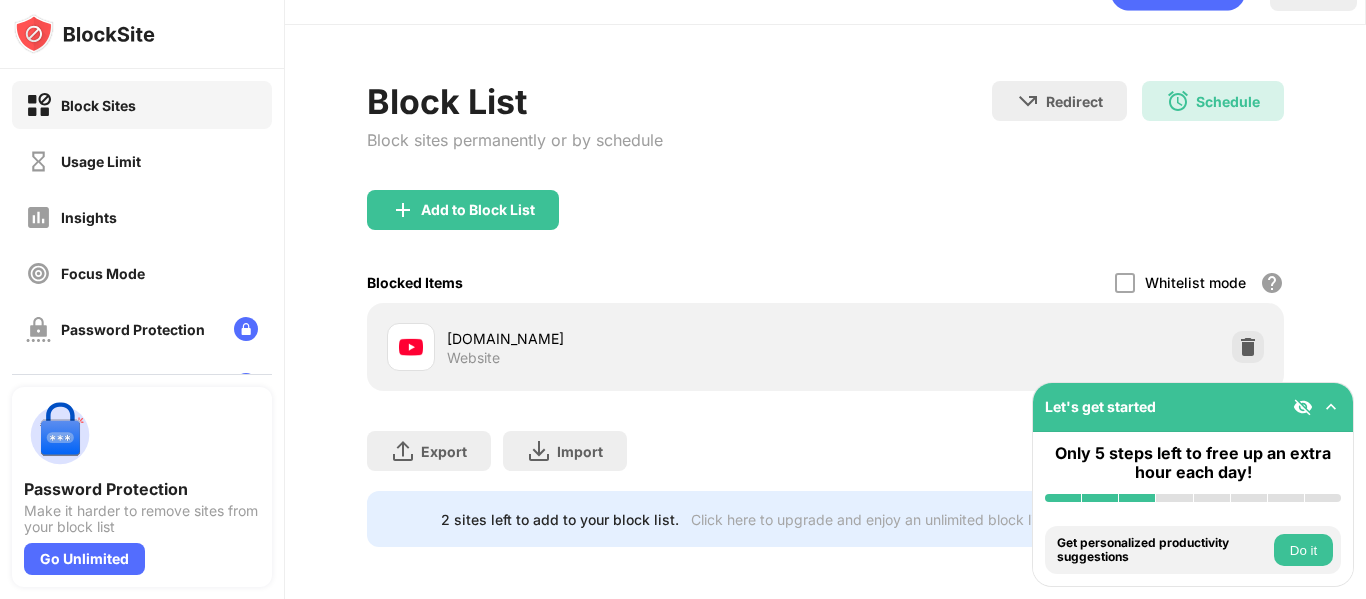 scroll, scrollTop: 63, scrollLeft: 0, axis: vertical 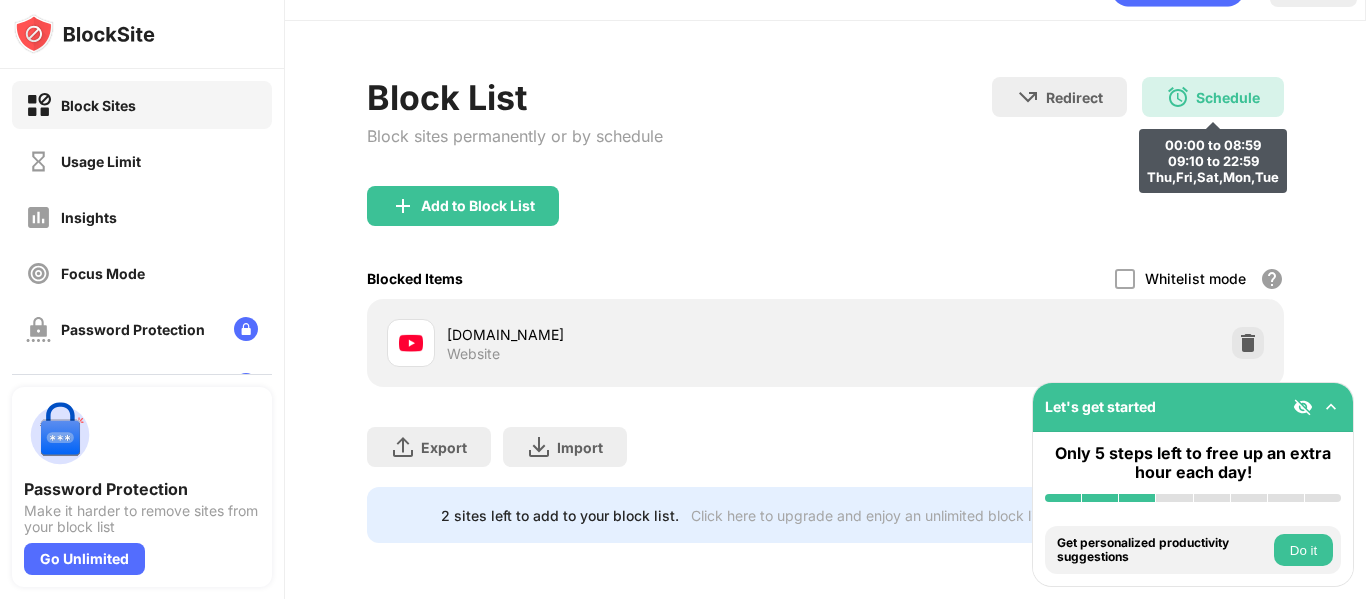 click on "Schedule" at bounding box center (1228, 97) 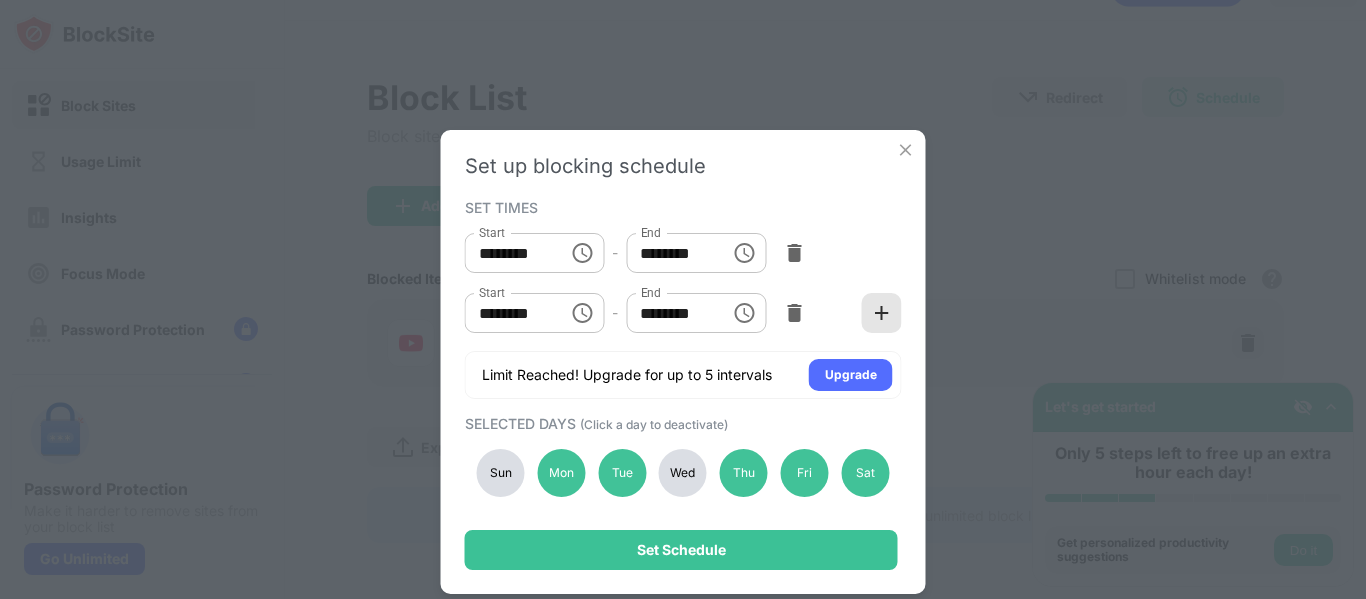 click at bounding box center [882, 313] 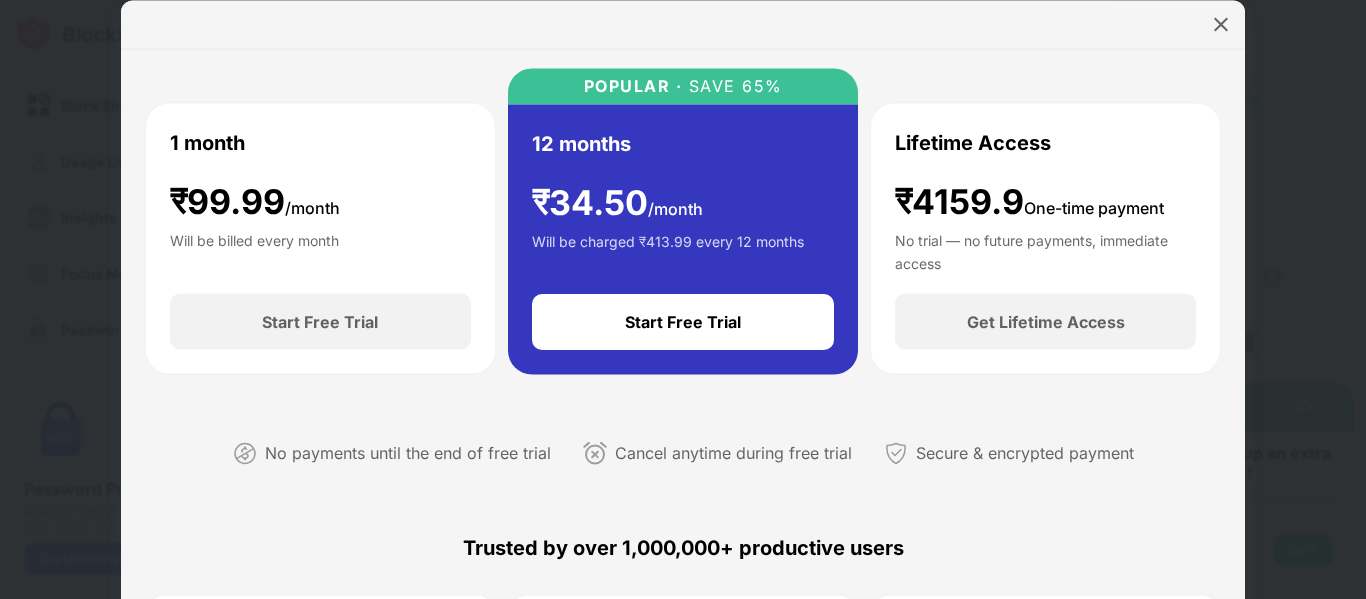 scroll, scrollTop: 89, scrollLeft: 0, axis: vertical 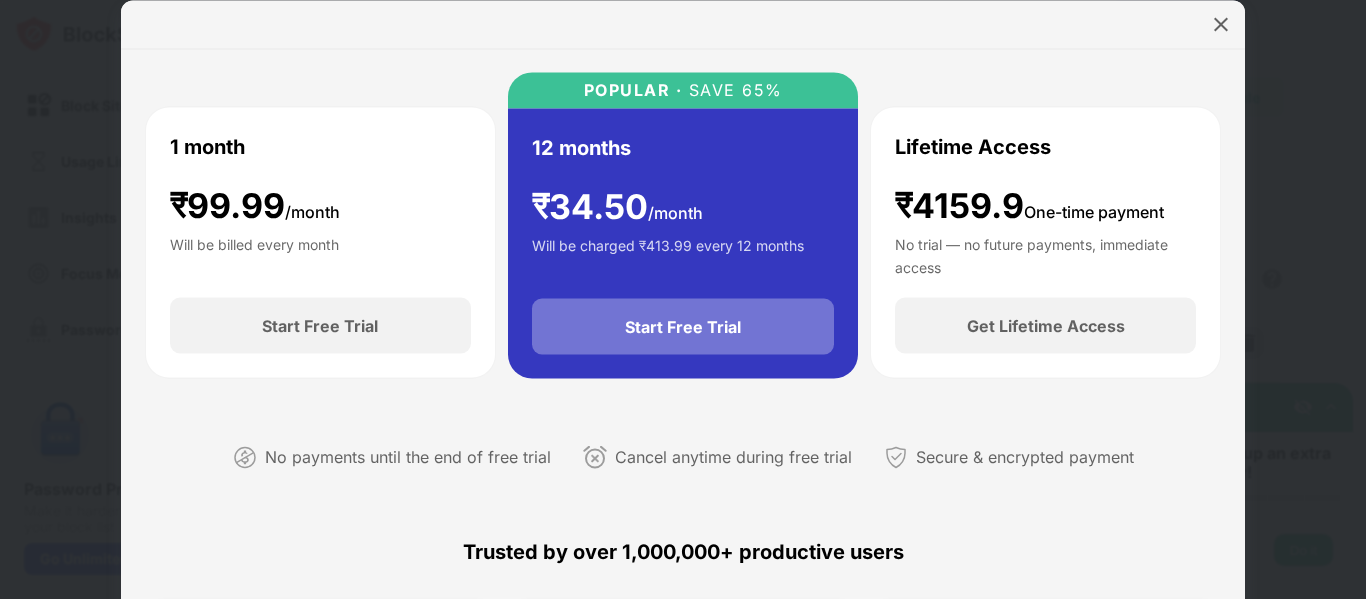 click on "Start Free Trial" at bounding box center (683, 327) 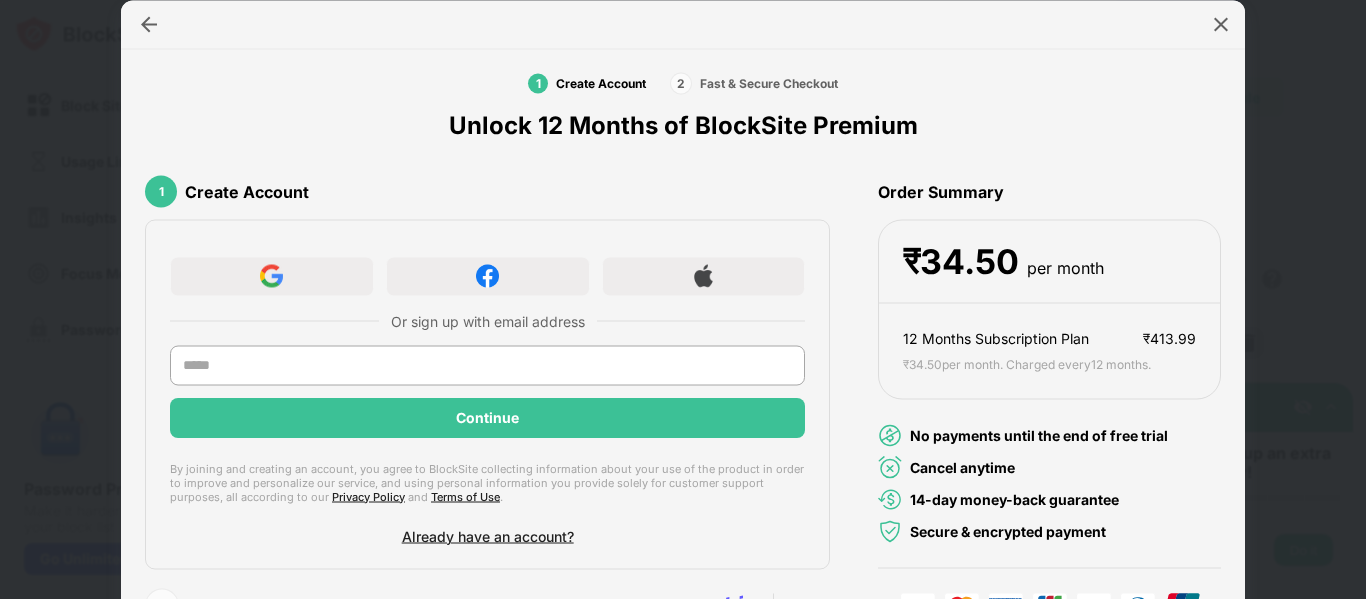 scroll, scrollTop: 26, scrollLeft: 0, axis: vertical 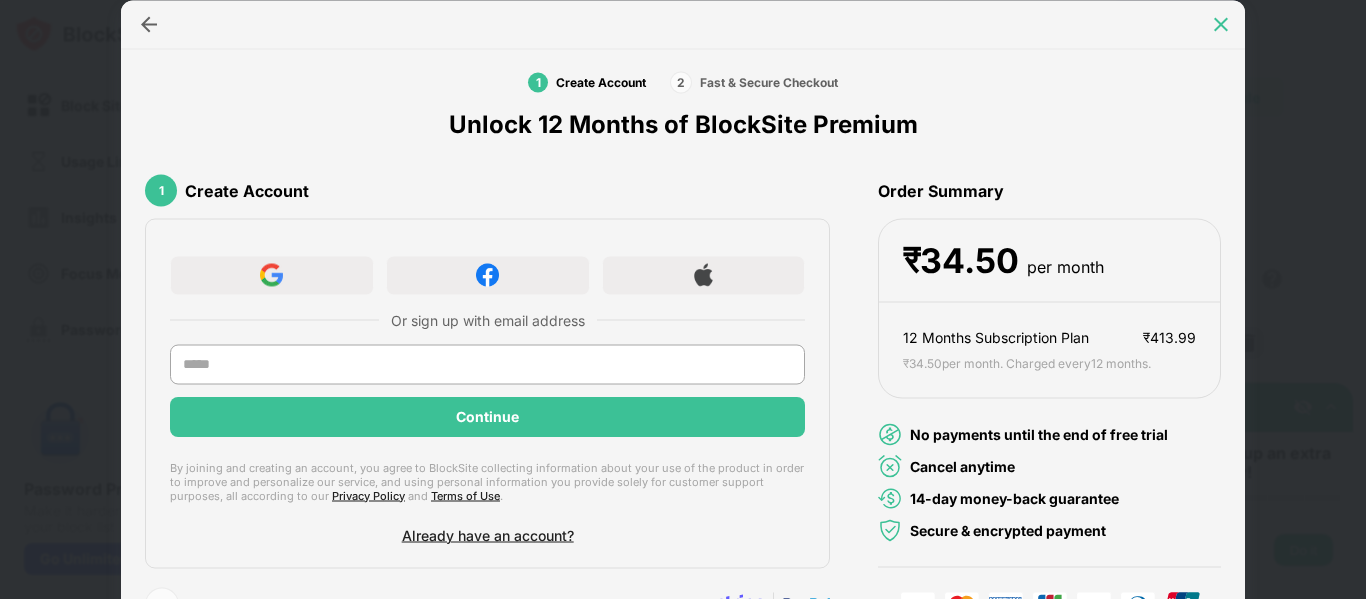 click at bounding box center (1221, 24) 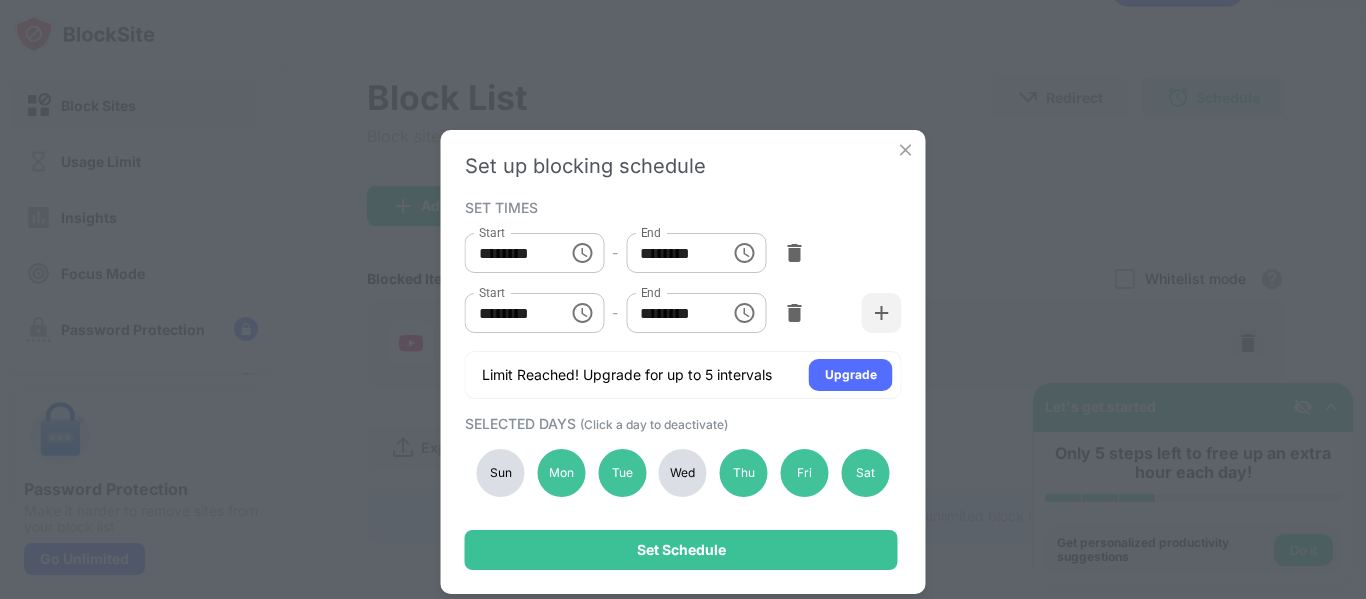 click at bounding box center [906, 150] 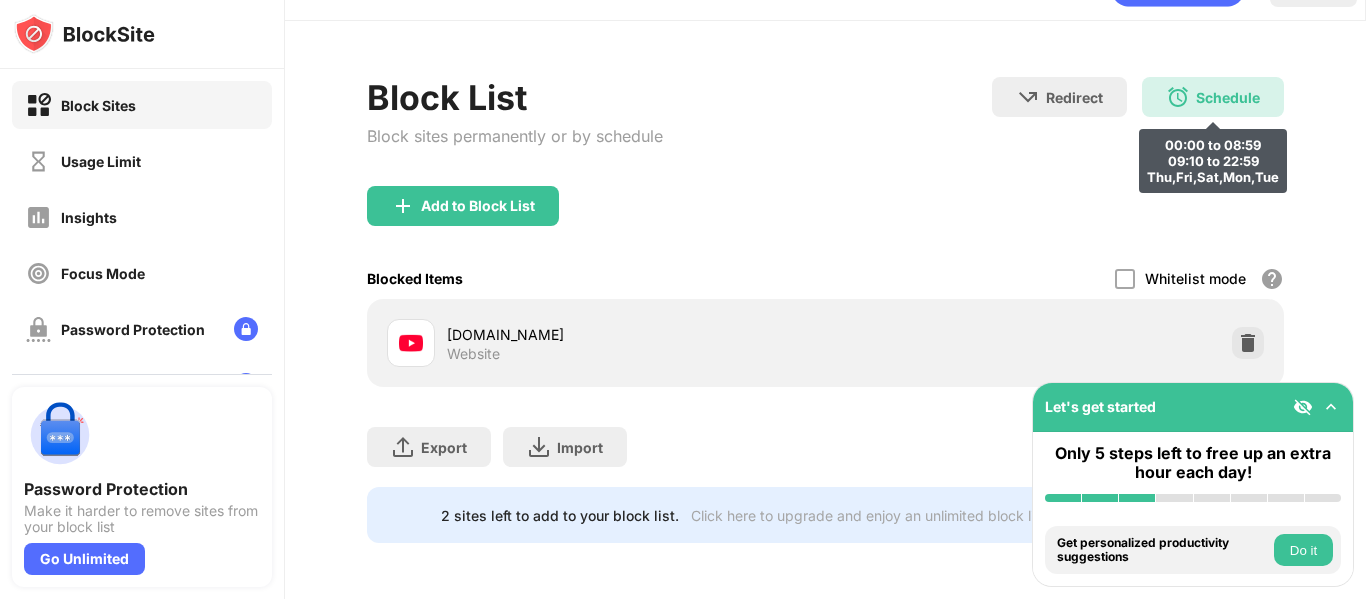 click at bounding box center (1178, 97) 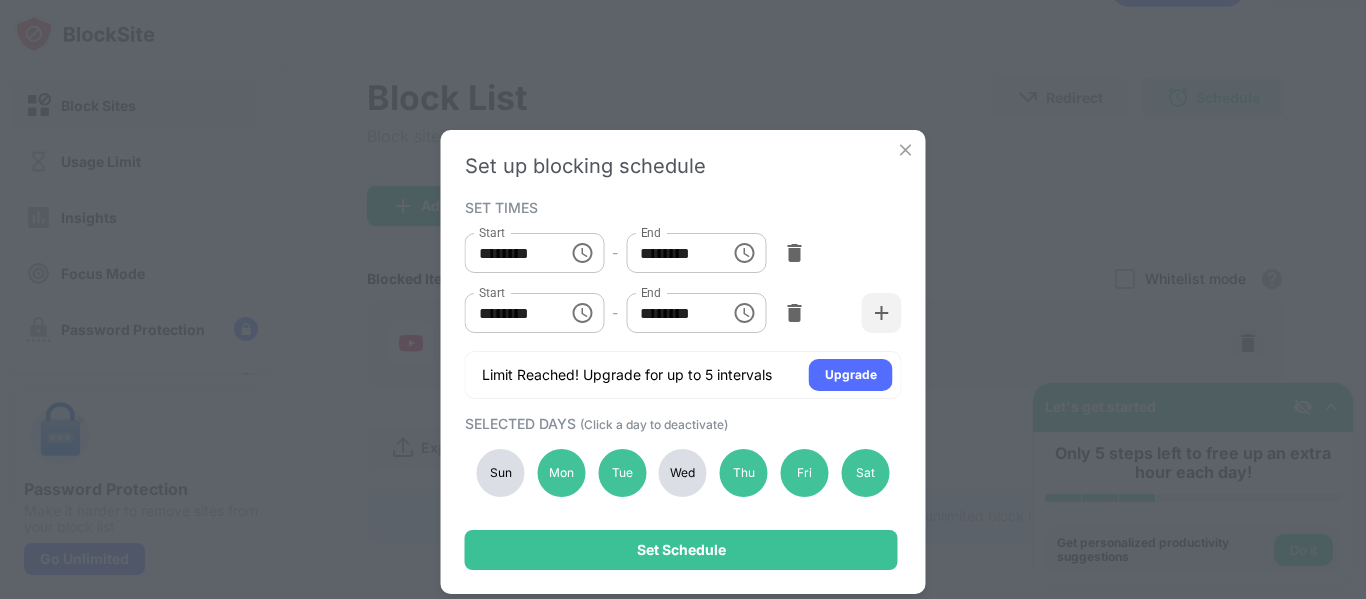 click at bounding box center (906, 150) 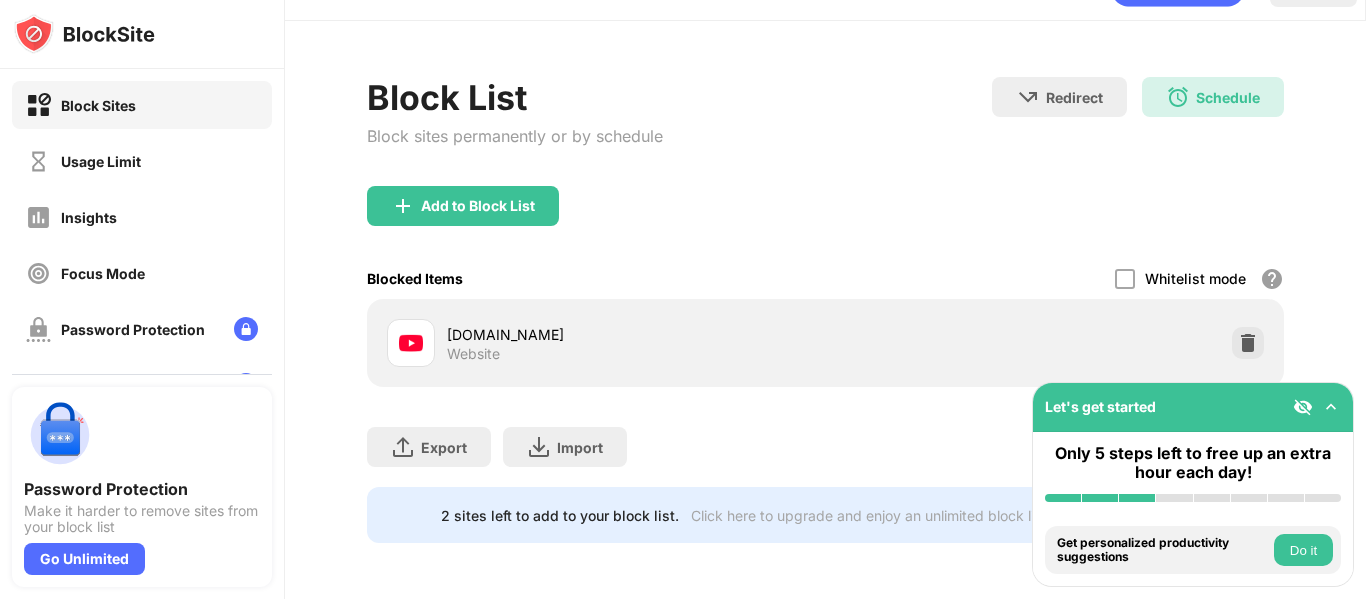 scroll, scrollTop: 0, scrollLeft: 0, axis: both 